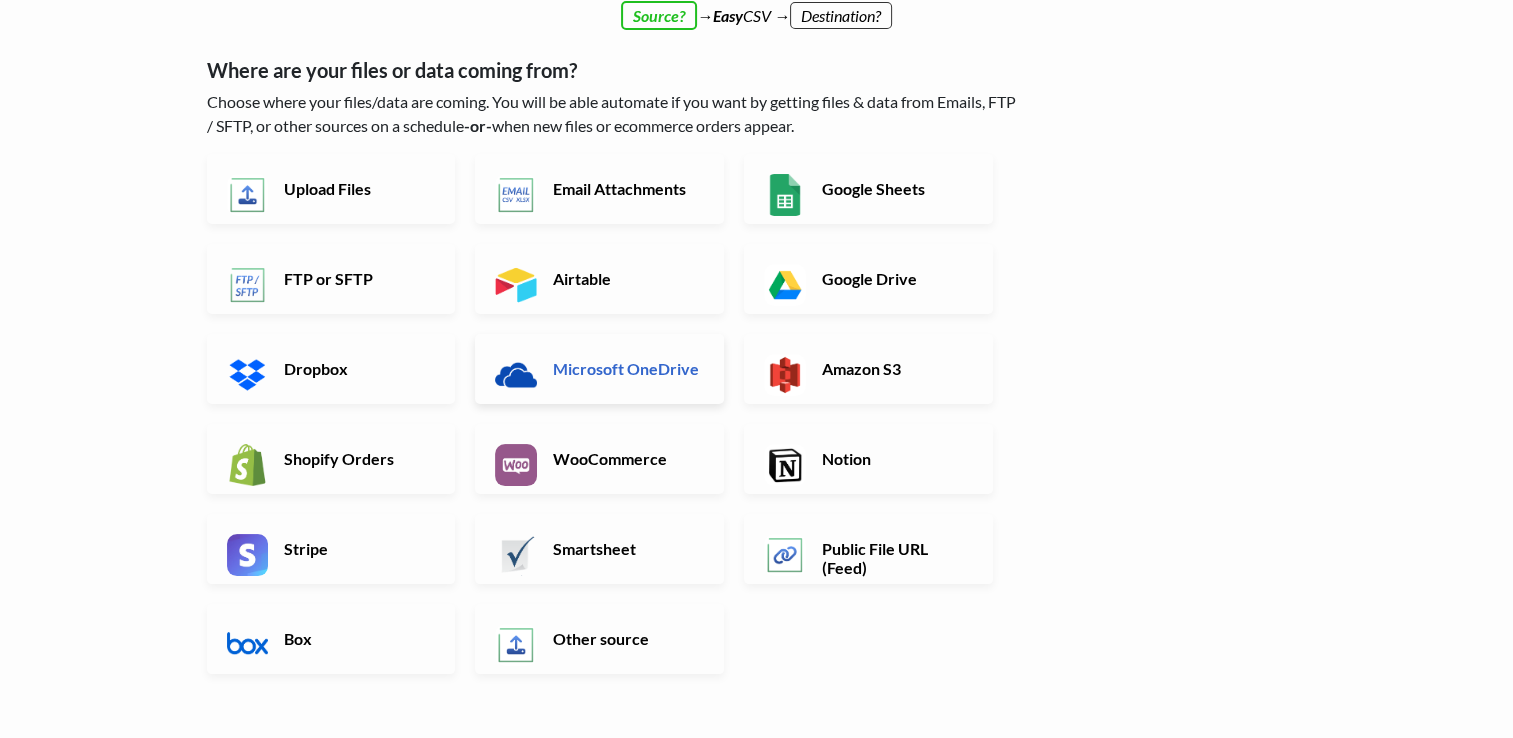 scroll, scrollTop: 132, scrollLeft: 0, axis: vertical 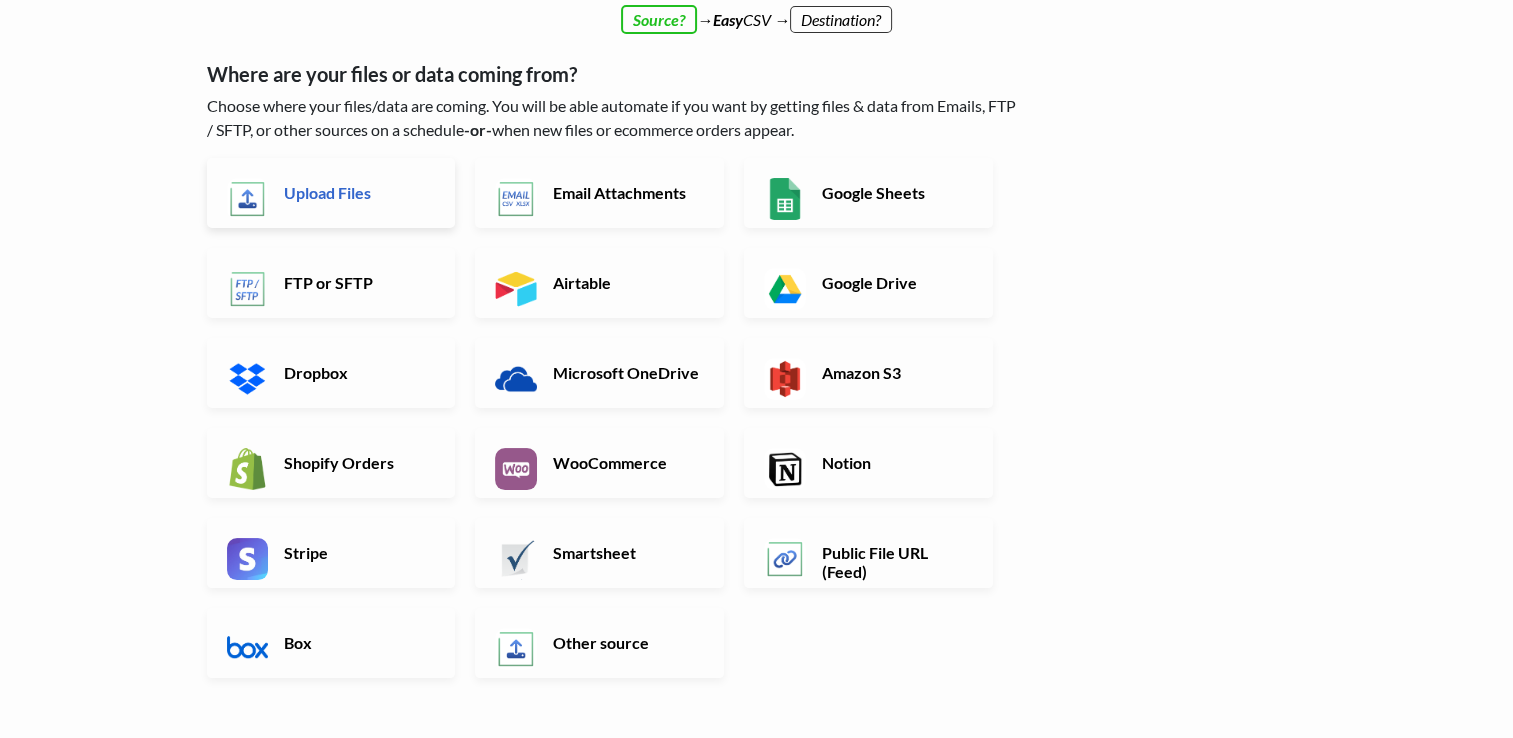 click on "Upload Files" at bounding box center [331, 193] 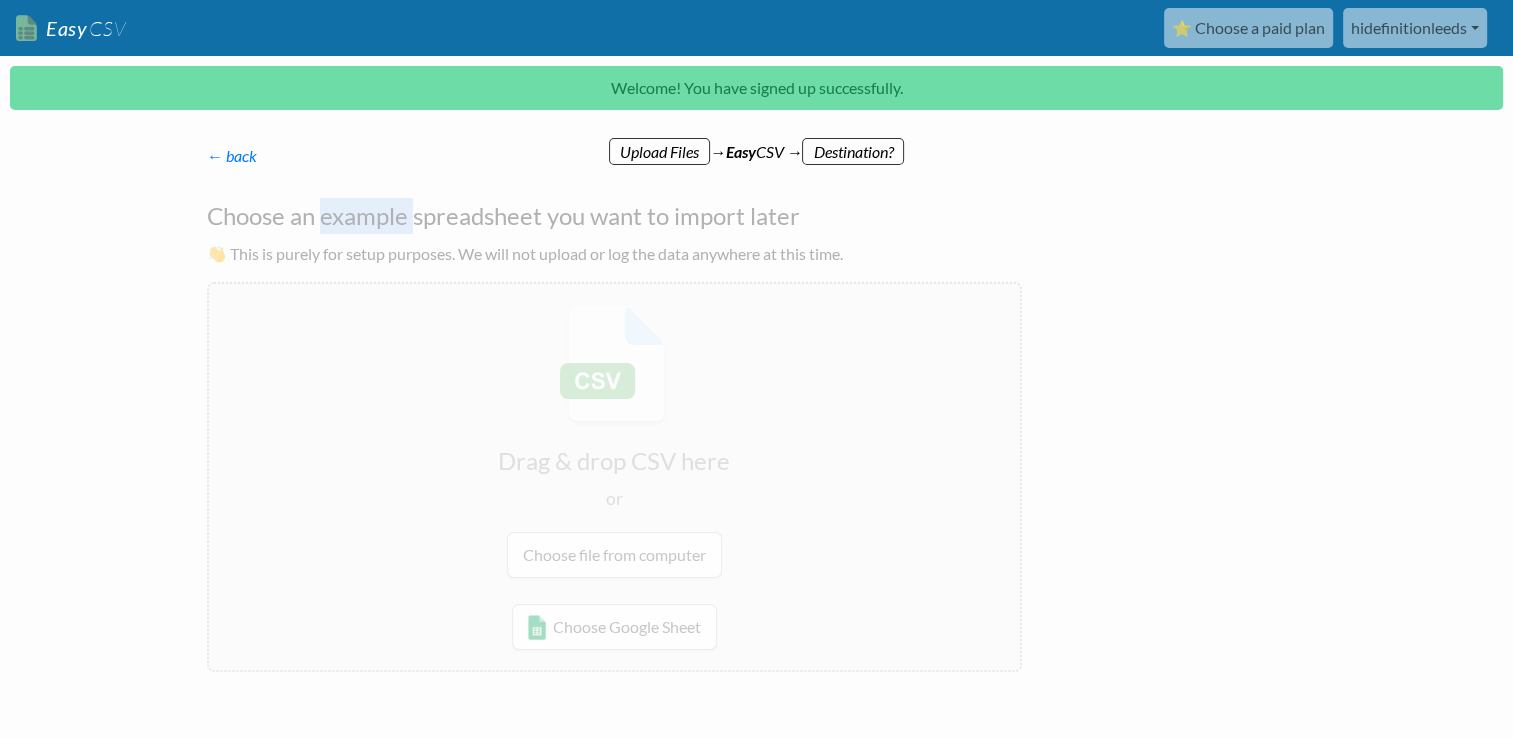 click on "Choose an example spreadsheet you want to import later" at bounding box center [614, 216] 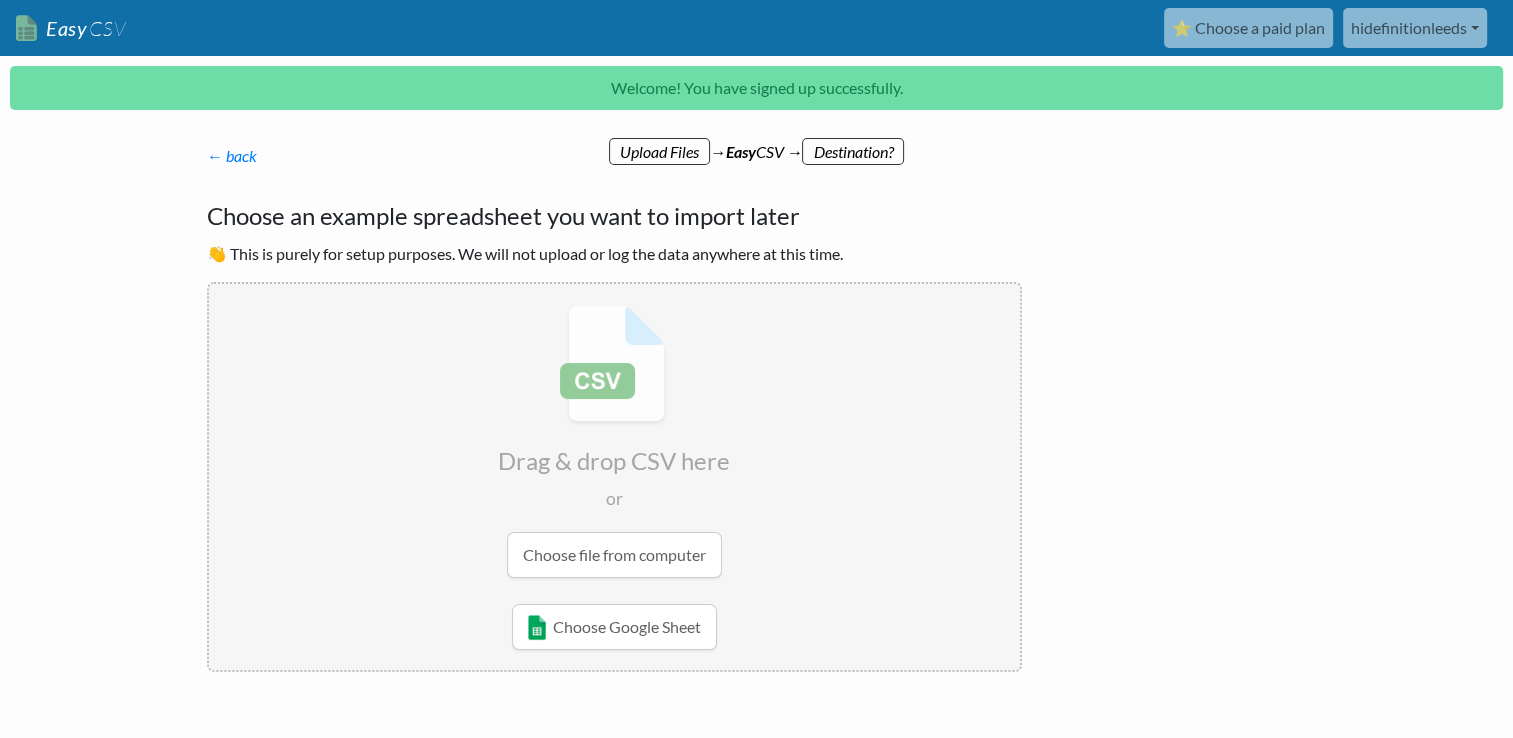 drag, startPoint x: 353, startPoint y: 207, endPoint x: 456, endPoint y: 279, distance: 125.670204 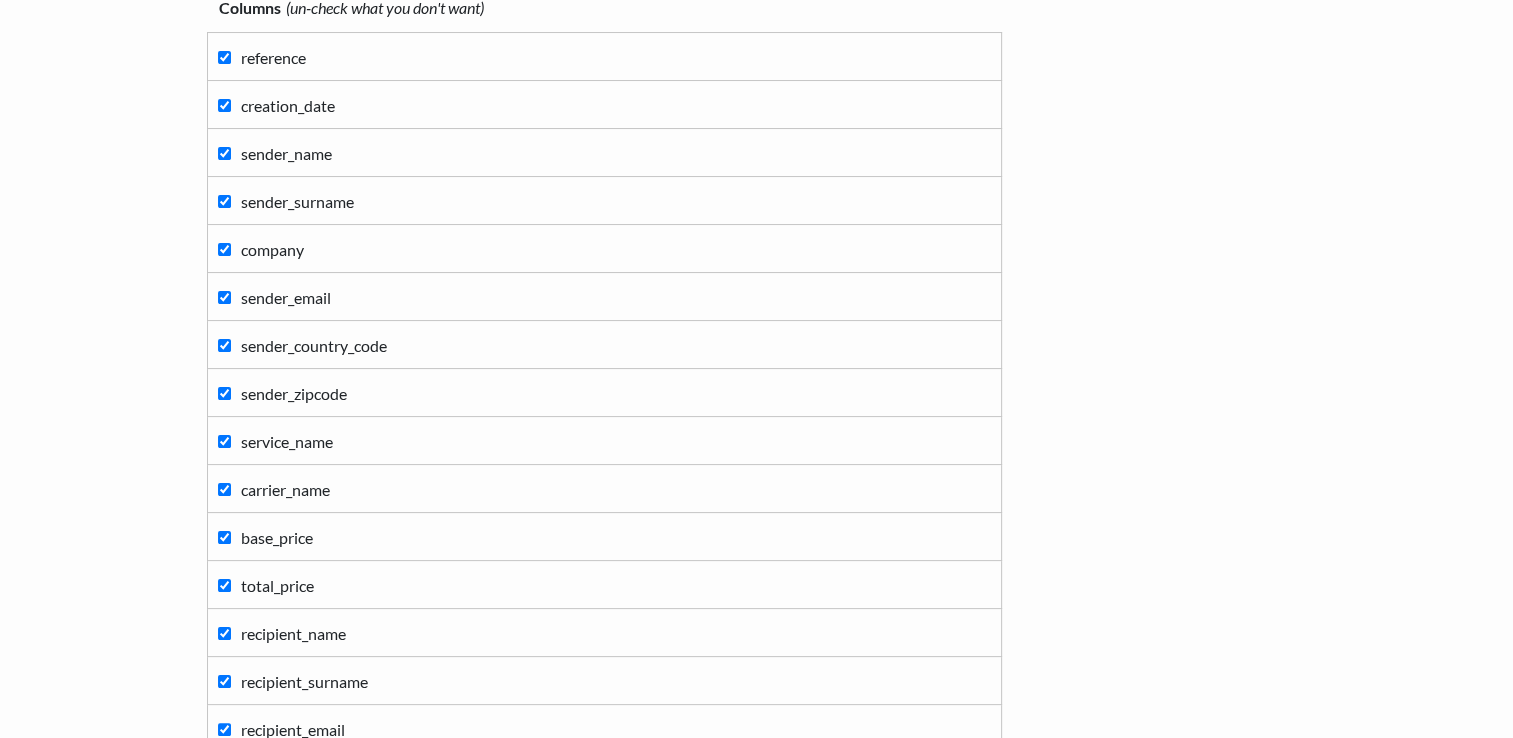 scroll, scrollTop: 0, scrollLeft: 0, axis: both 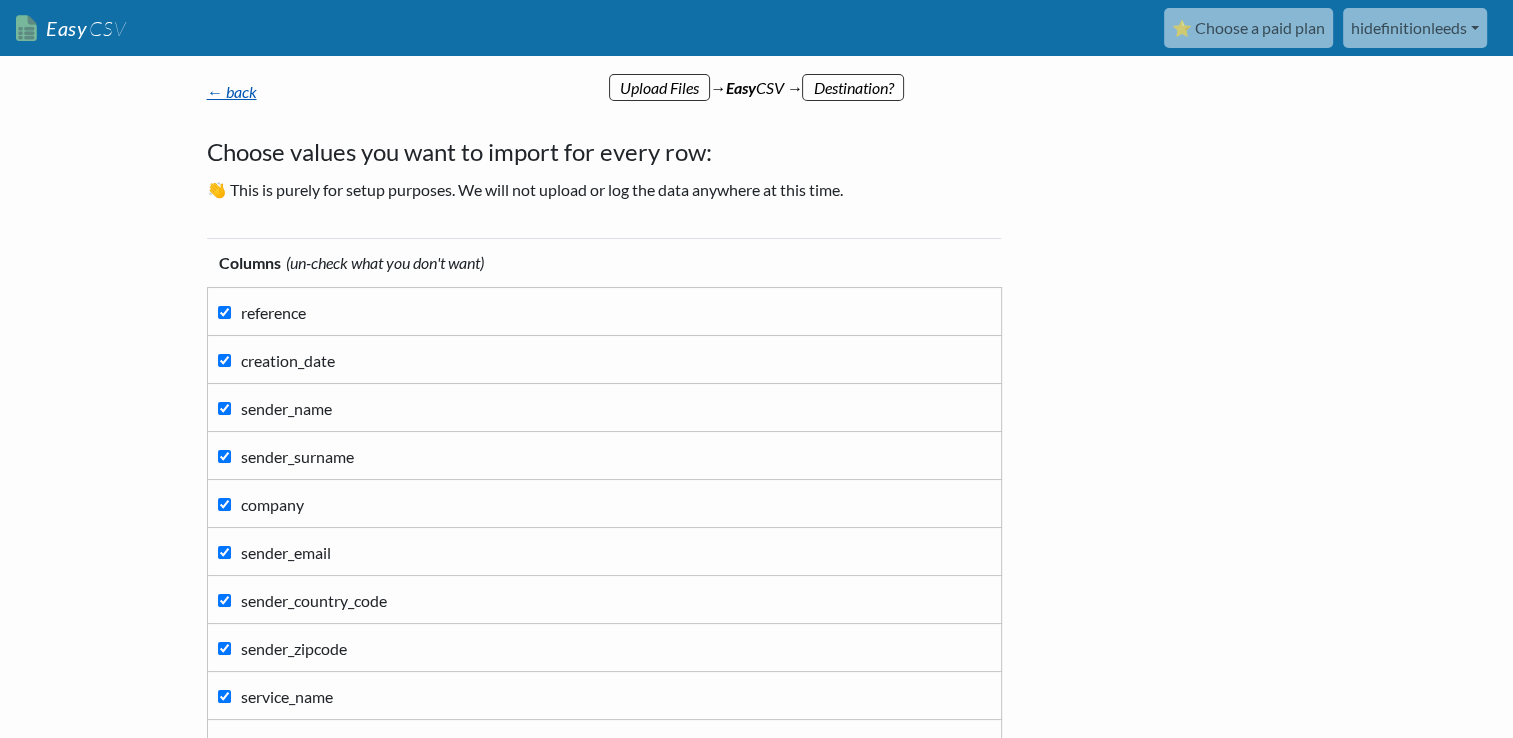 click on "← back" at bounding box center (232, 91) 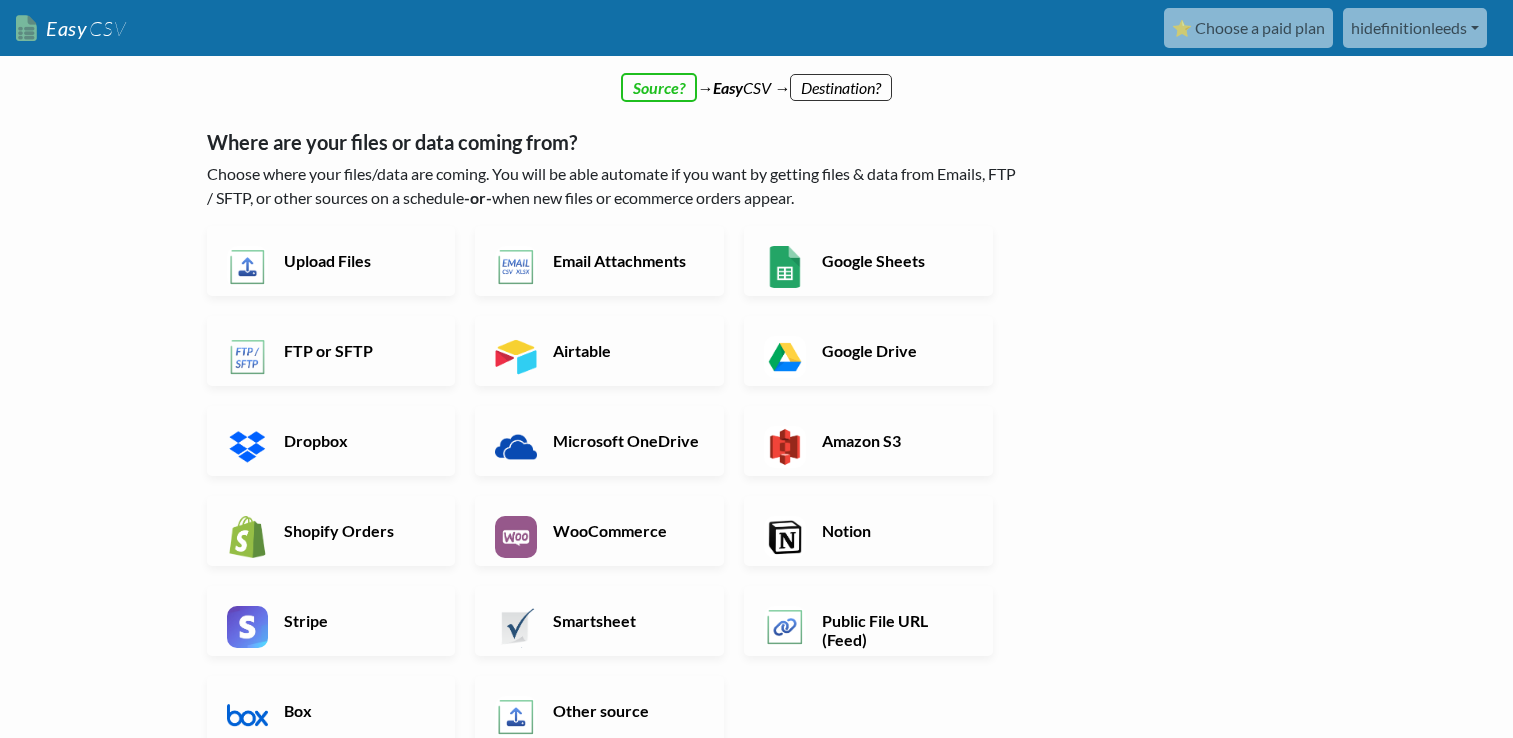 scroll, scrollTop: 0, scrollLeft: 0, axis: both 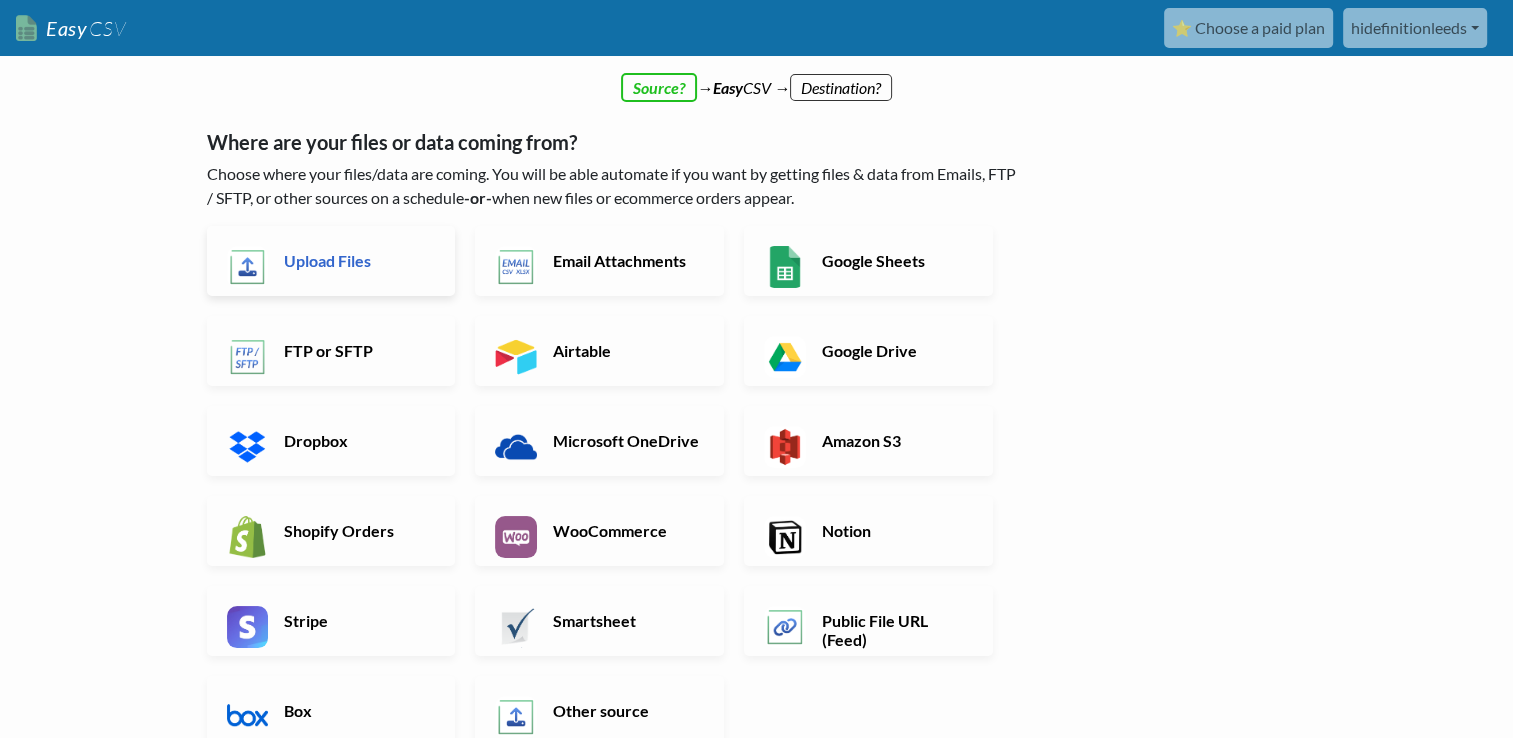 click on "Upload Files" at bounding box center [357, 260] 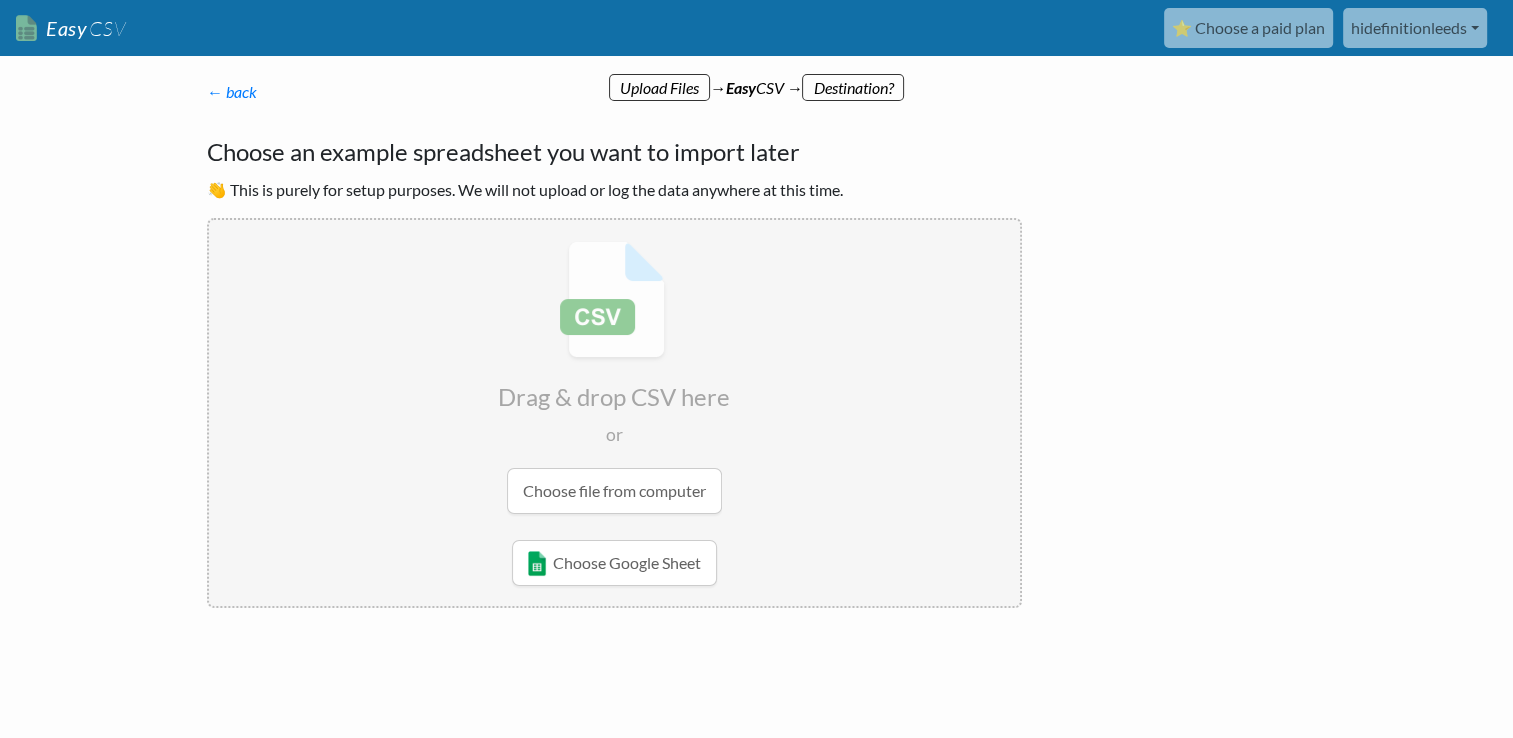 click at bounding box center (614, 377) 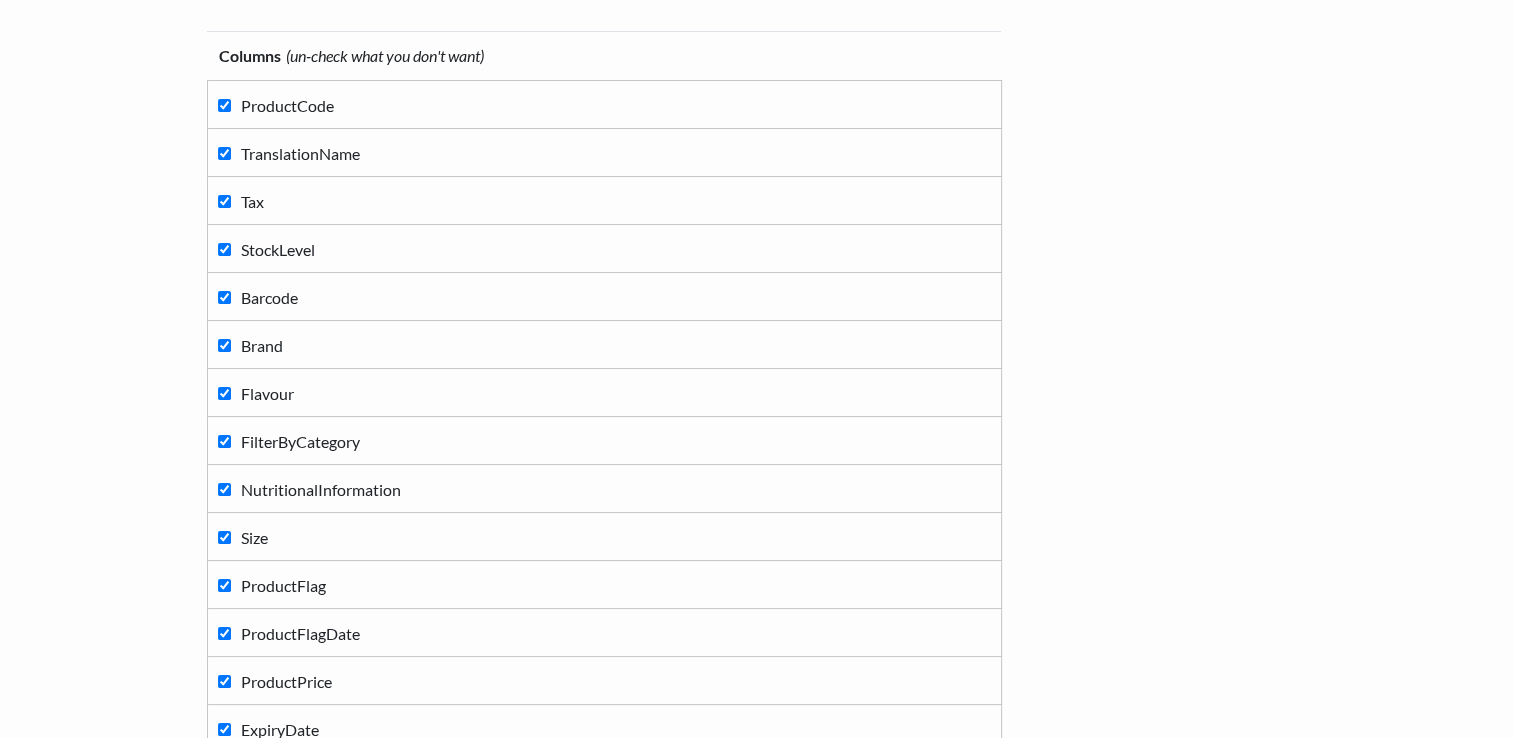 scroll, scrollTop: 452, scrollLeft: 0, axis: vertical 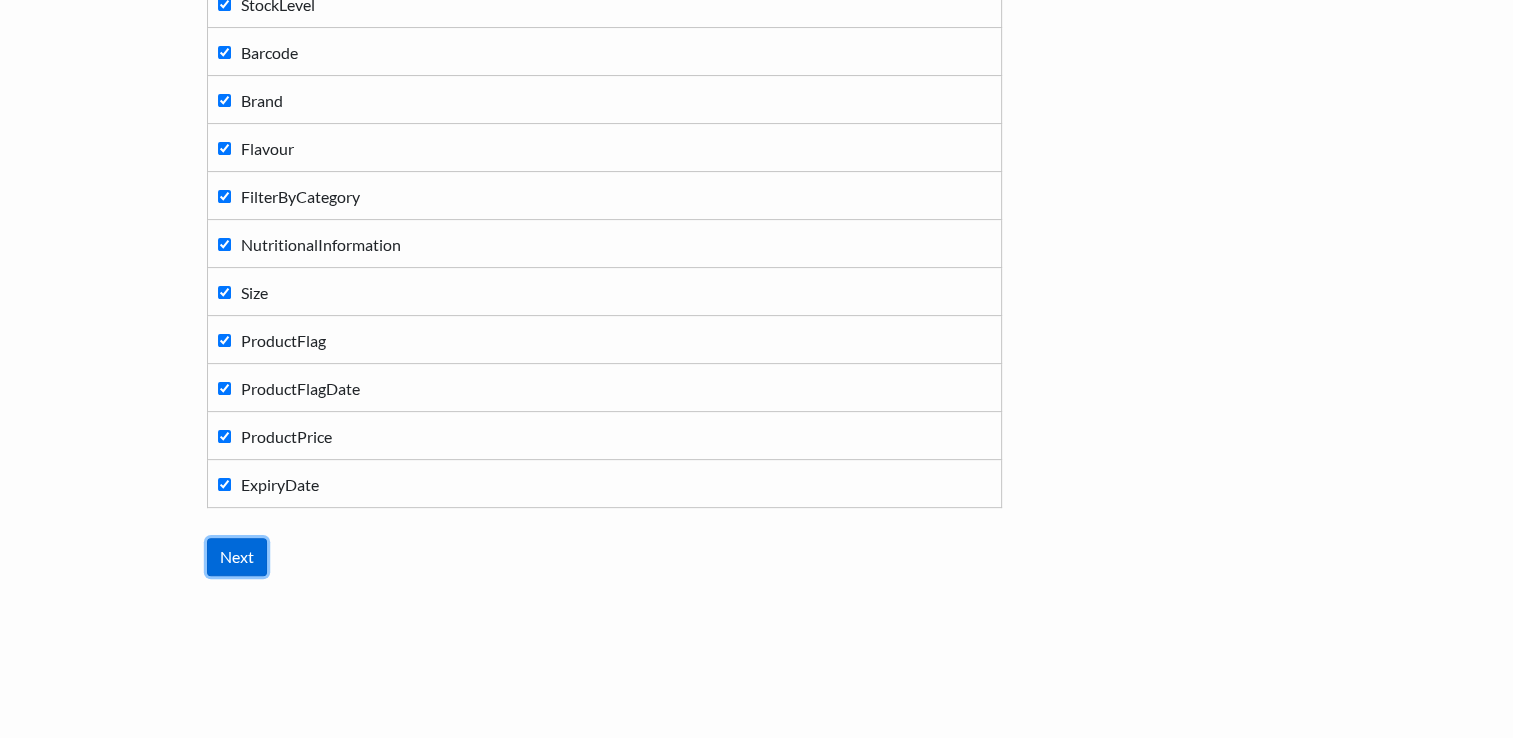 click on "Next" at bounding box center [237, 557] 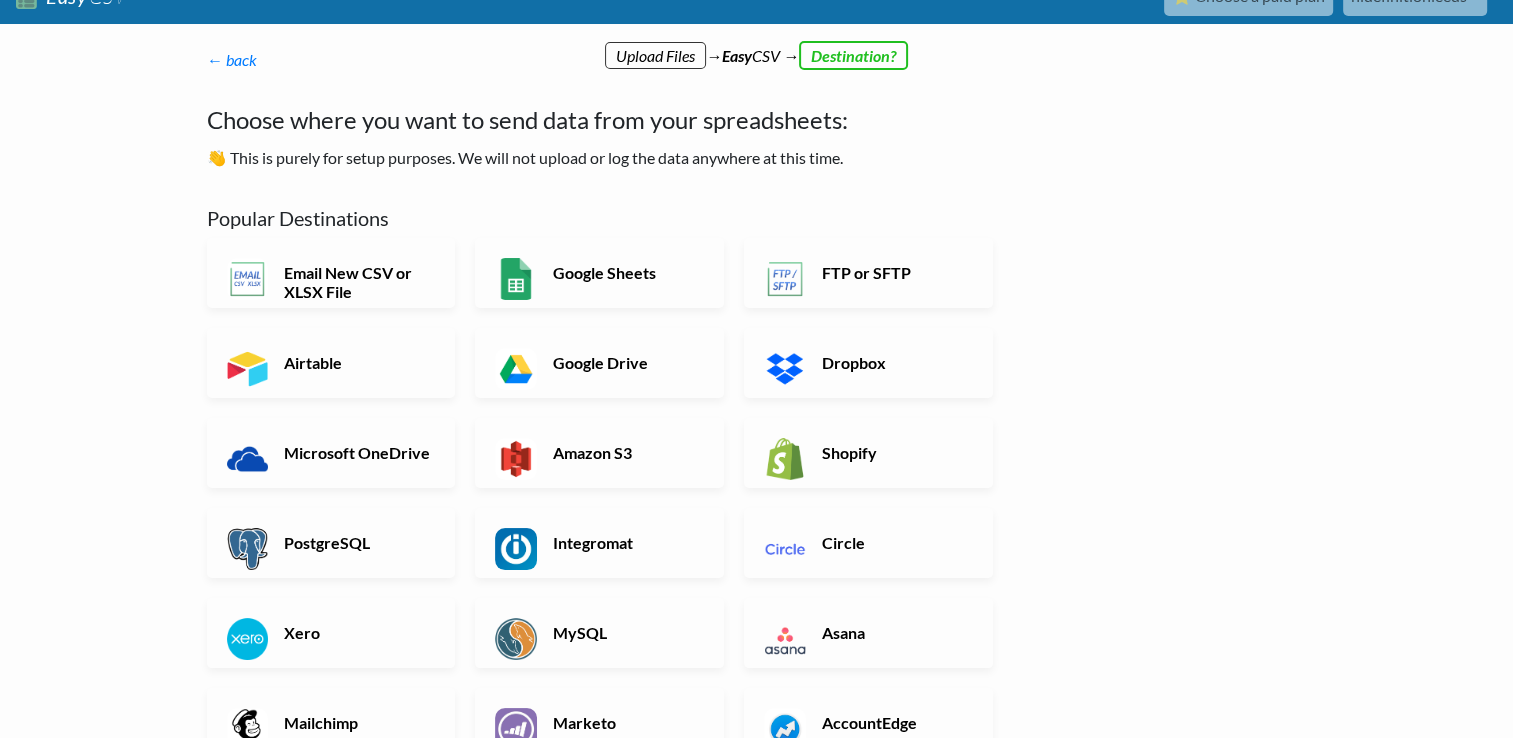 scroll, scrollTop: 48, scrollLeft: 0, axis: vertical 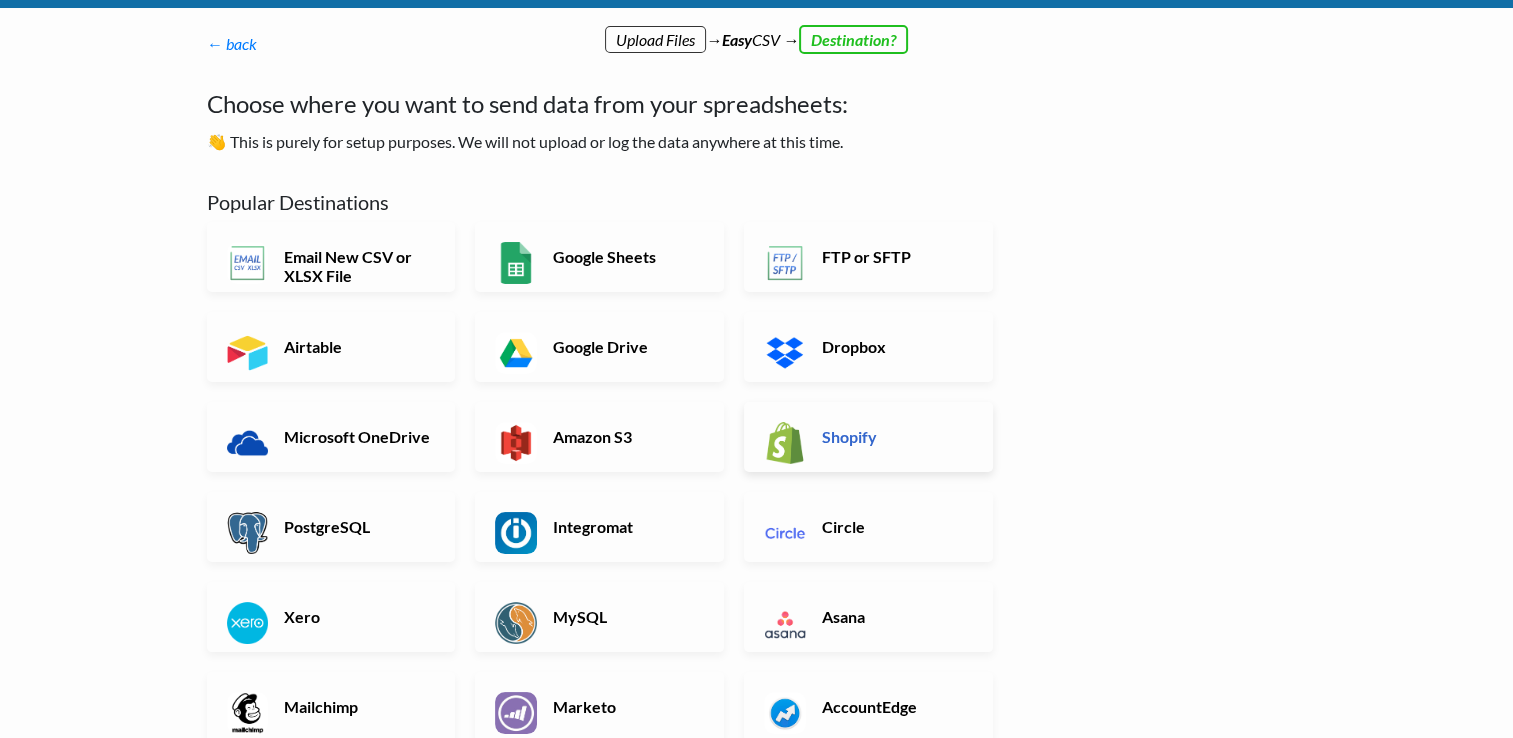click on "Shopify" at bounding box center [868, 437] 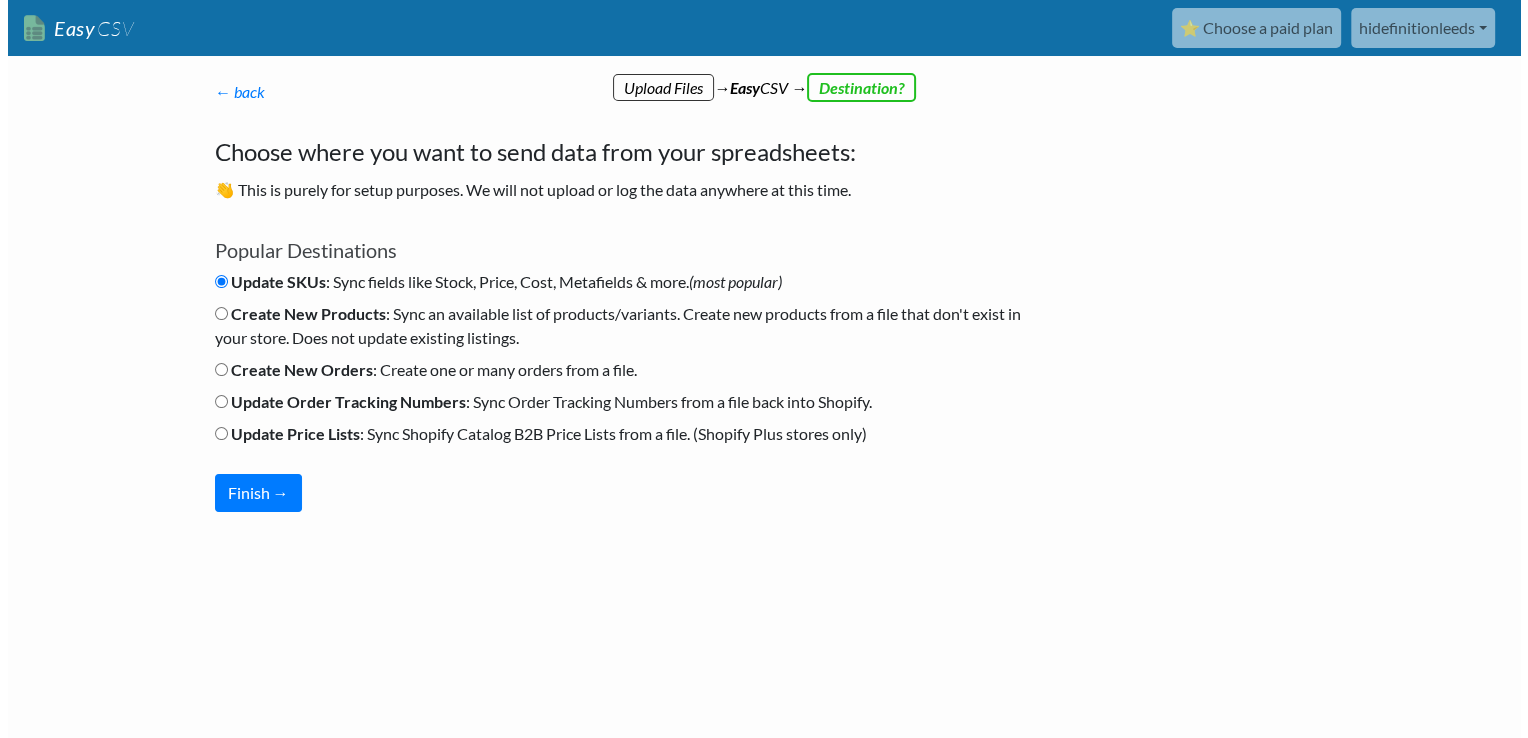 scroll, scrollTop: 0, scrollLeft: 0, axis: both 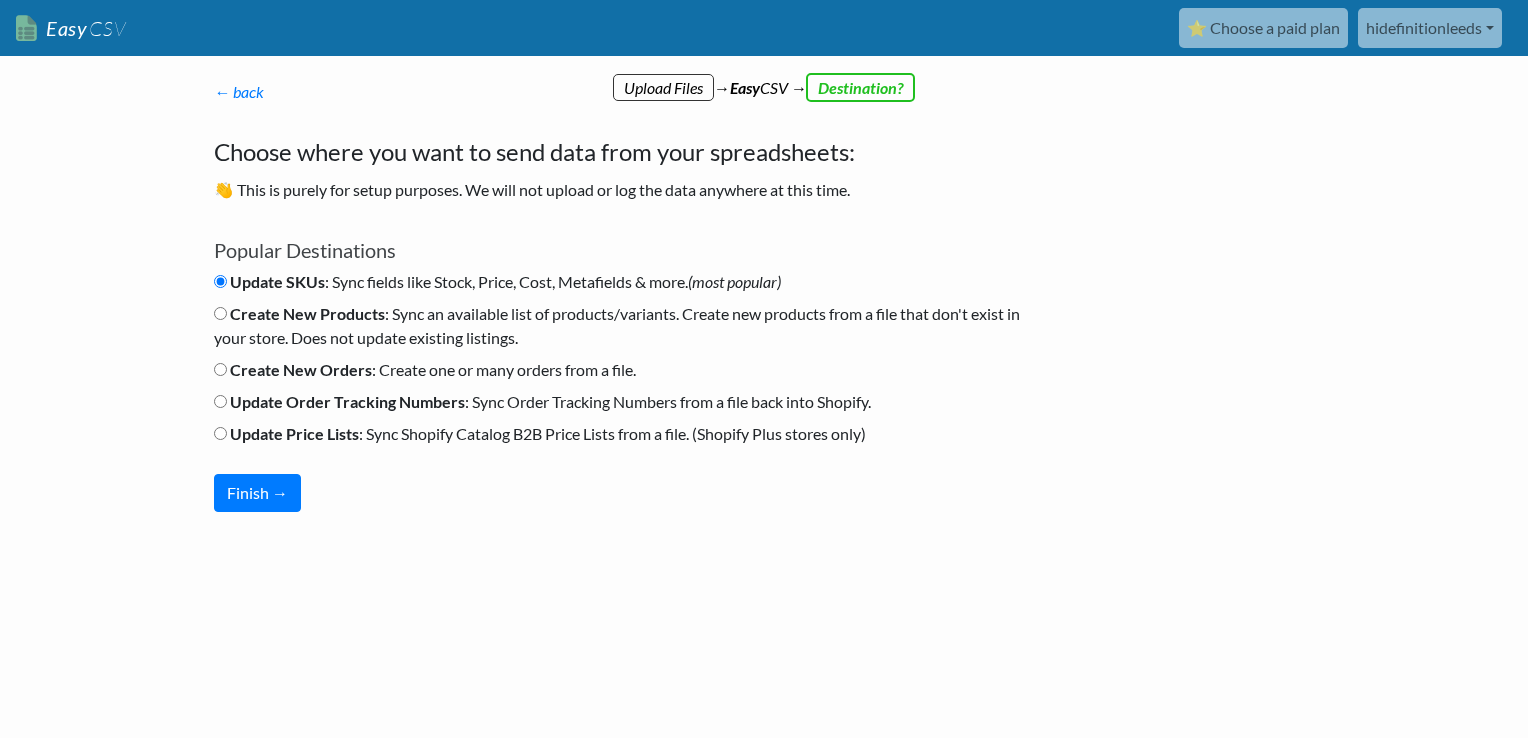 click on "Update SKUs : Sync fields like Stock, Price, Cost, Metafields & more.  (most popular)
Create New Products : Sync an available list of products/variants. Create new products from a file that don't exist in your store. Does not update existing listings.
Create New Orders : Create one or many orders from a file.
Update Order Tracking Numbers : Sync Order Tracking Numbers from a file back into Shopify.
Update Price Lists : Sync Shopify Catalog B2B Price Lists from a file. (Shopify Plus stores only)" at bounding box center [621, 372] 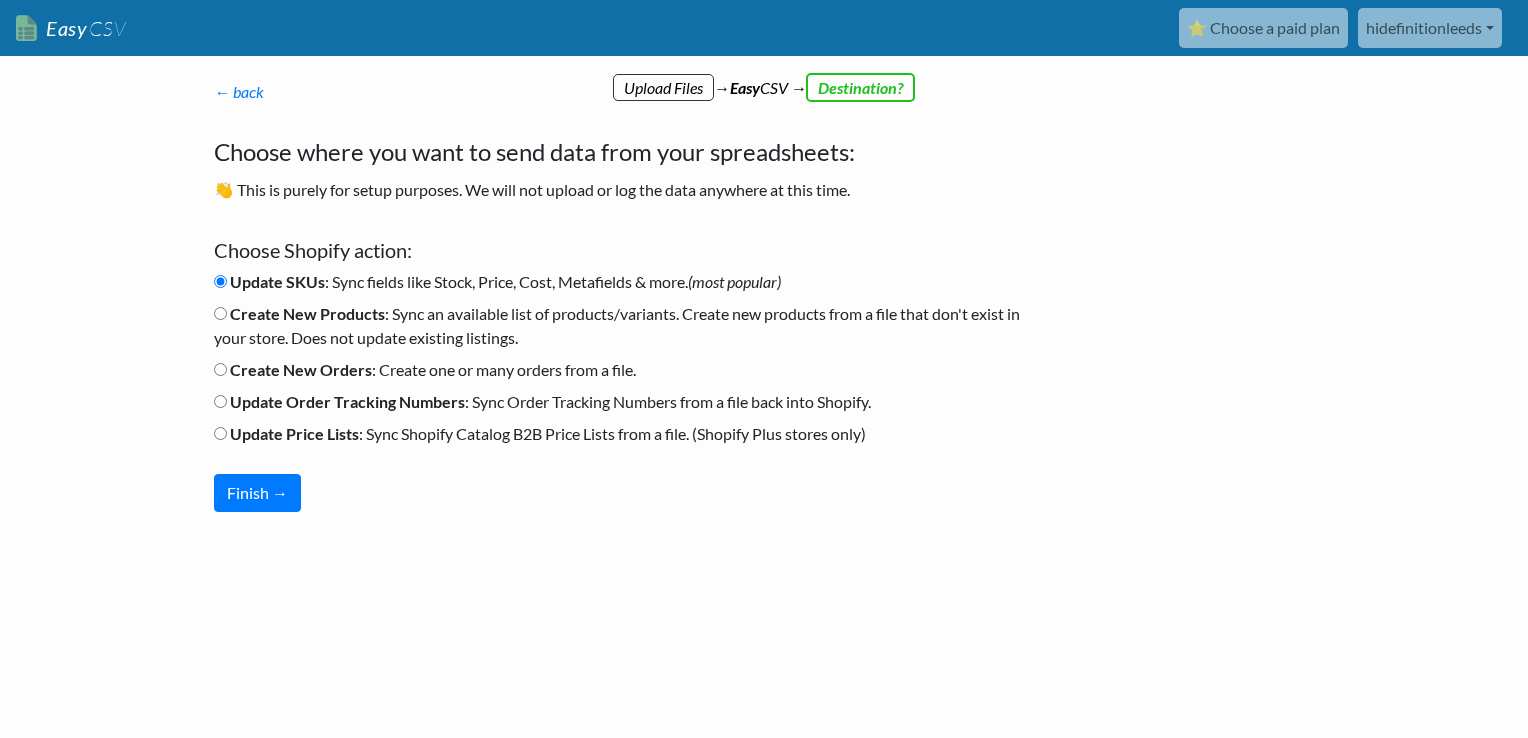 drag, startPoint x: 813, startPoint y: 457, endPoint x: 570, endPoint y: 490, distance: 245.2305 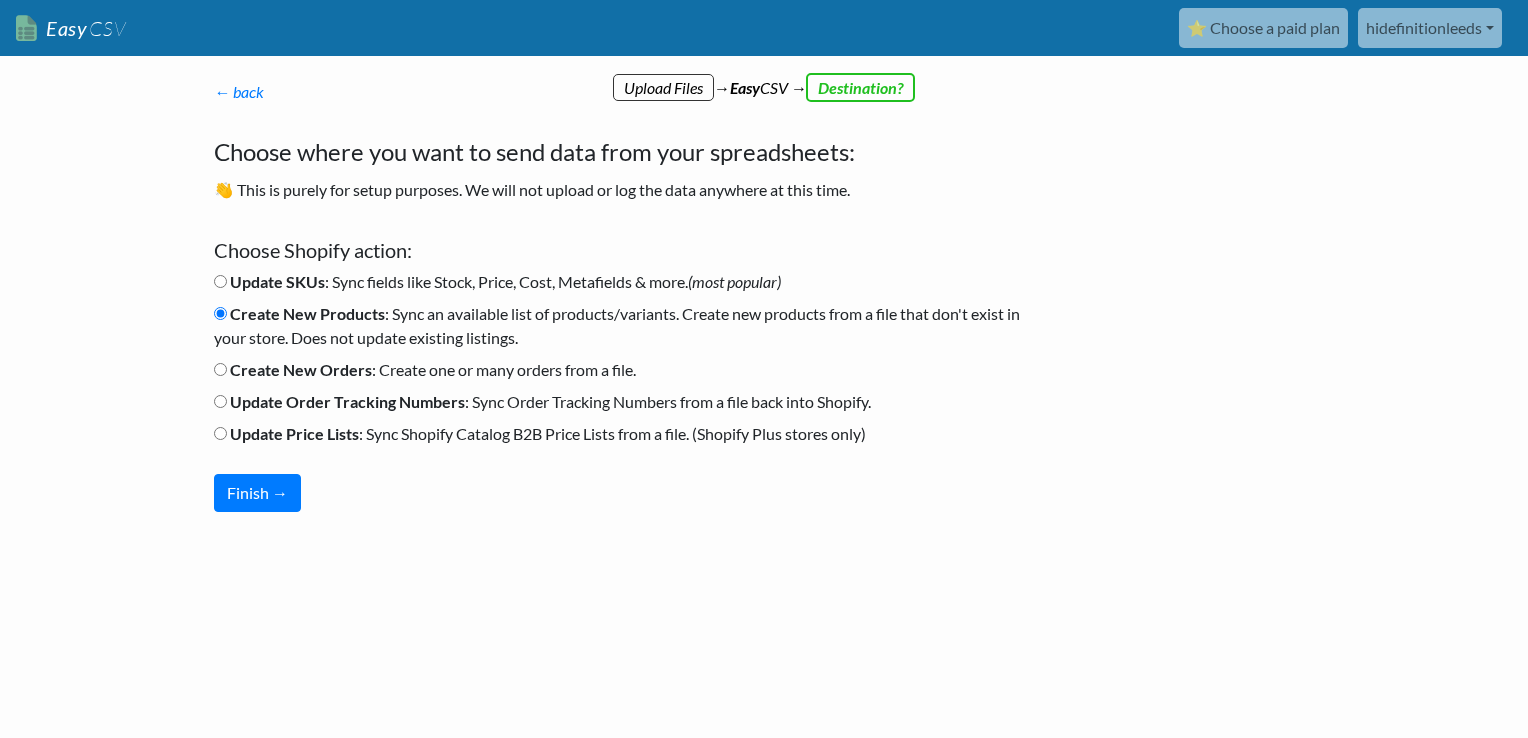 click on "Create New Orders" at bounding box center [301, 369] 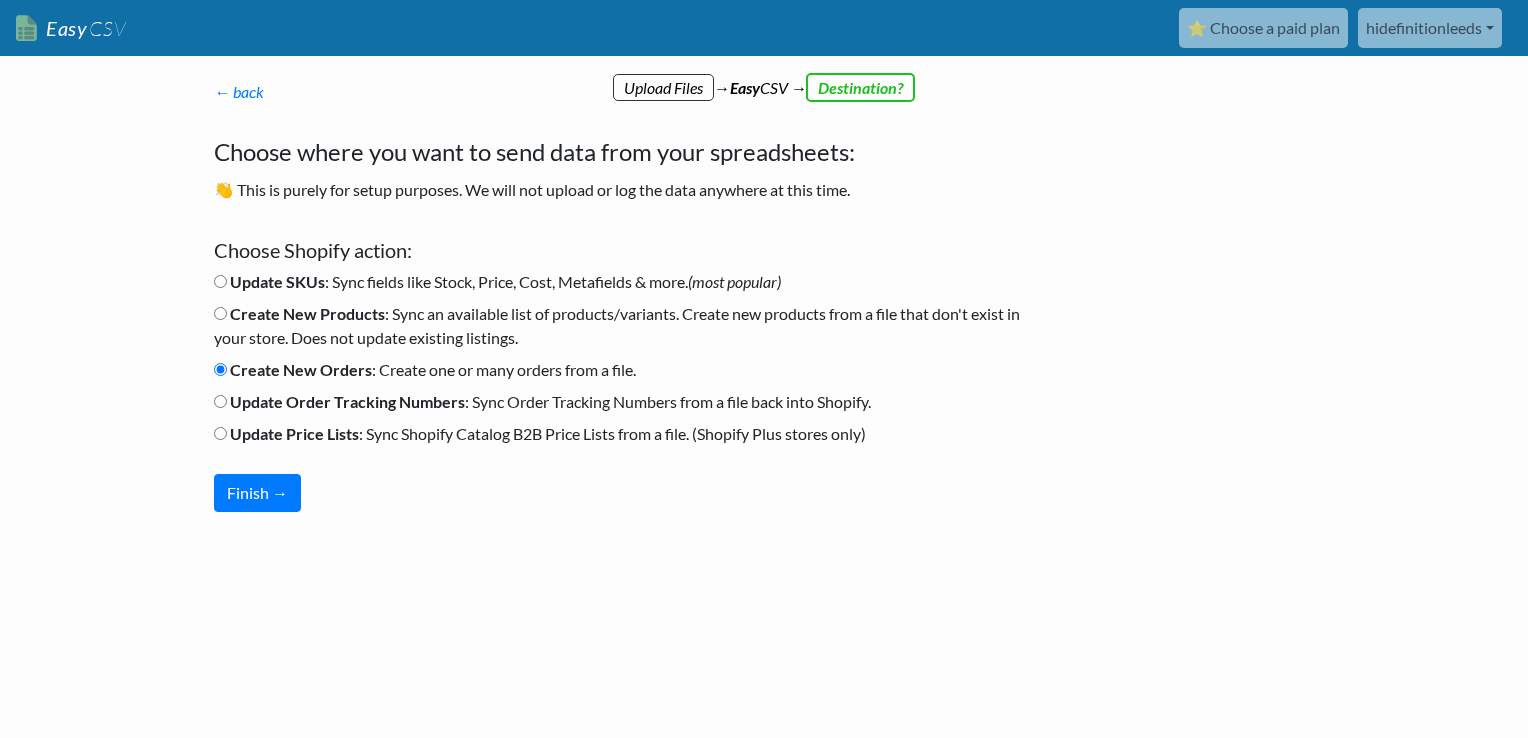 click on "Create New Products" at bounding box center (307, 313) 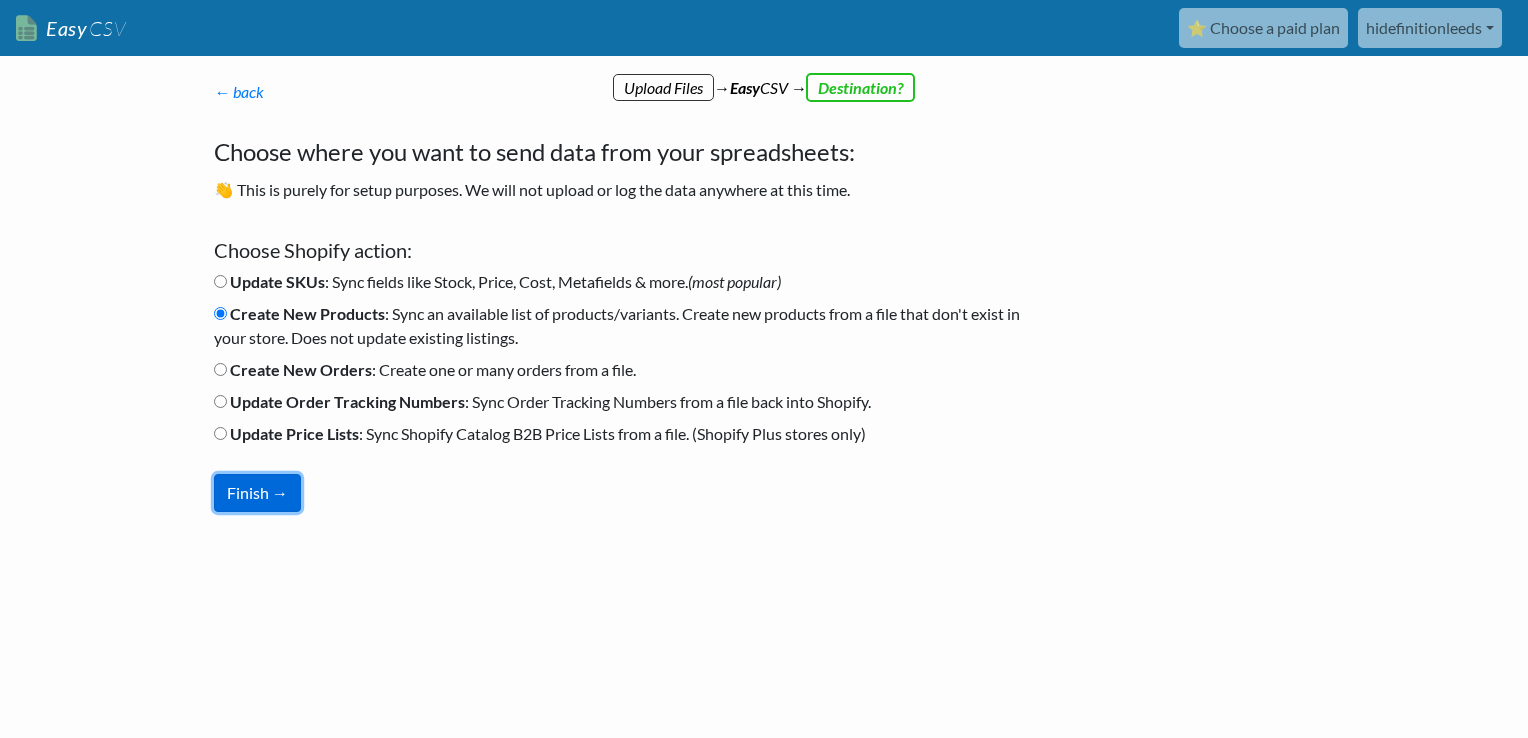 click on "Finish →" at bounding box center (257, 493) 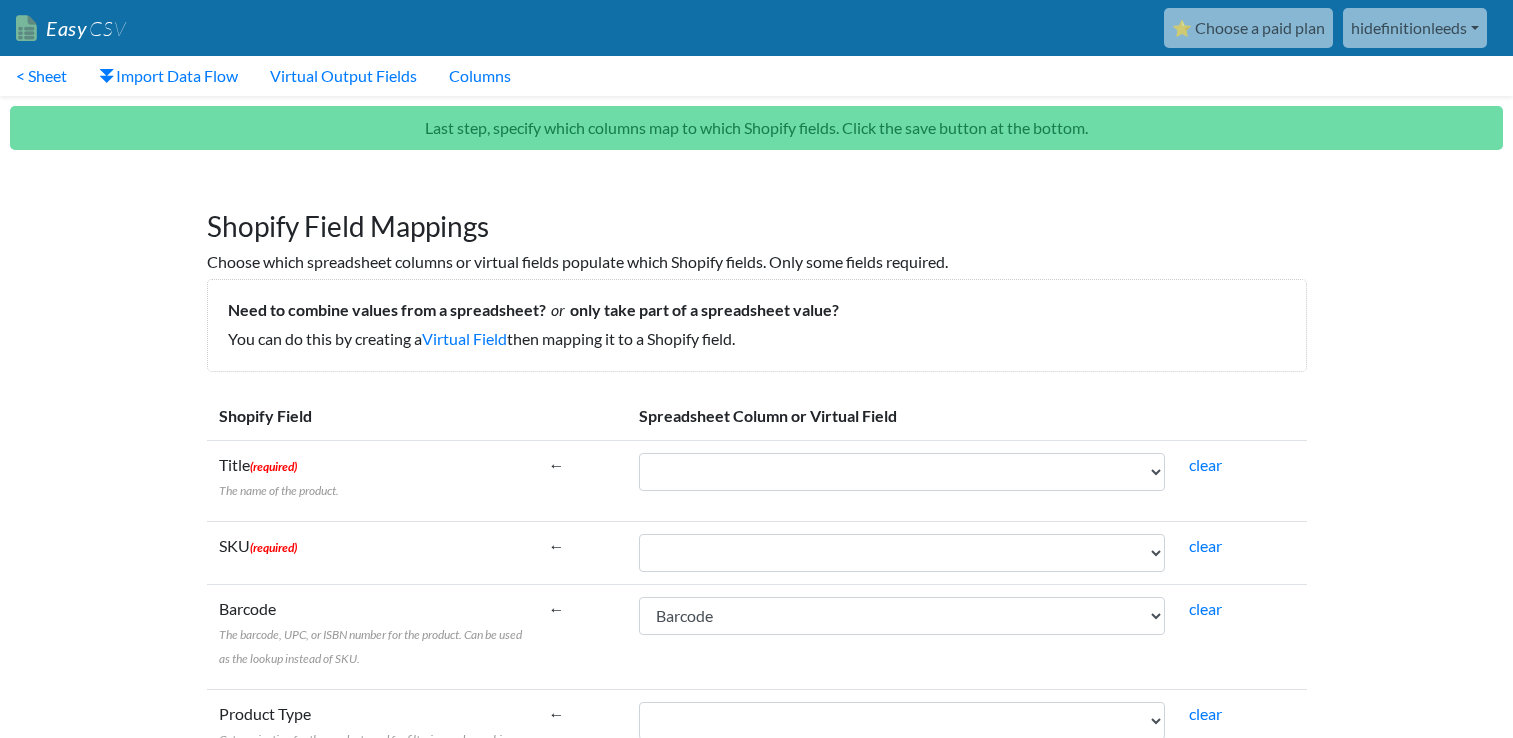 scroll, scrollTop: 0, scrollLeft: 0, axis: both 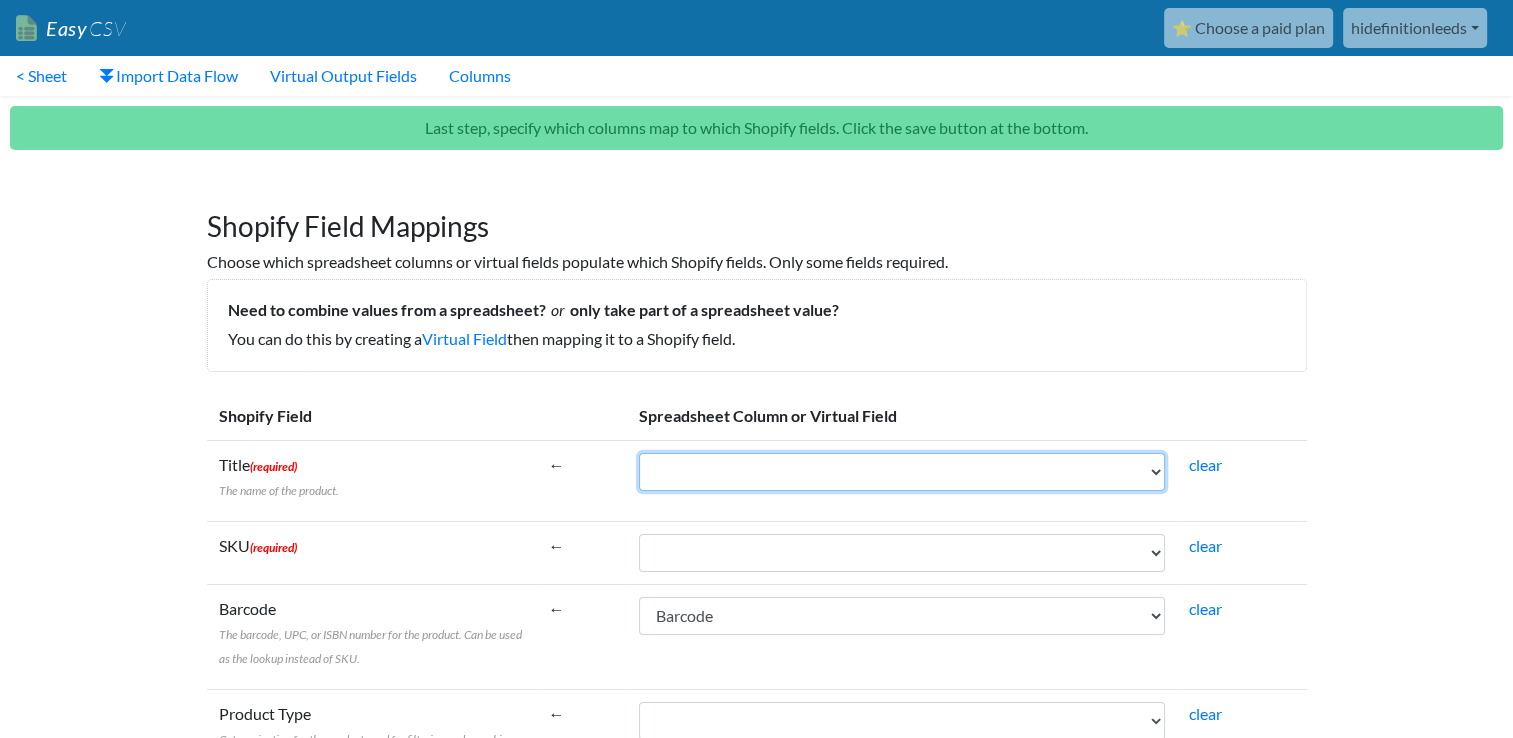 click on "ProductCode
TranslationName
Tax
StockLevel
Barcode
Brand
Flavour
FilterByCategory
NutritionalInformation
Size
ProductFlag
ProductFlagDate
ProductPrice
ExpiryDate" at bounding box center [902, 472] 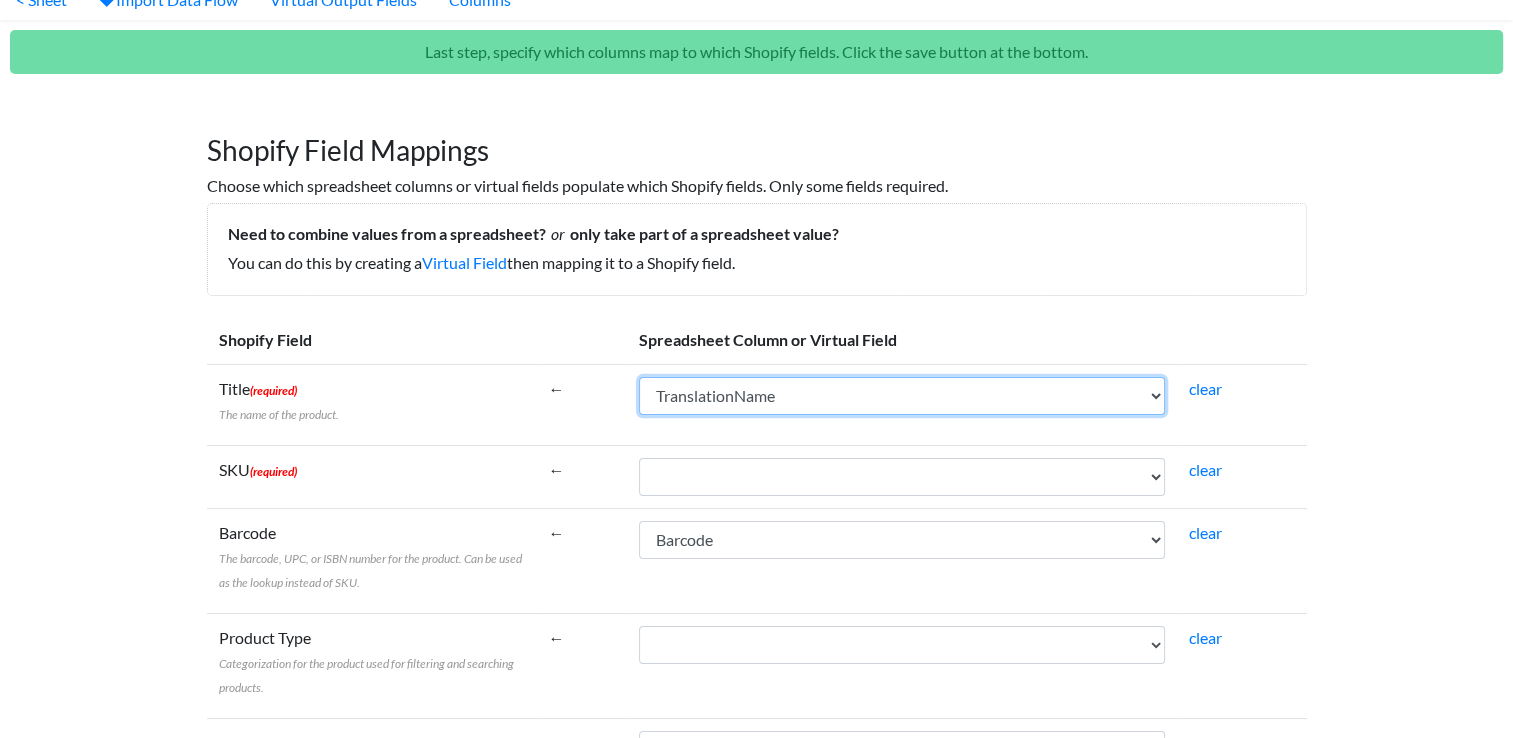 scroll, scrollTop: 92, scrollLeft: 0, axis: vertical 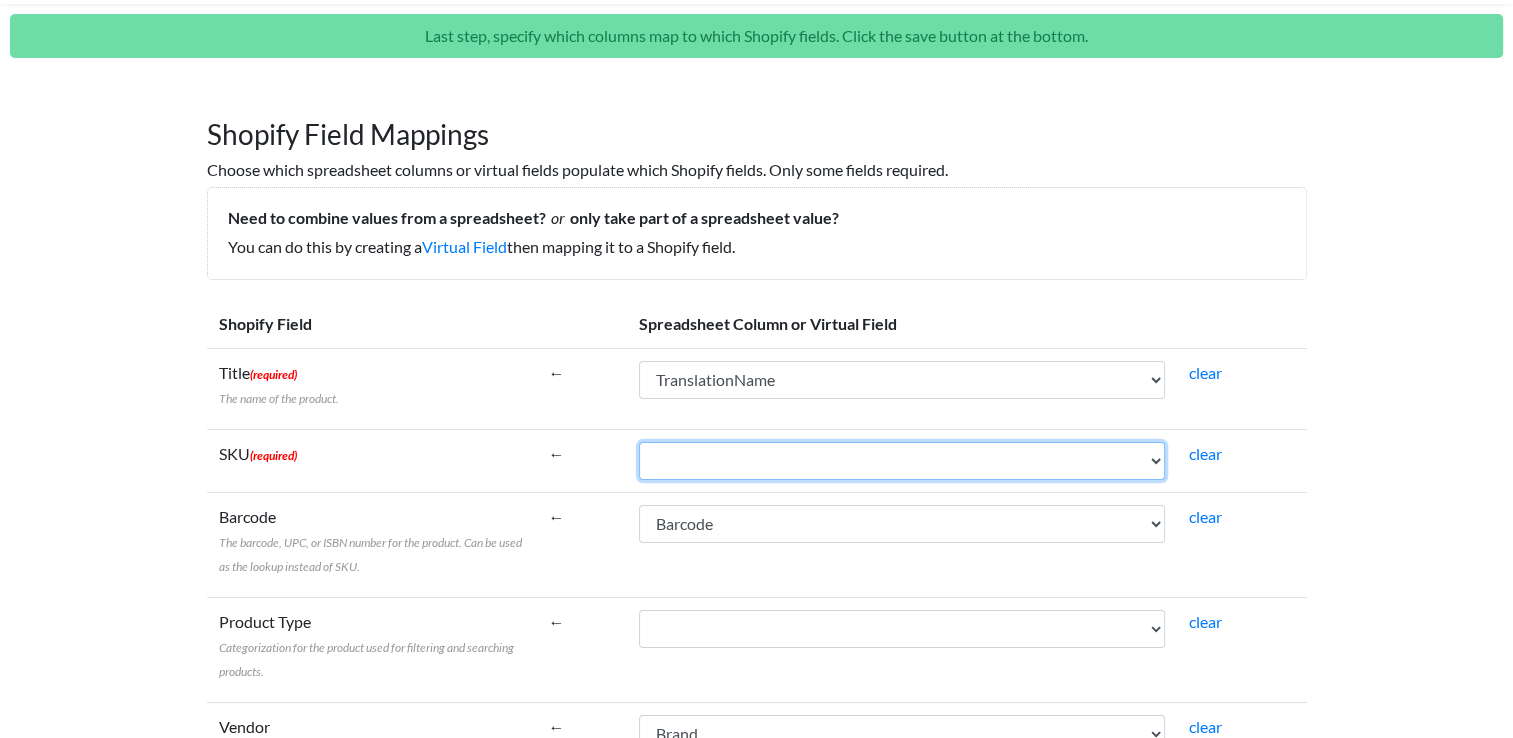 click on "ProductCode
TranslationName
Tax
StockLevel
Barcode
Brand
Flavour
FilterByCategory
NutritionalInformation
Size
ProductFlag
ProductFlagDate
ProductPrice
ExpiryDate" at bounding box center (902, 461) 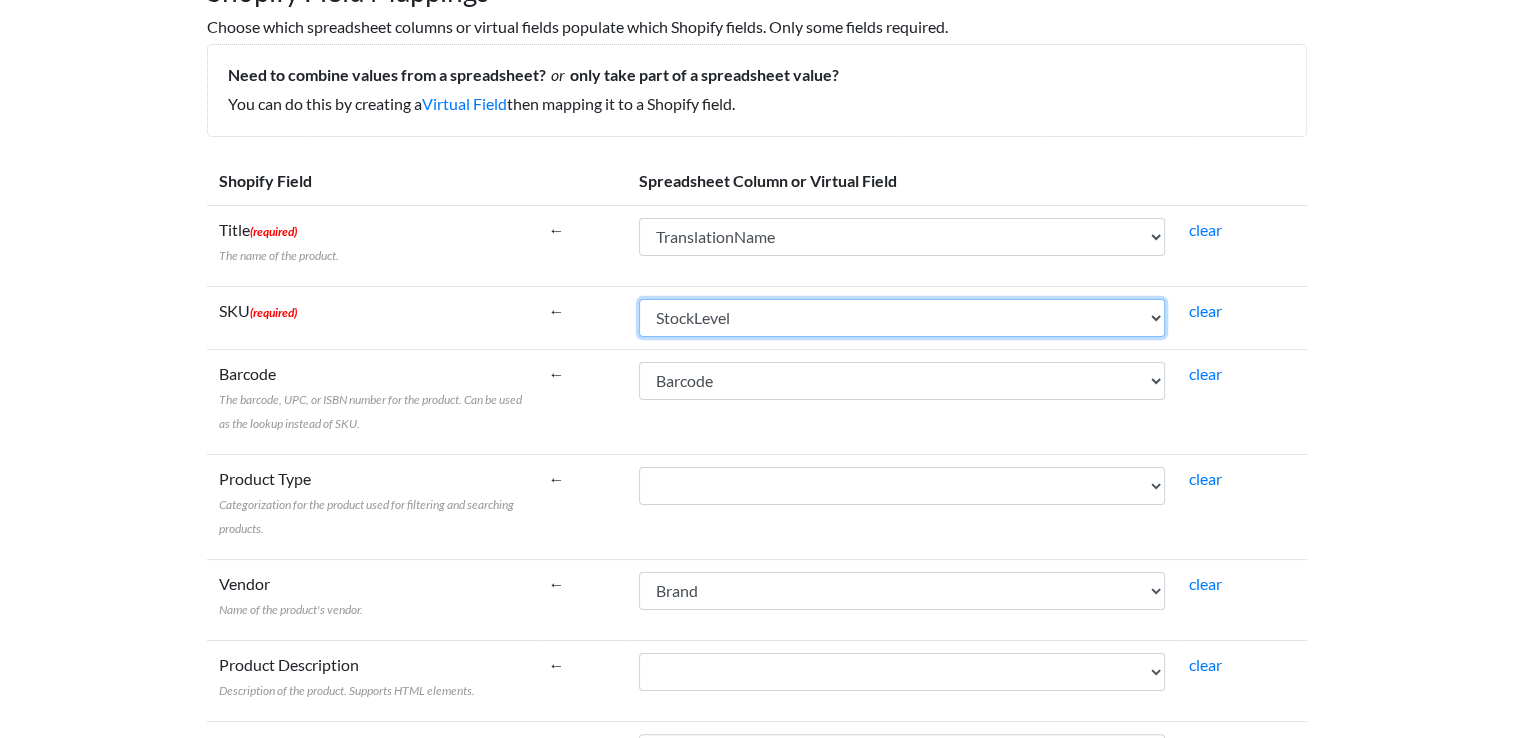 scroll, scrollTop: 238, scrollLeft: 0, axis: vertical 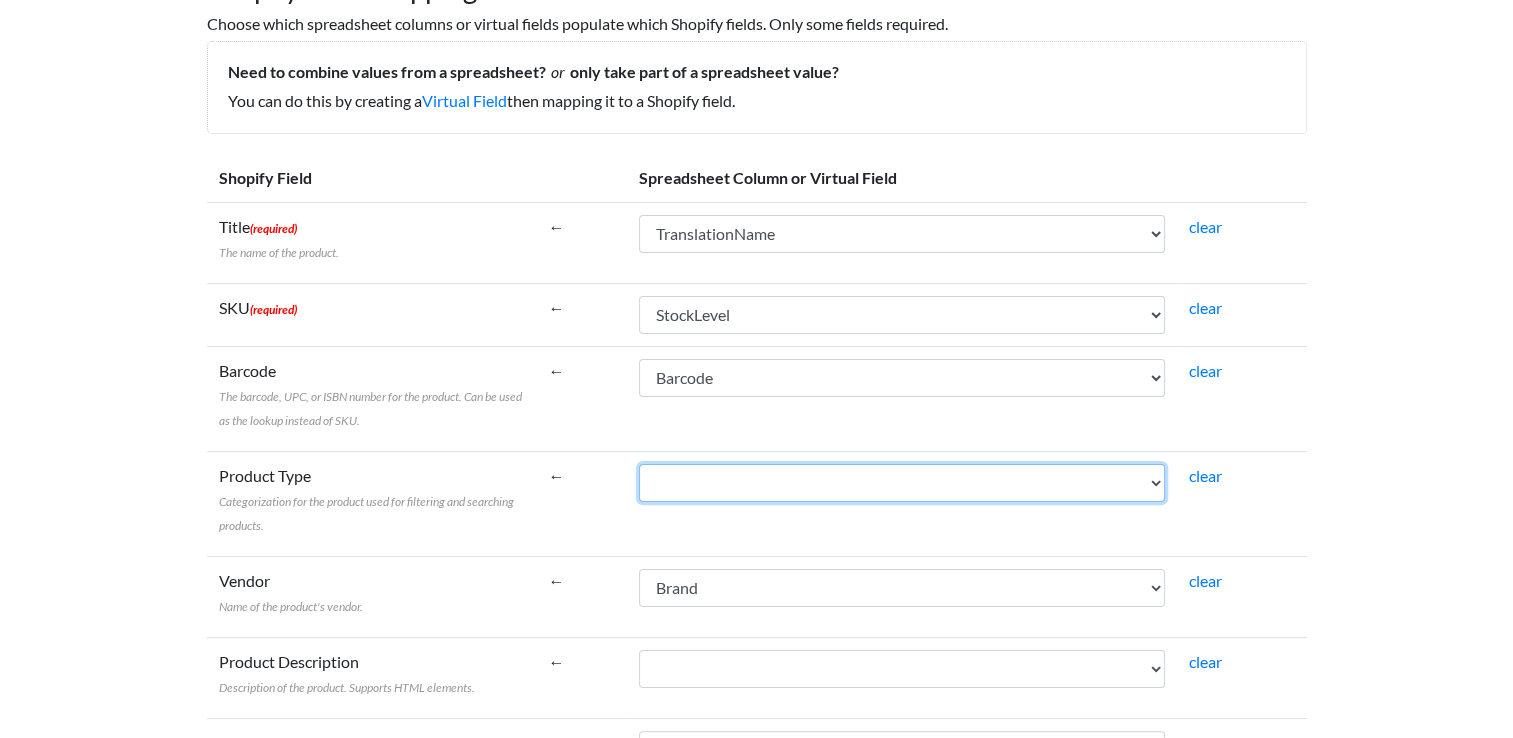 click on "ProductCode
TranslationName
Tax
StockLevel
Barcode
Brand
Flavour
FilterByCategory
NutritionalInformation
Size
ProductFlag
ProductFlagDate
ProductPrice
ExpiryDate" at bounding box center [902, 483] 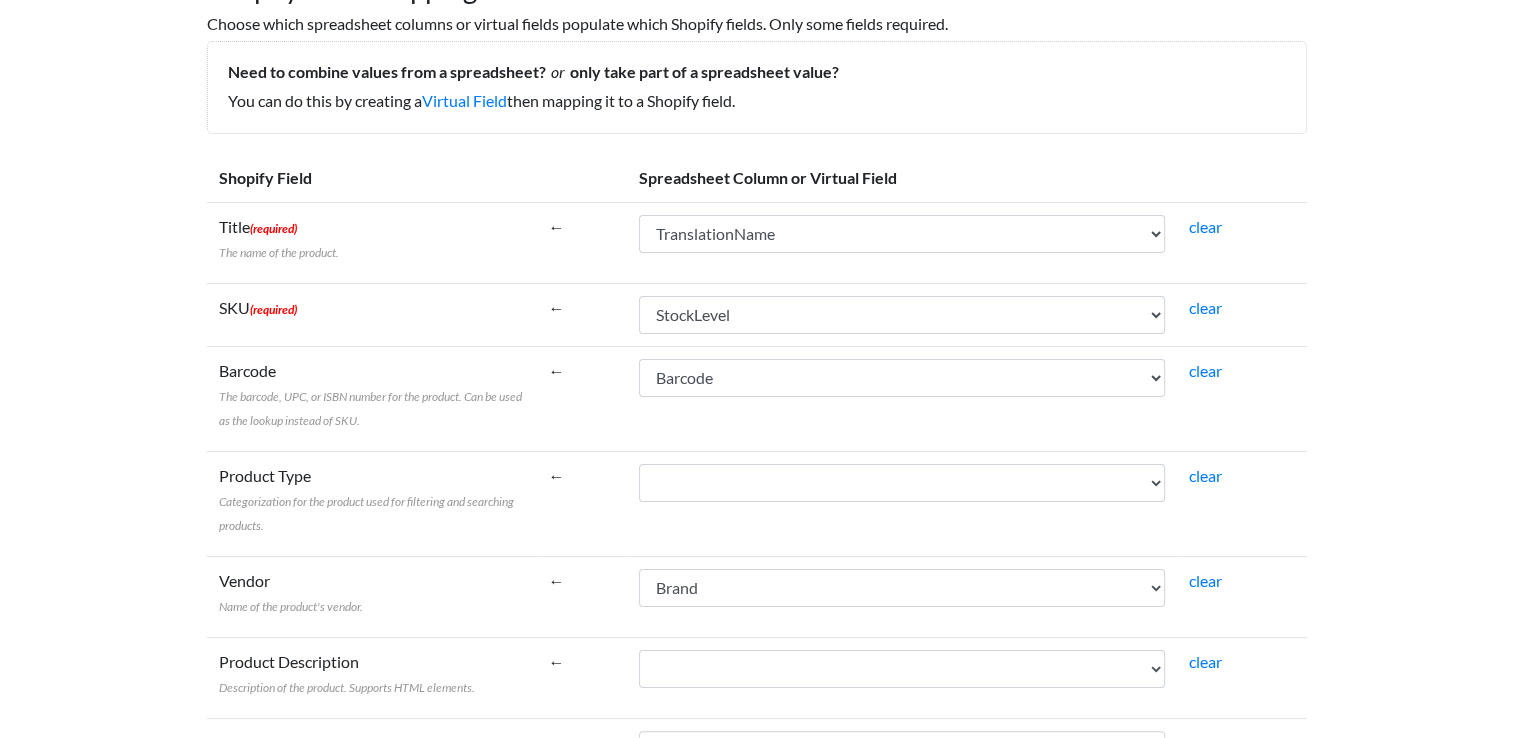click on "ProductCode
TranslationName
Tax
StockLevel
Barcode
Brand
Flavour
FilterByCategory
NutritionalInformation
Size
ProductFlag
ProductFlagDate
ProductPrice
ExpiryDate" at bounding box center [902, 503] 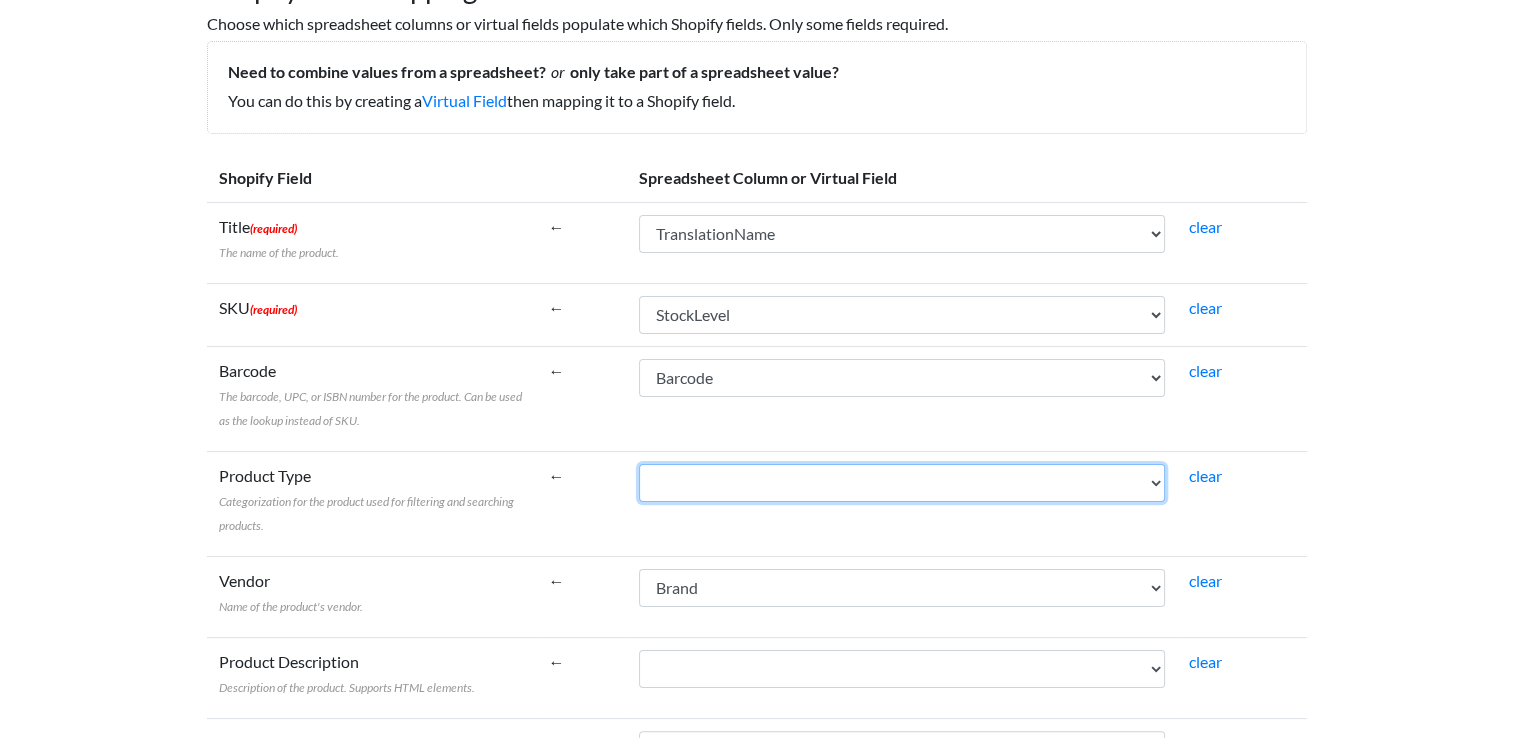 click on "ProductCode
TranslationName
Tax
StockLevel
Barcode
Brand
Flavour
FilterByCategory
NutritionalInformation
Size
ProductFlag
ProductFlagDate
ProductPrice
ExpiryDate" at bounding box center (902, 483) 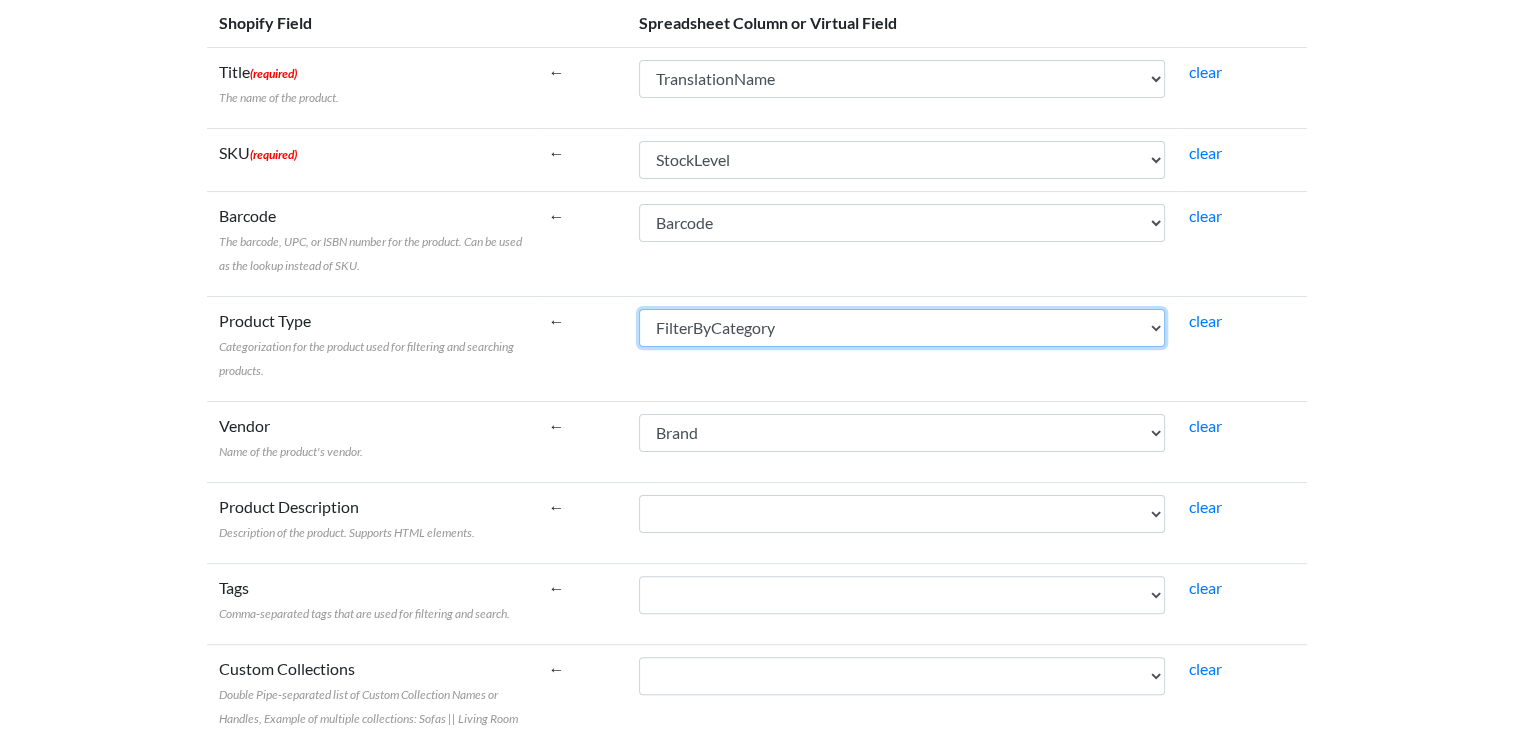 scroll, scrollTop: 421, scrollLeft: 0, axis: vertical 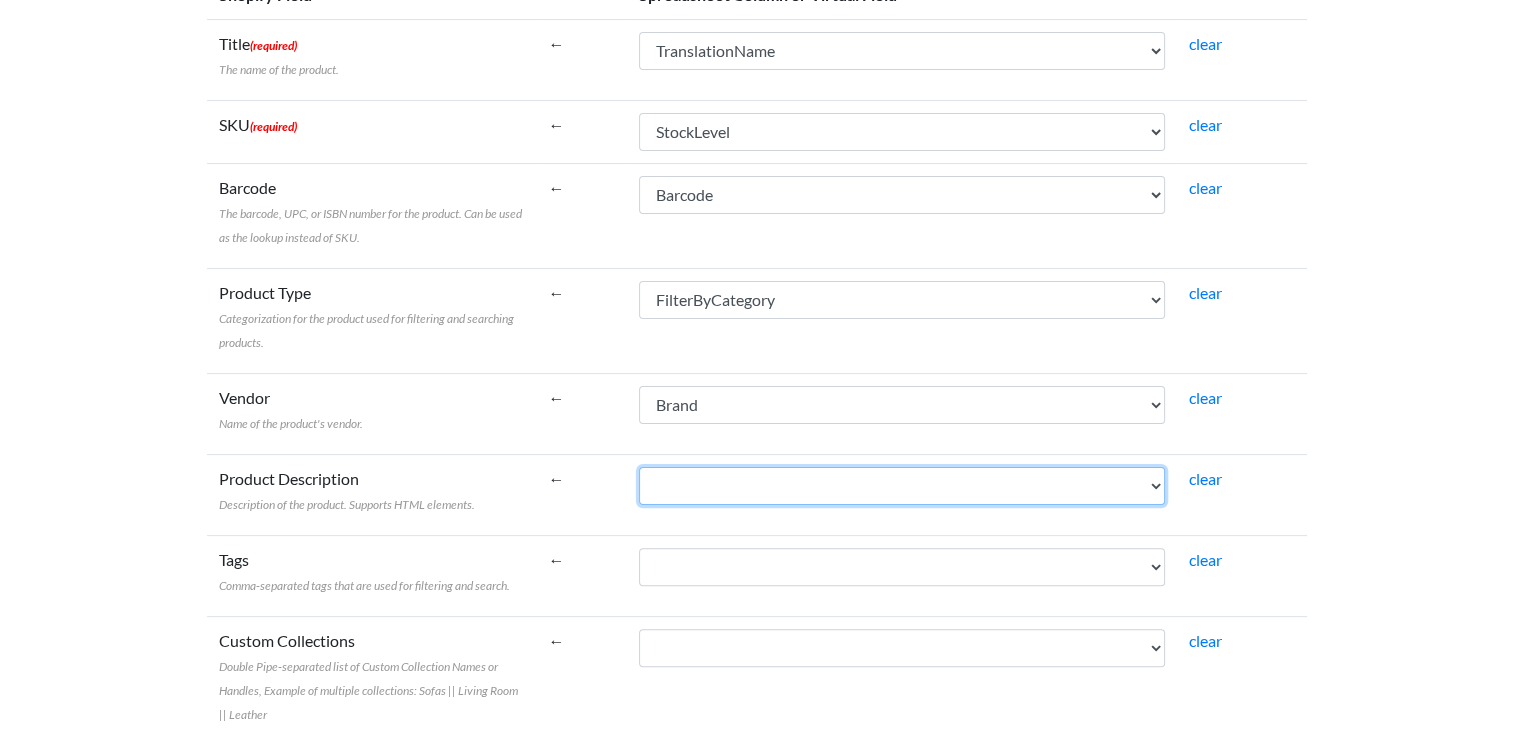 click on "ProductCode
TranslationName
Tax
StockLevel
Barcode
Brand
Flavour
FilterByCategory
NutritionalInformation
Size
ProductFlag
ProductFlagDate
ProductPrice
ExpiryDate" at bounding box center (902, 486) 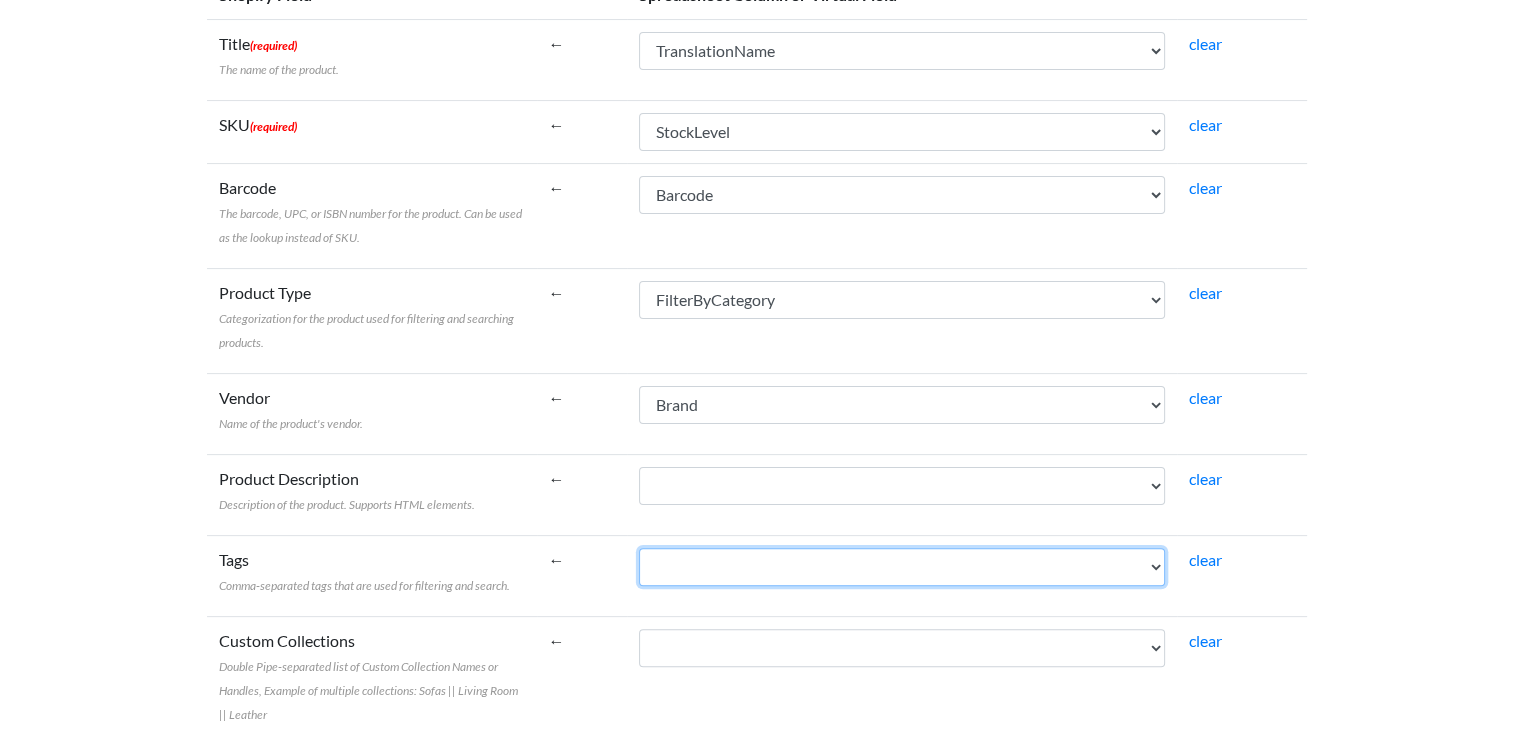 click on "ProductCode
TranslationName
Tax
StockLevel
Barcode
Brand
Flavour
FilterByCategory
NutritionalInformation
Size
ProductFlag
ProductFlagDate
ProductPrice
ExpiryDate" at bounding box center (902, 567) 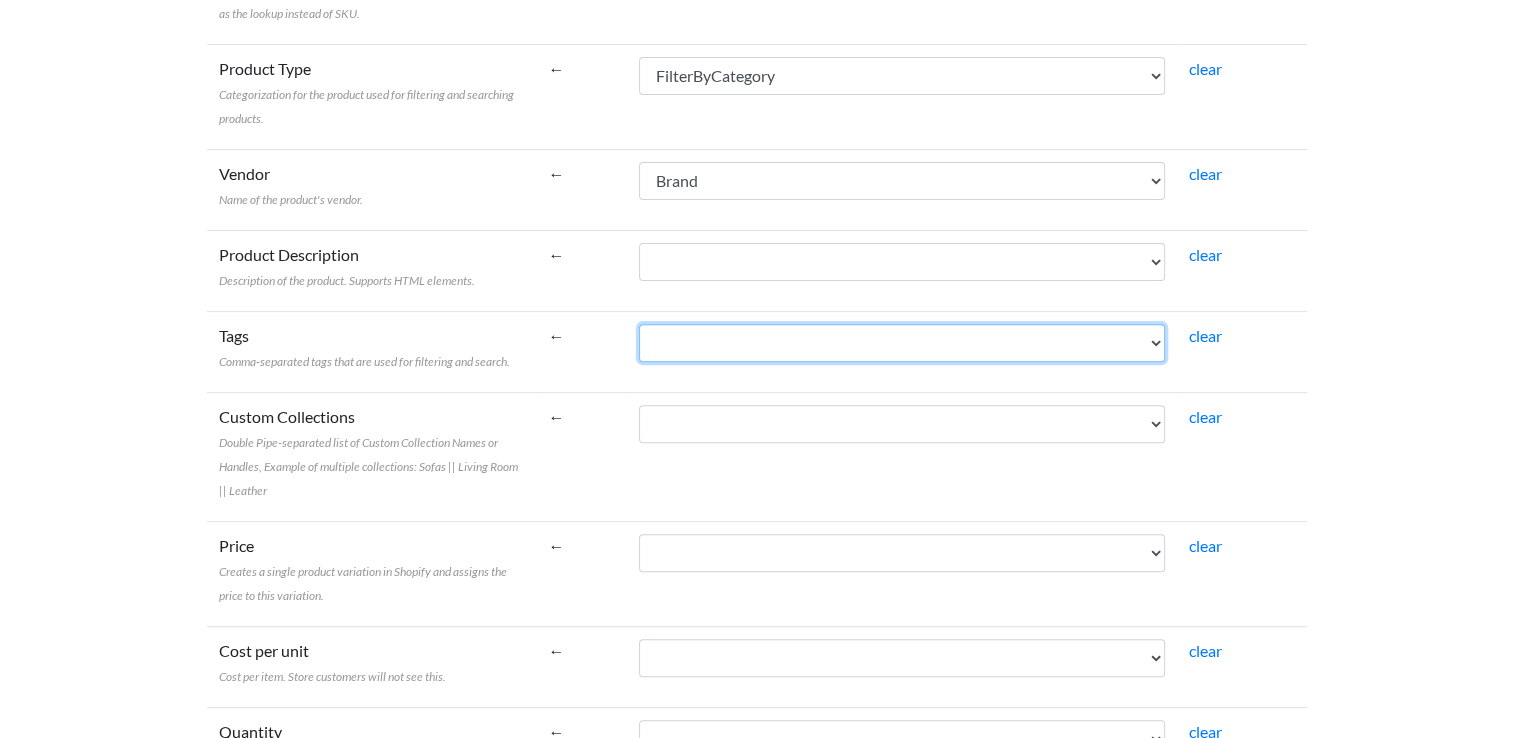 scroll, scrollTop: 641, scrollLeft: 0, axis: vertical 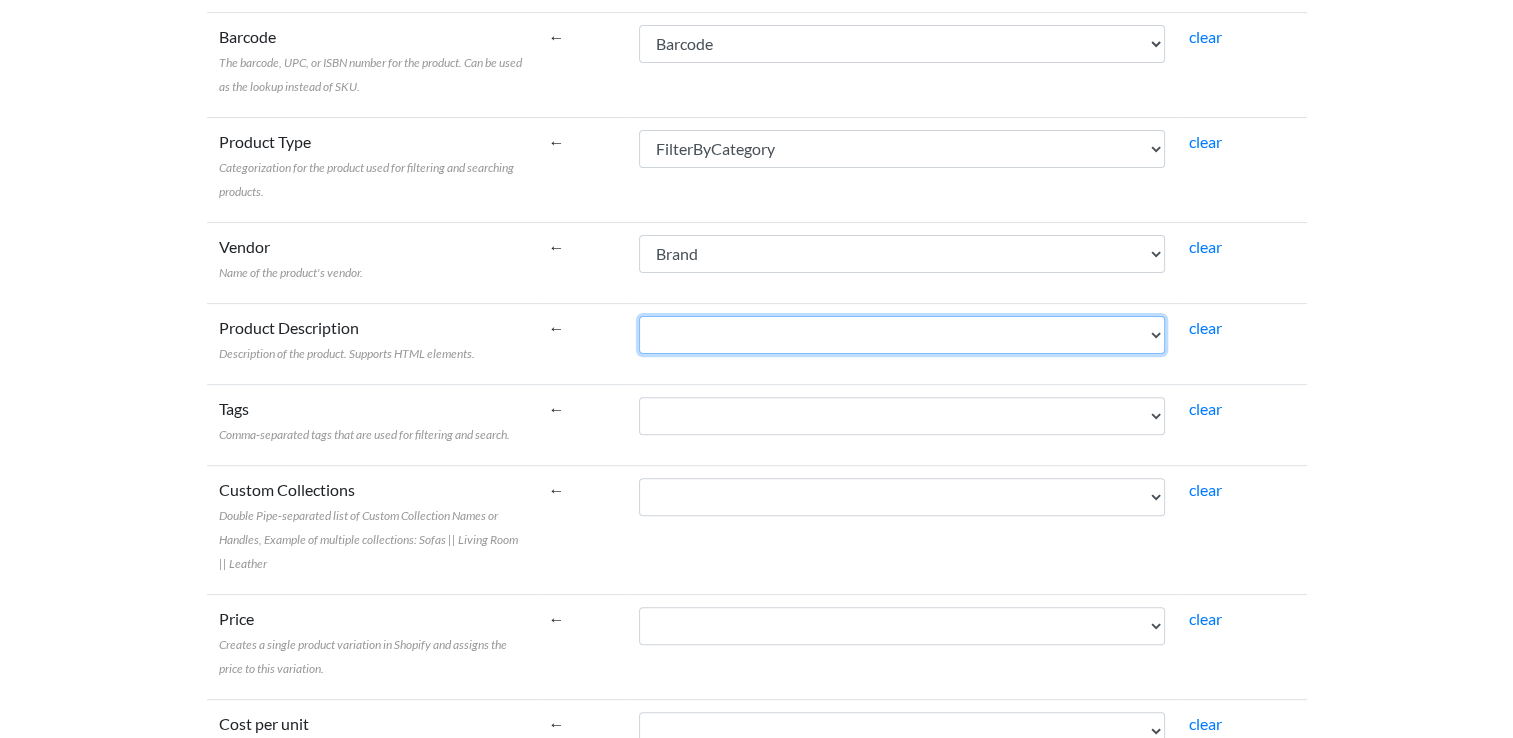 click on "ProductCode
TranslationName
Tax
StockLevel
Barcode
Brand
Flavour
FilterByCategory
NutritionalInformation
Size
ProductFlag
ProductFlagDate
ProductPrice
ExpiryDate" at bounding box center [902, 335] 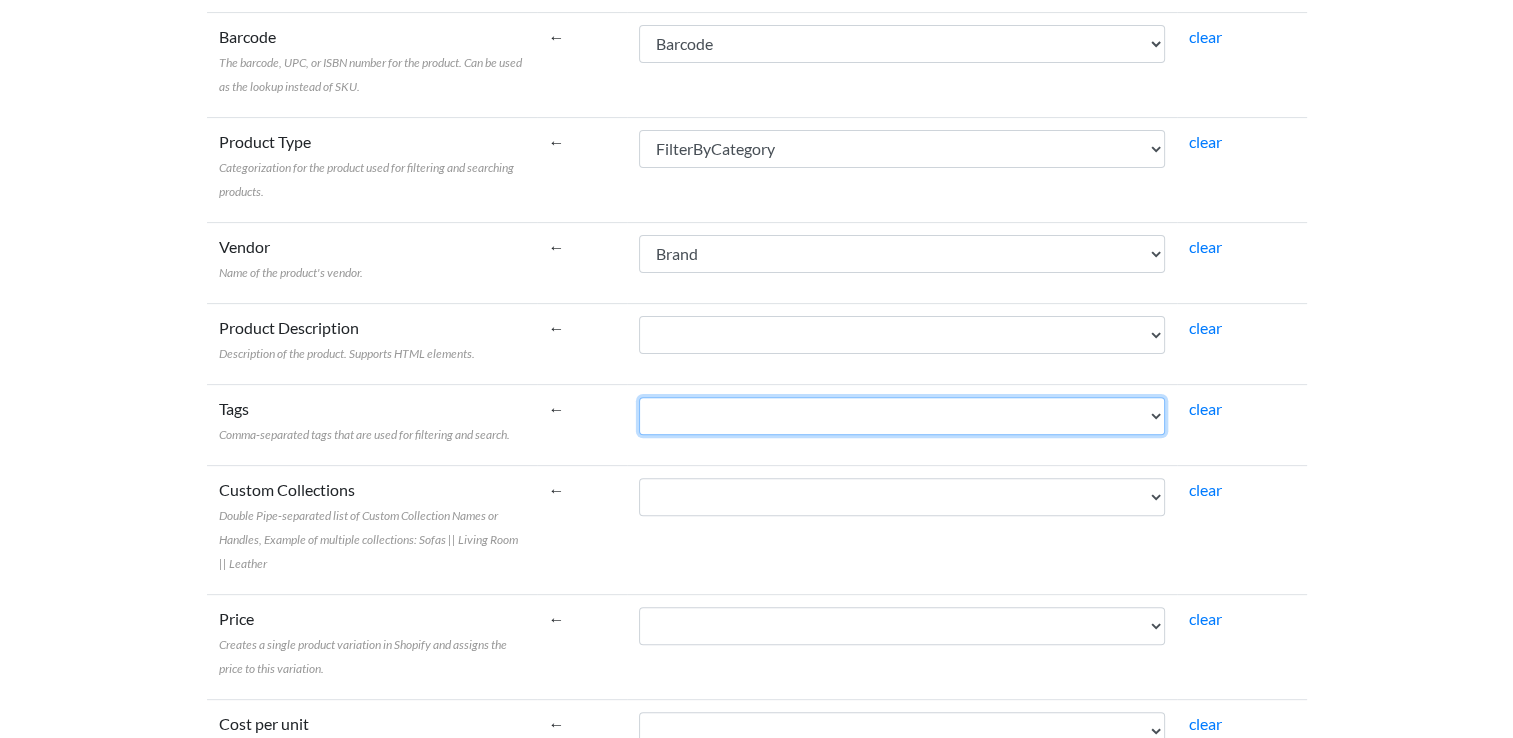 click on "ProductCode
TranslationName
Tax
StockLevel
Barcode
Brand
Flavour
FilterByCategory
NutritionalInformation
Size
ProductFlag
ProductFlagDate
ProductPrice
ExpiryDate" at bounding box center (902, 416) 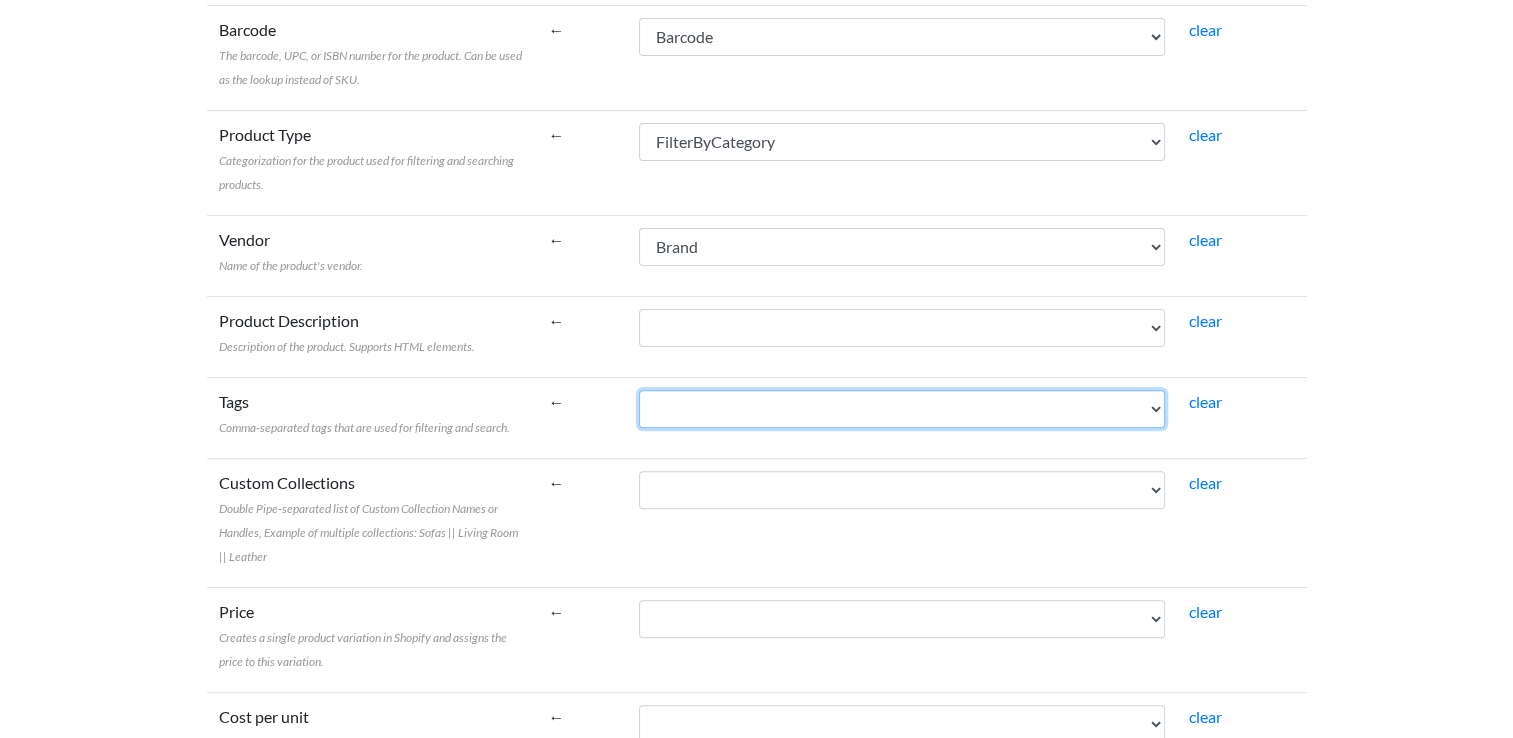 scroll, scrollTop: 580, scrollLeft: 0, axis: vertical 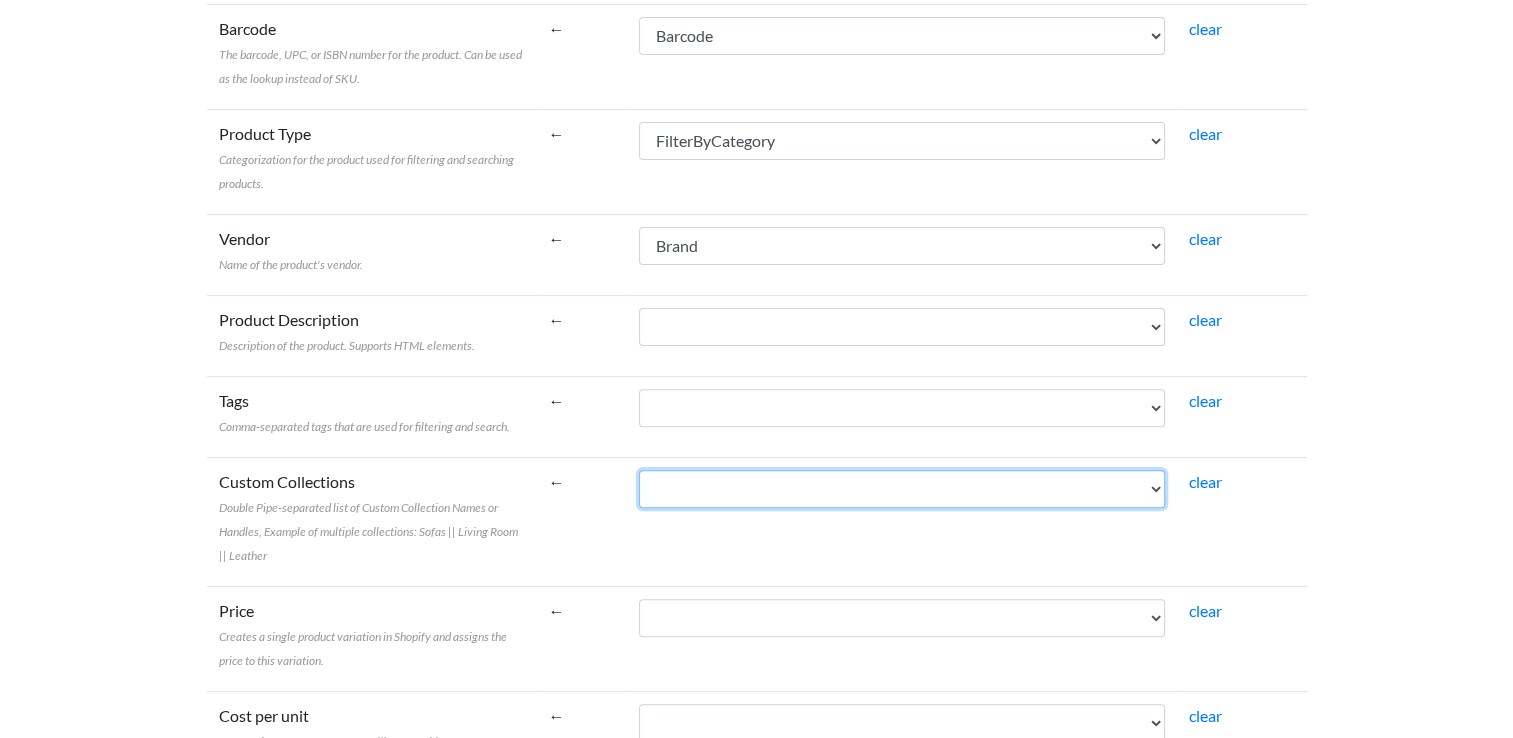 click on "ProductCode
TranslationName
Tax
StockLevel
Barcode
Brand
Flavour
FilterByCategory
NutritionalInformation
Size
ProductFlag
ProductFlagDate
ProductPrice
ExpiryDate" at bounding box center (902, 489) 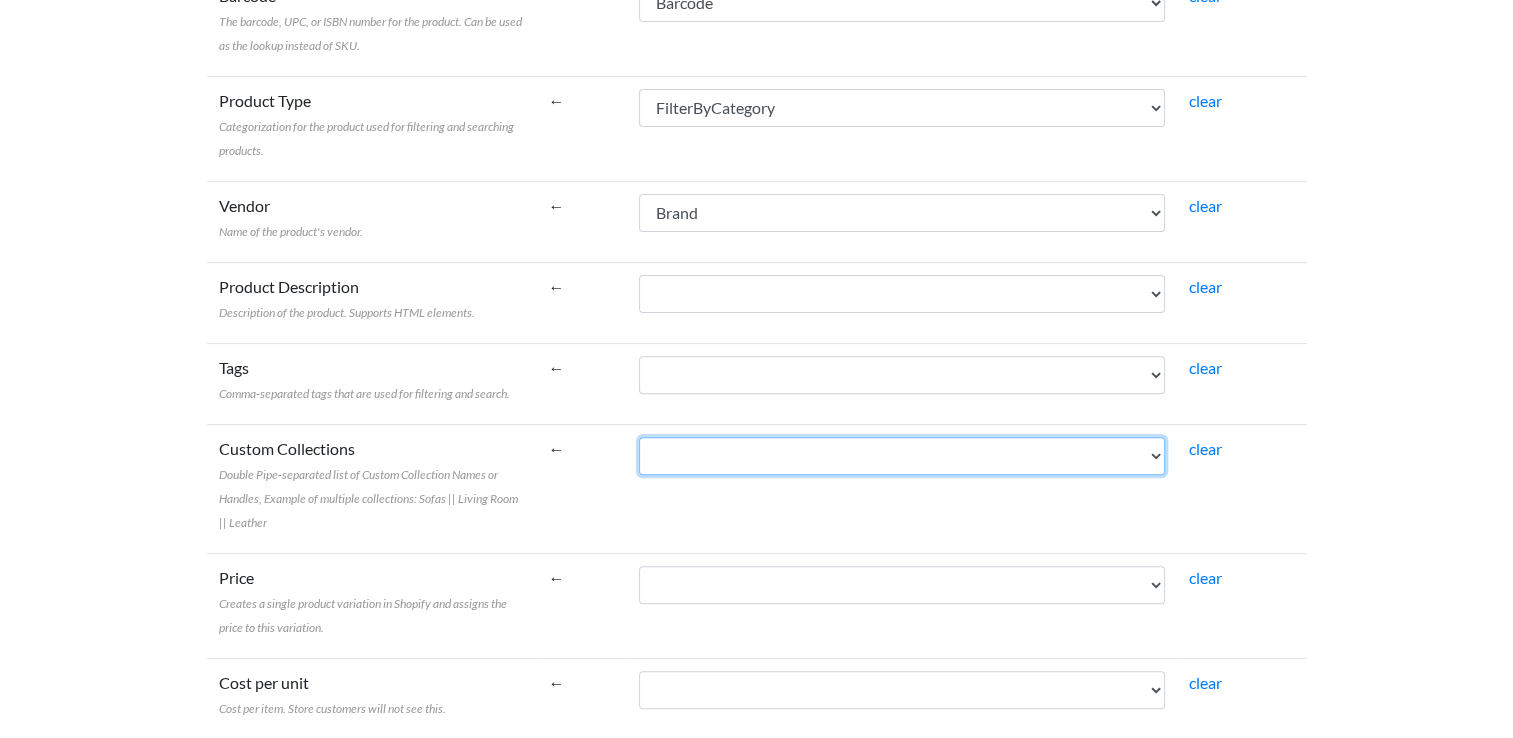 scroll, scrollTop: 615, scrollLeft: 0, axis: vertical 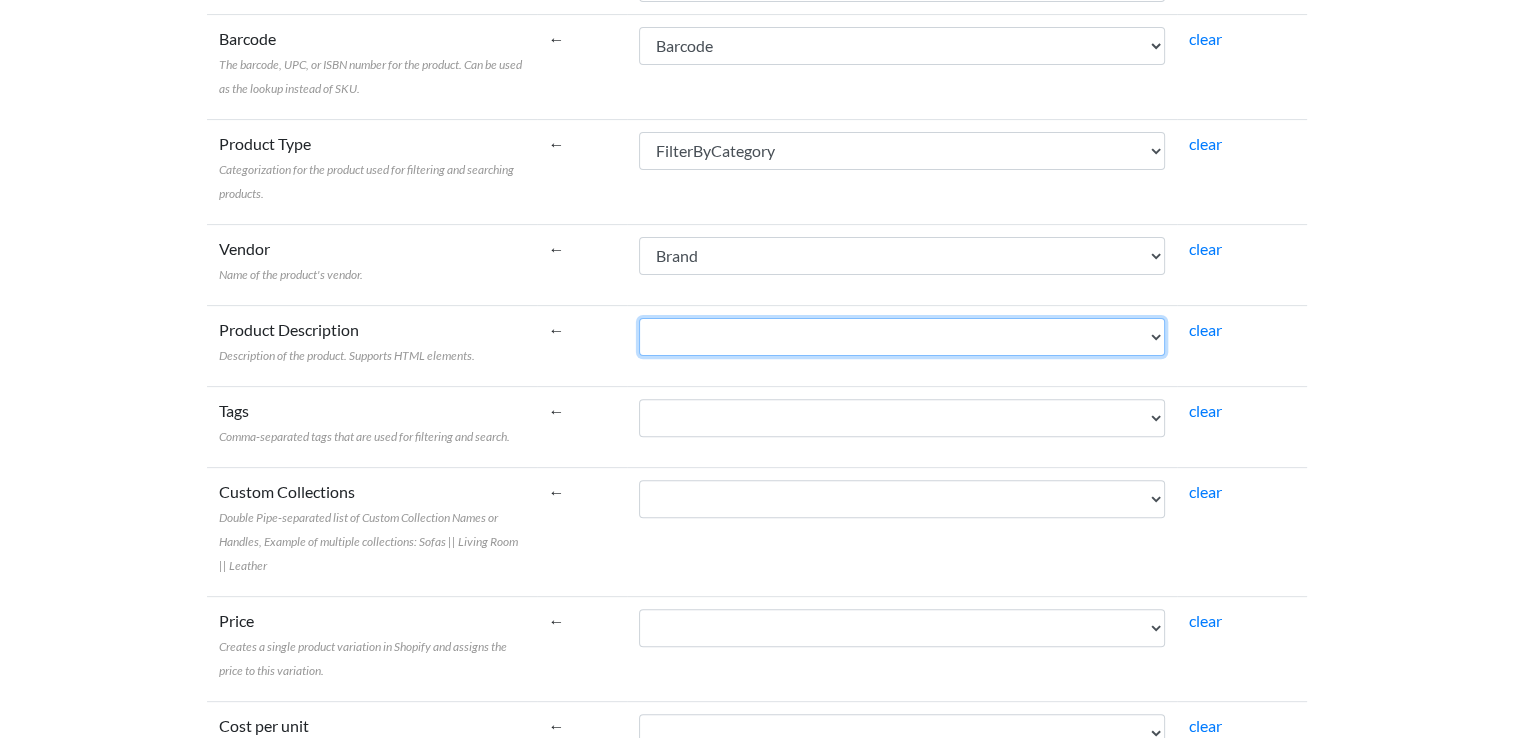 click on "ProductCode
TranslationName
Tax
StockLevel
Barcode
Brand
Flavour
FilterByCategory
NutritionalInformation
Size
ProductFlag
ProductFlagDate
ProductPrice
ExpiryDate" at bounding box center (902, 337) 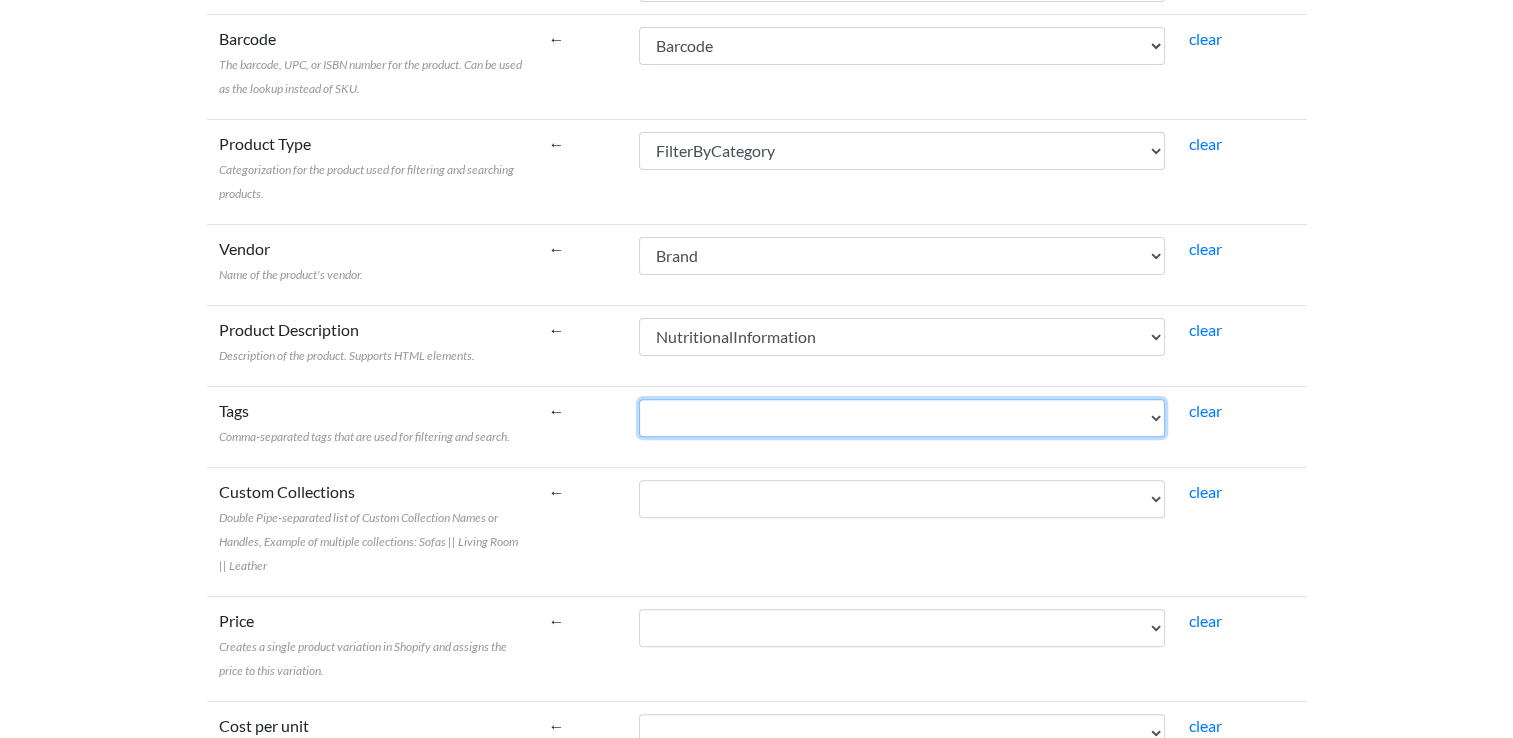 click on "ProductCode
TranslationName
Tax
StockLevel
Barcode
Brand
Flavour
FilterByCategory
NutritionalInformation
Size
ProductFlag
ProductFlagDate
ProductPrice
ExpiryDate" at bounding box center (902, 418) 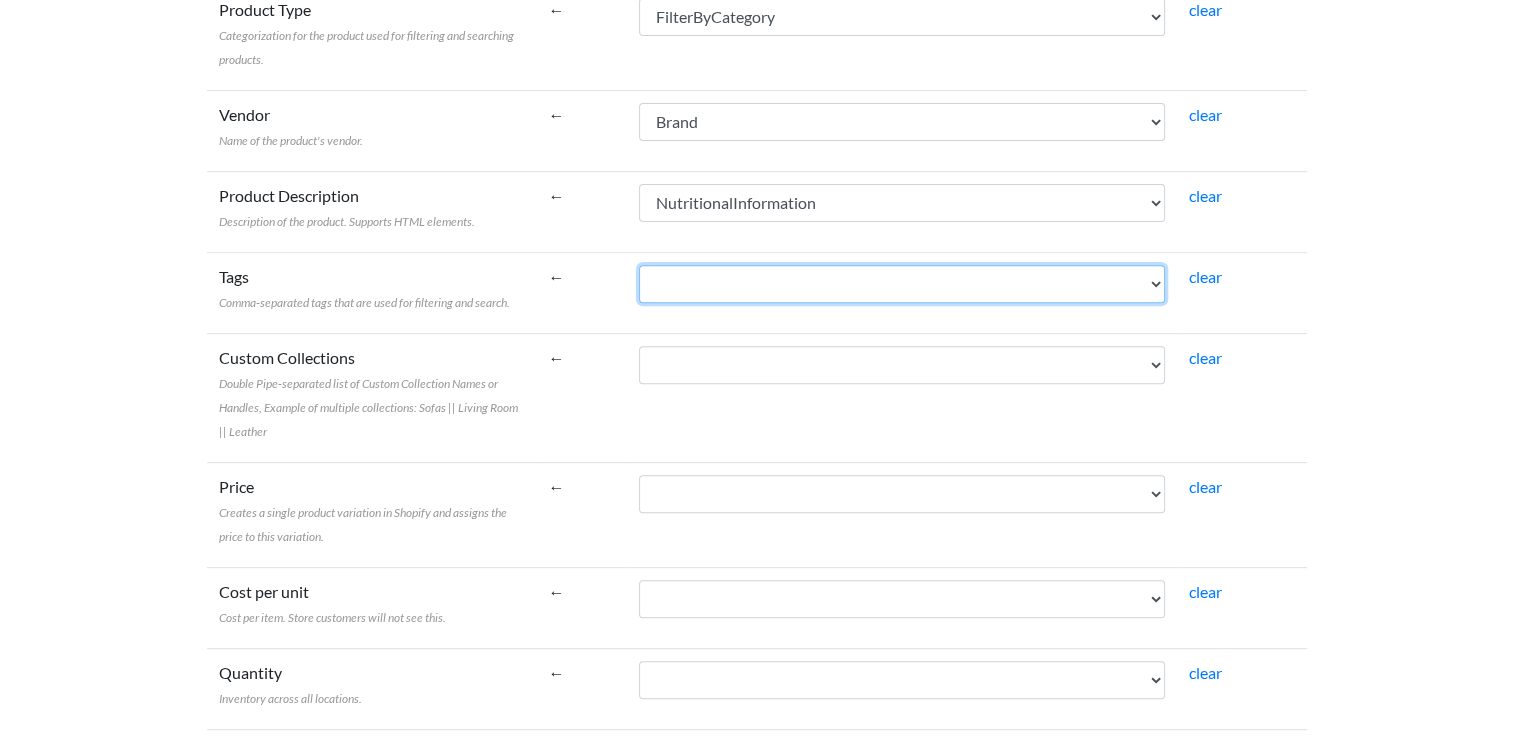 scroll, scrollTop: 705, scrollLeft: 0, axis: vertical 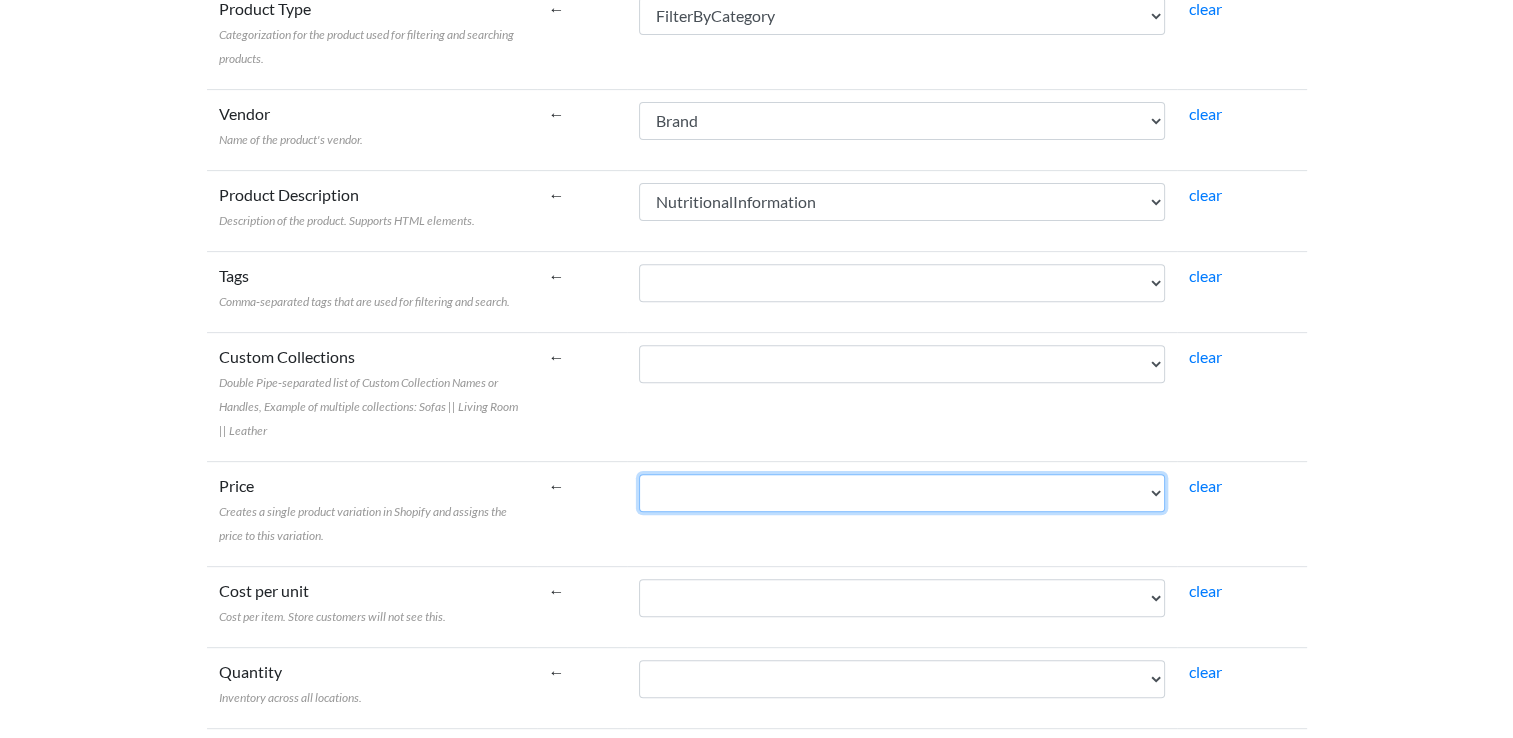 click on "ProductCode
TranslationName
Tax
StockLevel
Barcode
Brand
Flavour
FilterByCategory
NutritionalInformation
Size
ProductFlag
ProductFlagDate
ProductPrice
ExpiryDate" at bounding box center [902, 493] 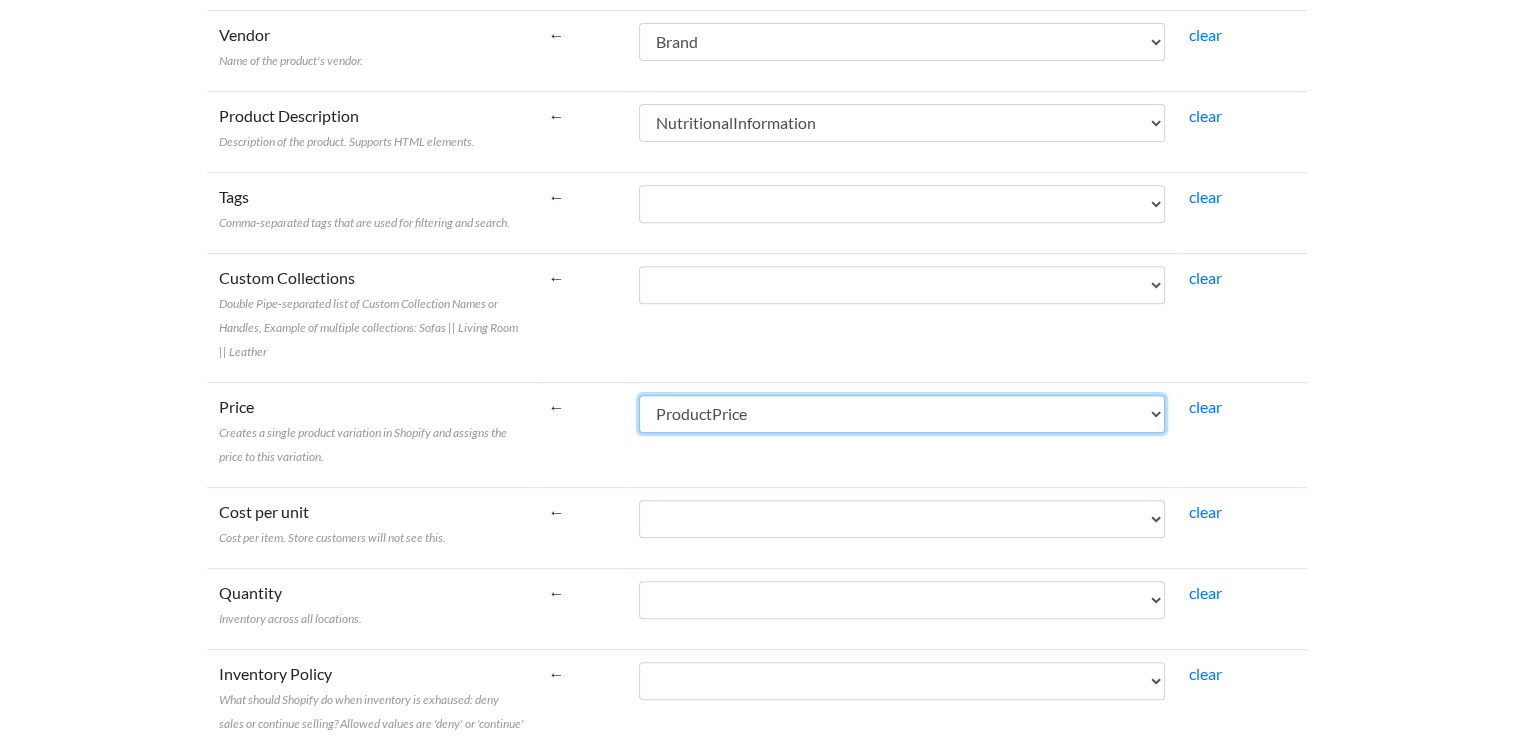 scroll, scrollTop: 818, scrollLeft: 0, axis: vertical 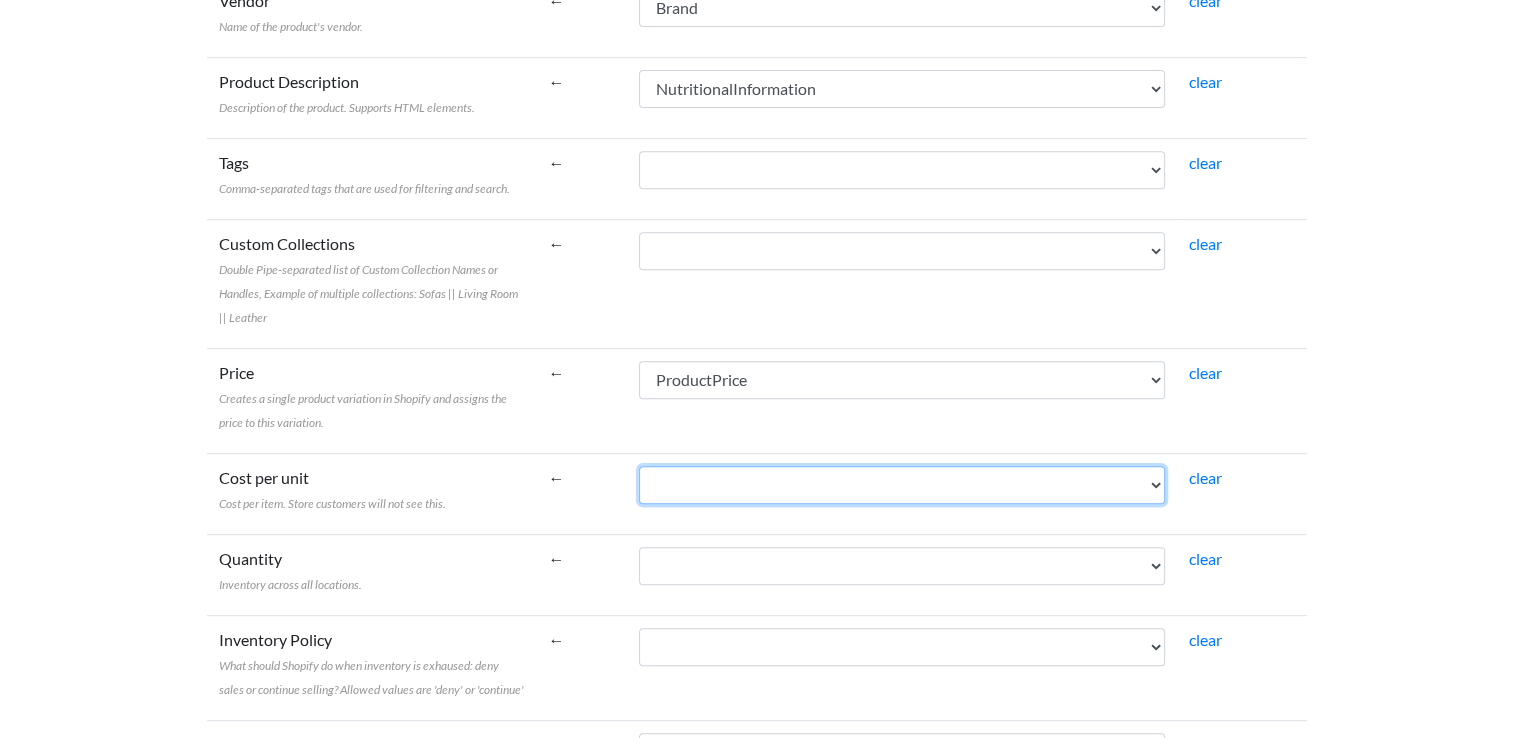 click on "ProductCode
TranslationName
Tax
StockLevel
Barcode
Brand
Flavour
FilterByCategory
NutritionalInformation
Size
ProductFlag
ProductFlagDate
ProductPrice
ExpiryDate" at bounding box center (902, 485) 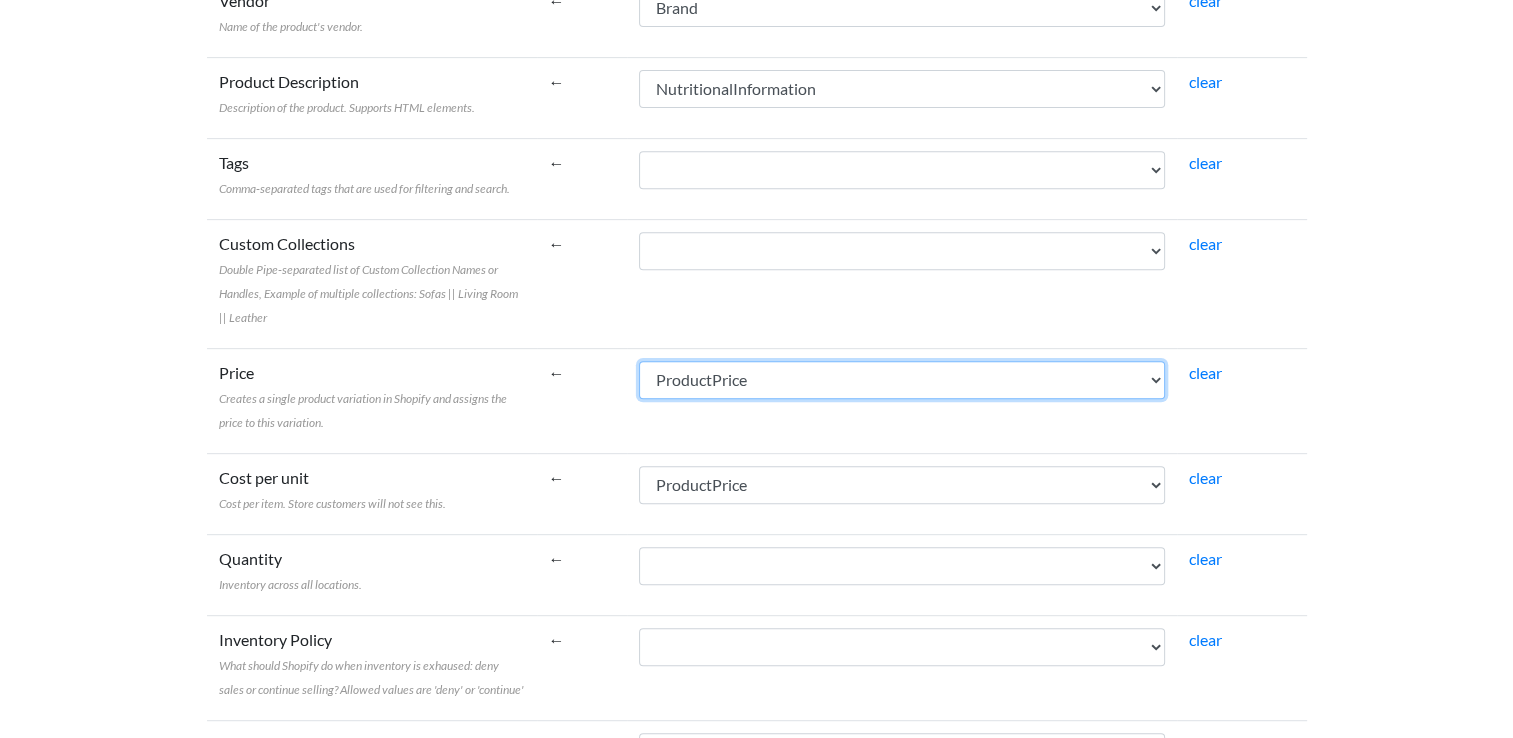 click on "ProductCode
TranslationName
Tax
StockLevel
Barcode
Brand
Flavour
FilterByCategory
NutritionalInformation
Size
ProductFlag
ProductFlagDate
ProductPrice
ExpiryDate" at bounding box center [902, 380] 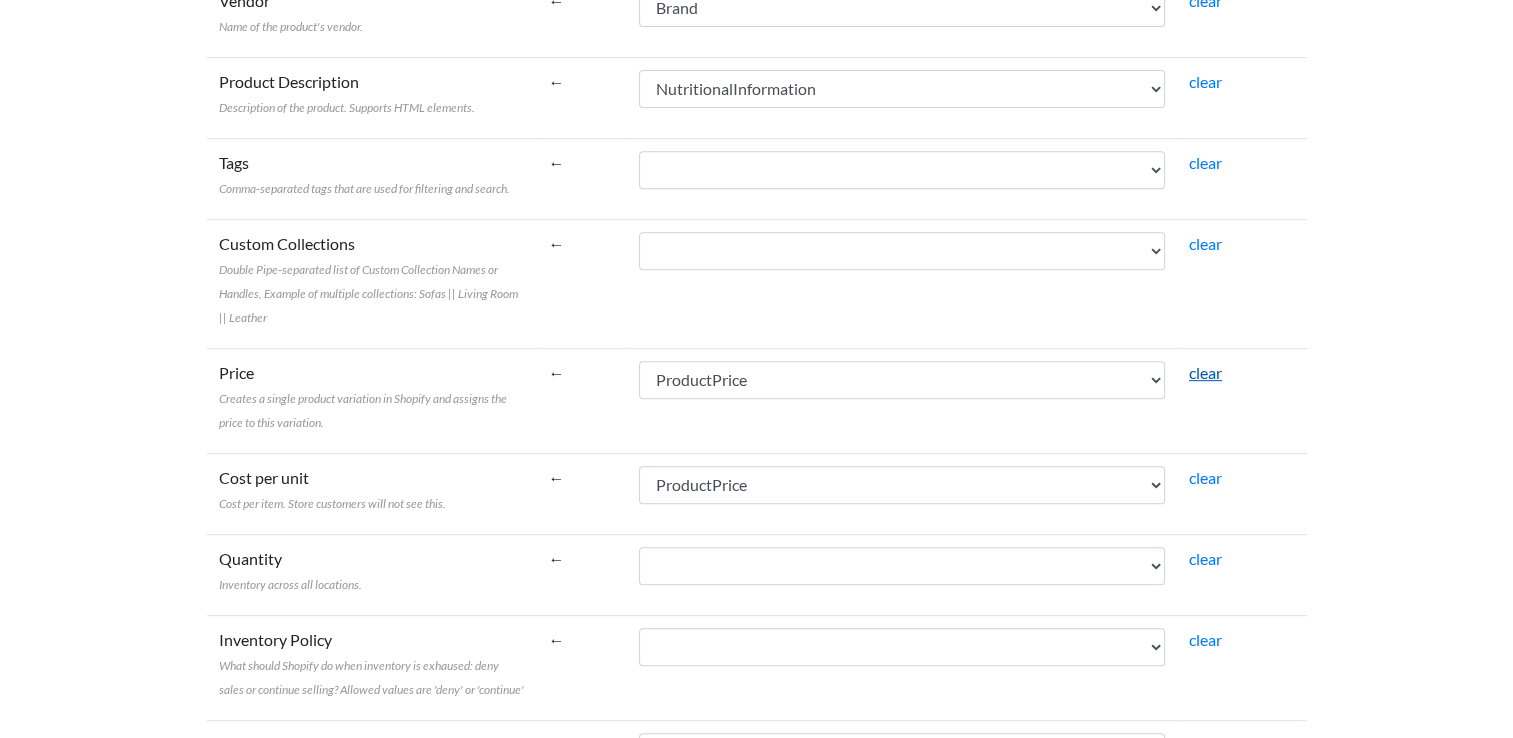 click on "clear" at bounding box center [1205, 372] 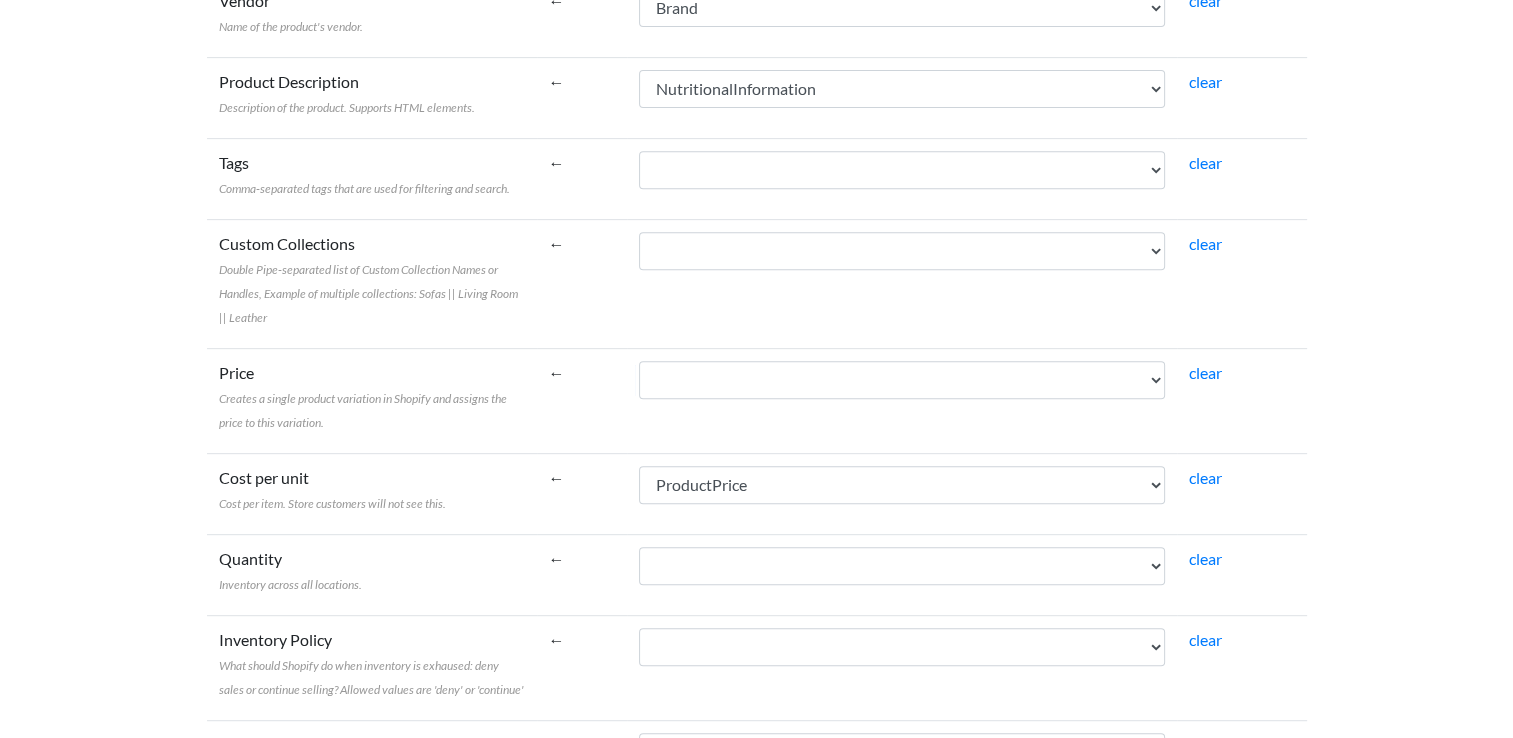 click on "ProductCode
TranslationName
Tax
StockLevel
Barcode
Brand
Flavour
FilterByCategory
NutritionalInformation
Size
ProductFlag
ProductFlagDate
ProductPrice
ExpiryDate" at bounding box center (902, 400) 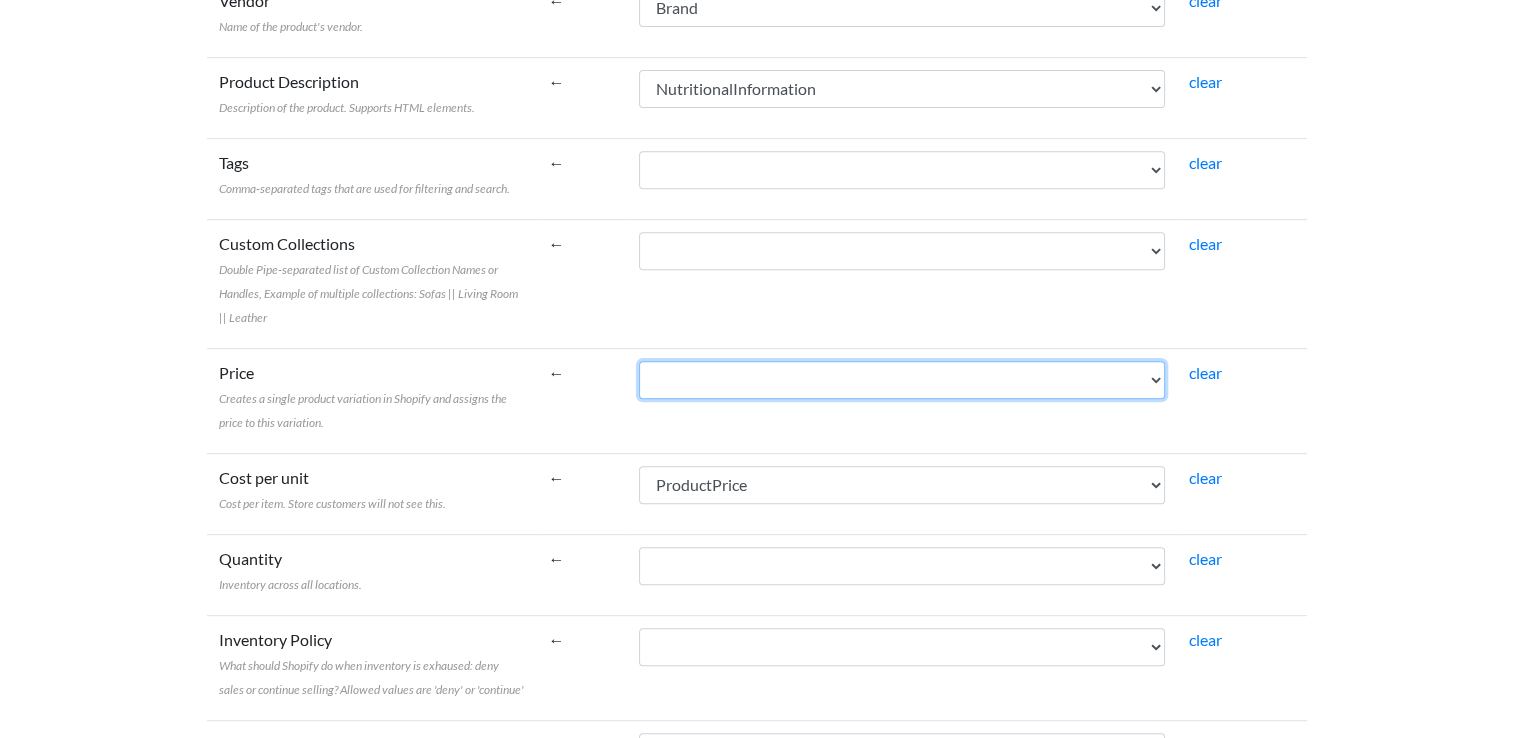 click on "ProductCode
TranslationName
Tax
StockLevel
Barcode
Brand
Flavour
FilterByCategory
NutritionalInformation
Size
ProductFlag
ProductFlagDate
ProductPrice
ExpiryDate" at bounding box center [902, 380] 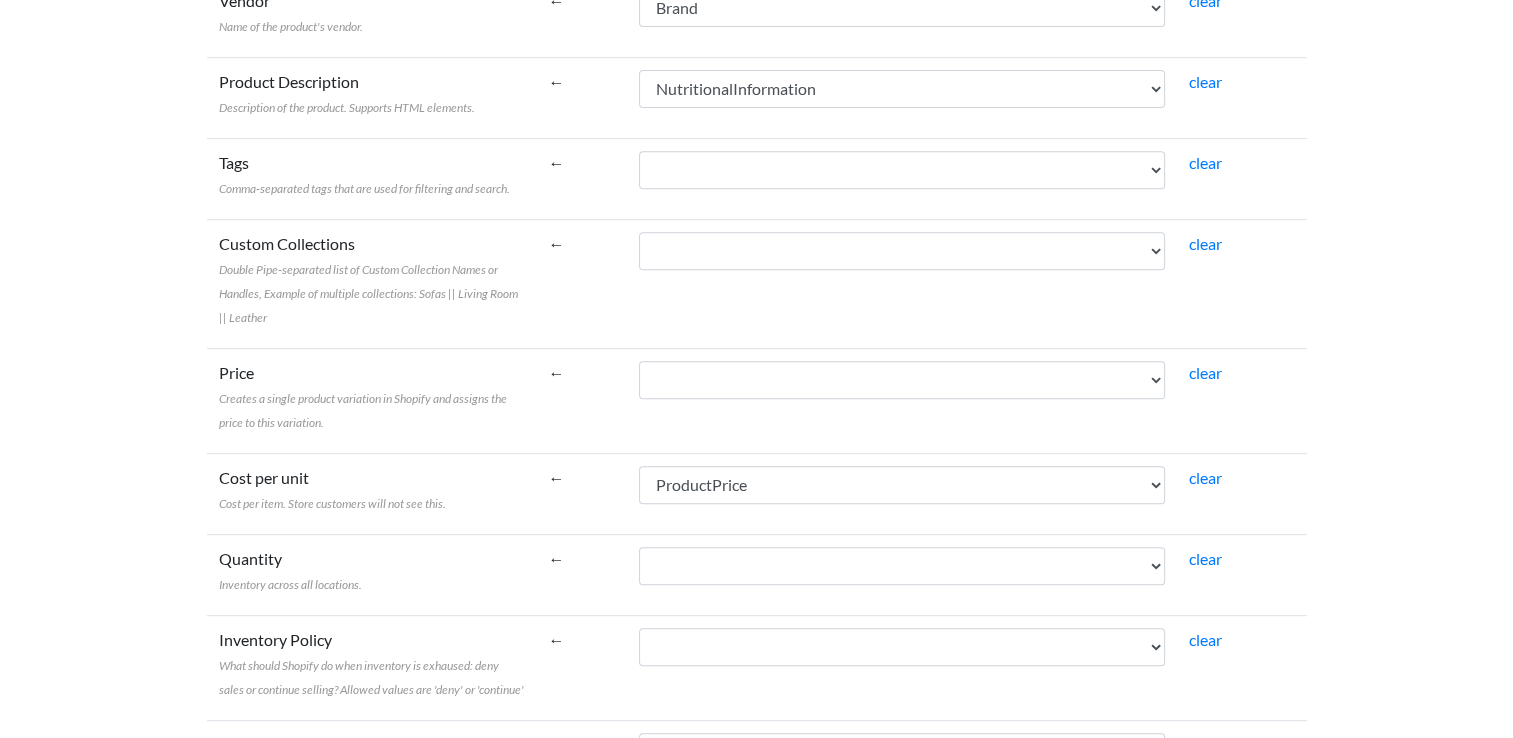 click on "ProductCode
TranslationName
Tax
StockLevel
Barcode
Brand
Flavour
FilterByCategory
NutritionalInformation
Size
ProductFlag
ProductFlagDate
ProductPrice
ExpiryDate" at bounding box center [902, 400] 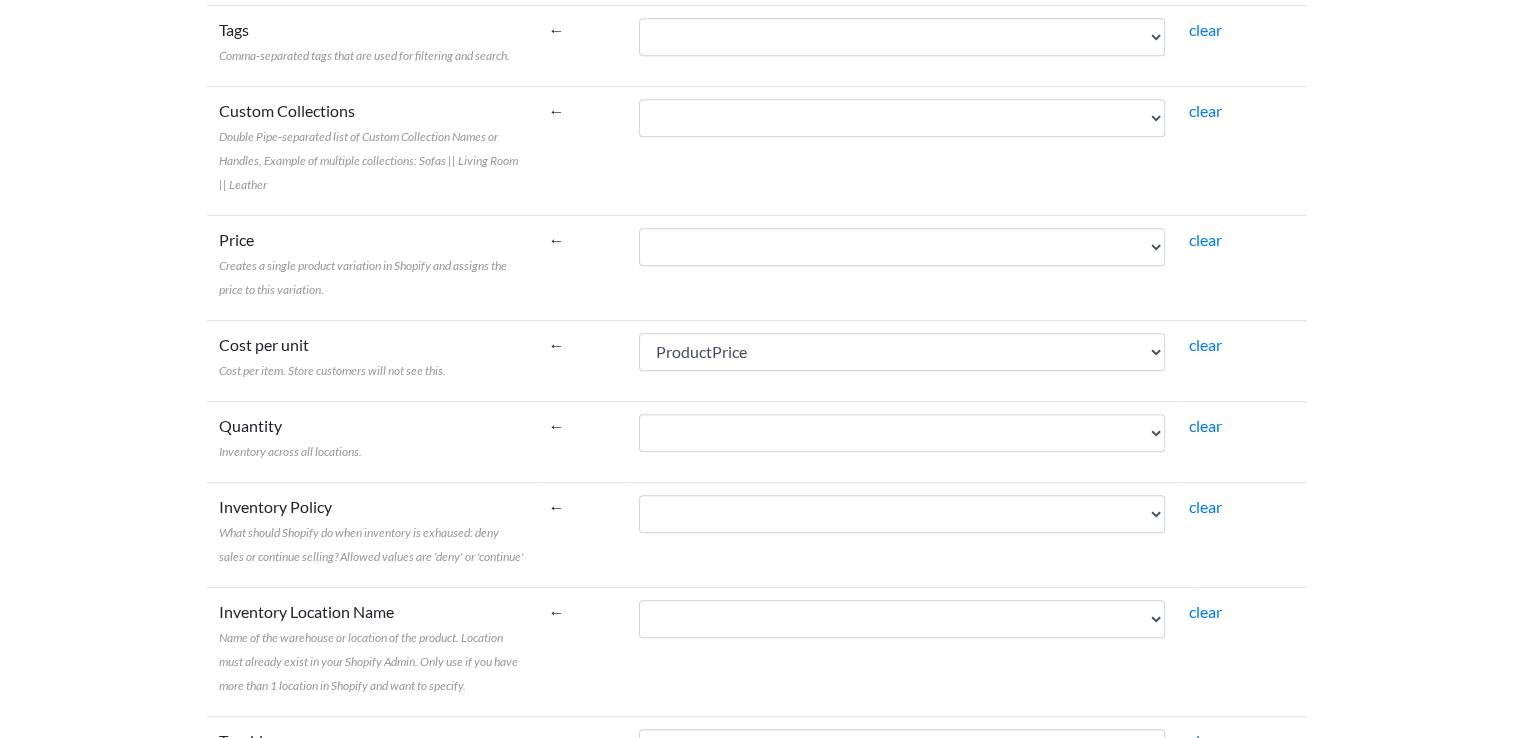 scroll, scrollTop: 953, scrollLeft: 0, axis: vertical 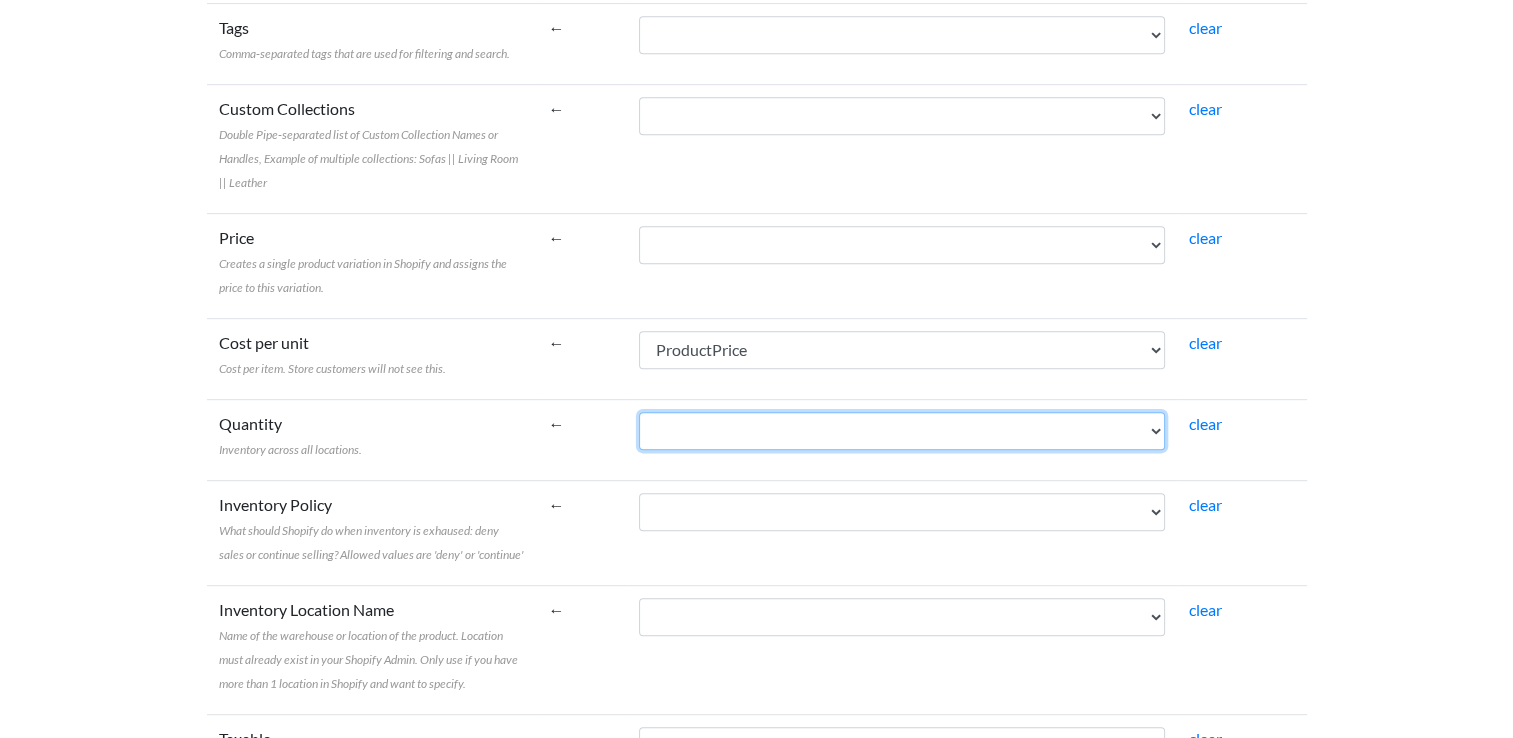 click on "ProductCode
TranslationName
Tax
StockLevel
Barcode
Brand
Flavour
FilterByCategory
NutritionalInformation
Size
ProductFlag
ProductFlagDate
ProductPrice
ExpiryDate" at bounding box center [902, 431] 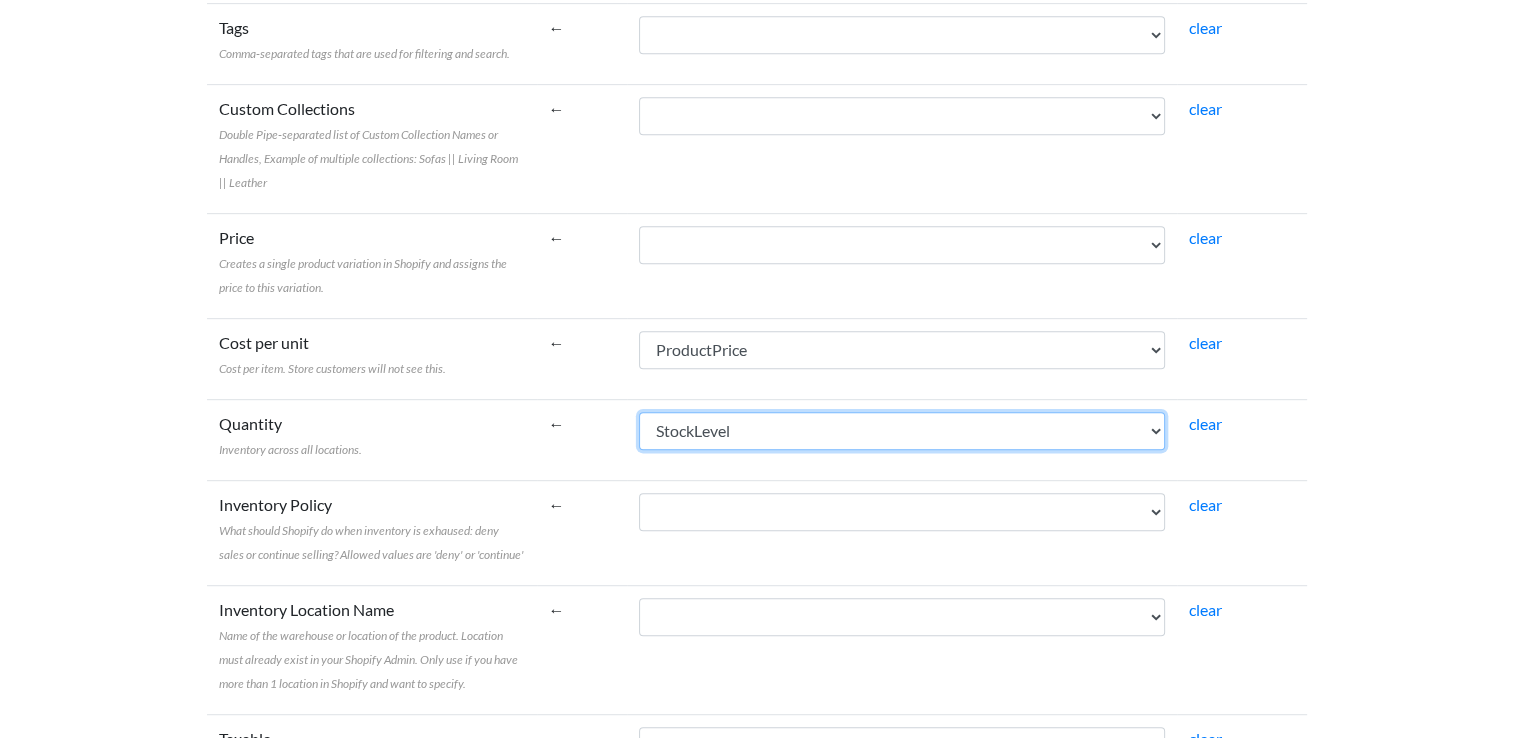click on "ProductCode
TranslationName
Tax
StockLevel
Barcode
Brand
Flavour
FilterByCategory
NutritionalInformation
Size
ProductFlag
ProductFlagDate
ProductPrice
ExpiryDate" at bounding box center (902, 431) 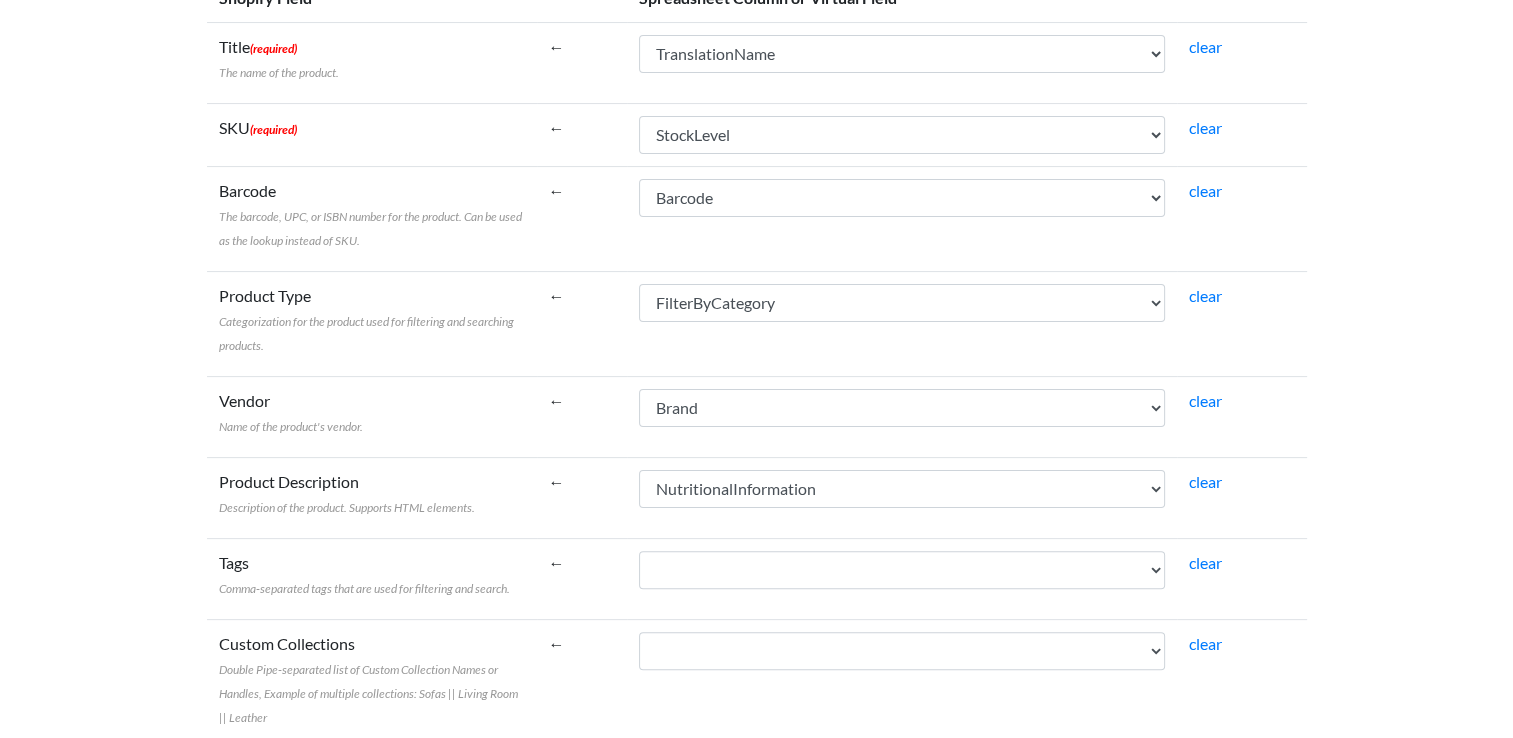 scroll, scrollTop: 396, scrollLeft: 0, axis: vertical 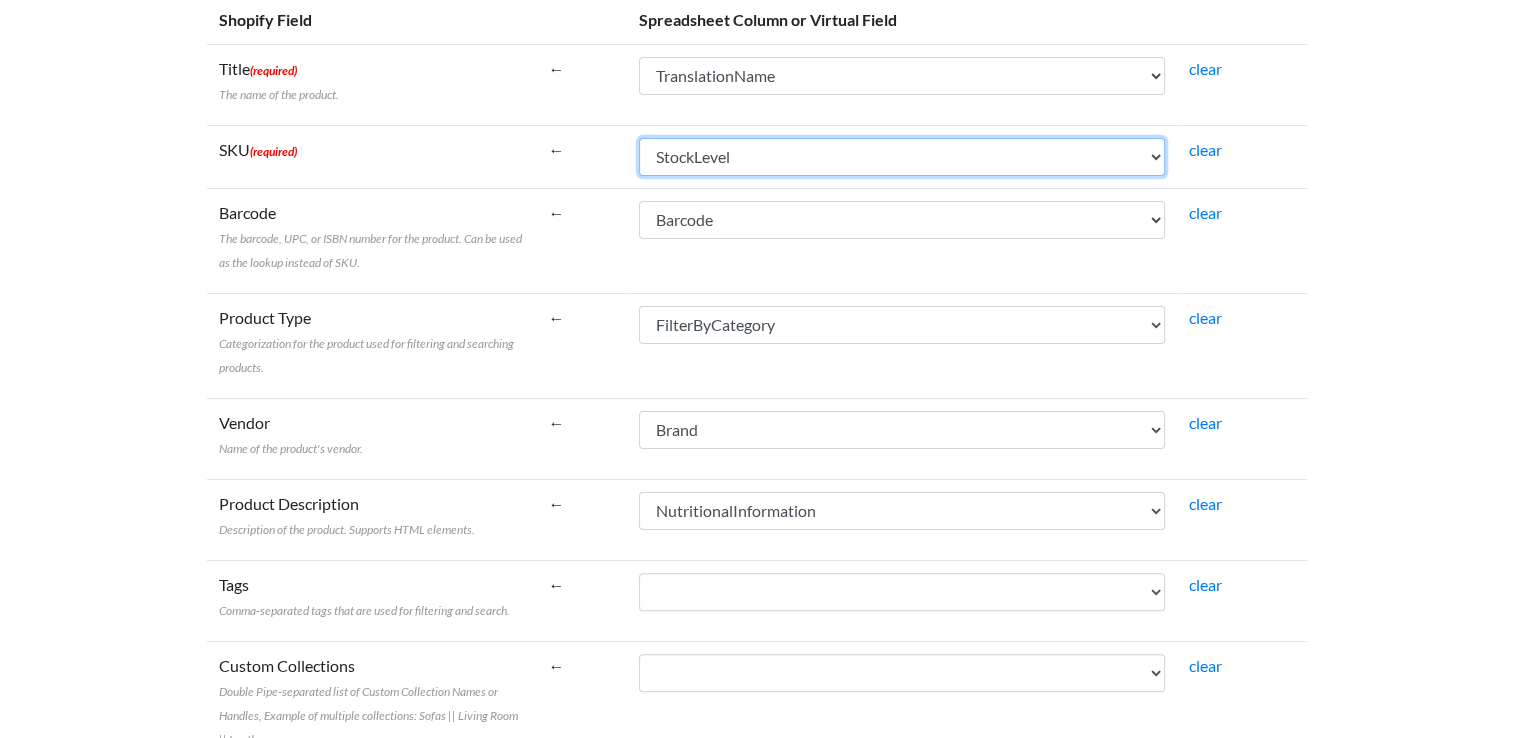 click on "ProductCode
TranslationName
Tax
StockLevel
Barcode
Brand
Flavour
FilterByCategory
NutritionalInformation
Size
ProductFlag
ProductFlagDate
ProductPrice
ExpiryDate" at bounding box center [902, 157] 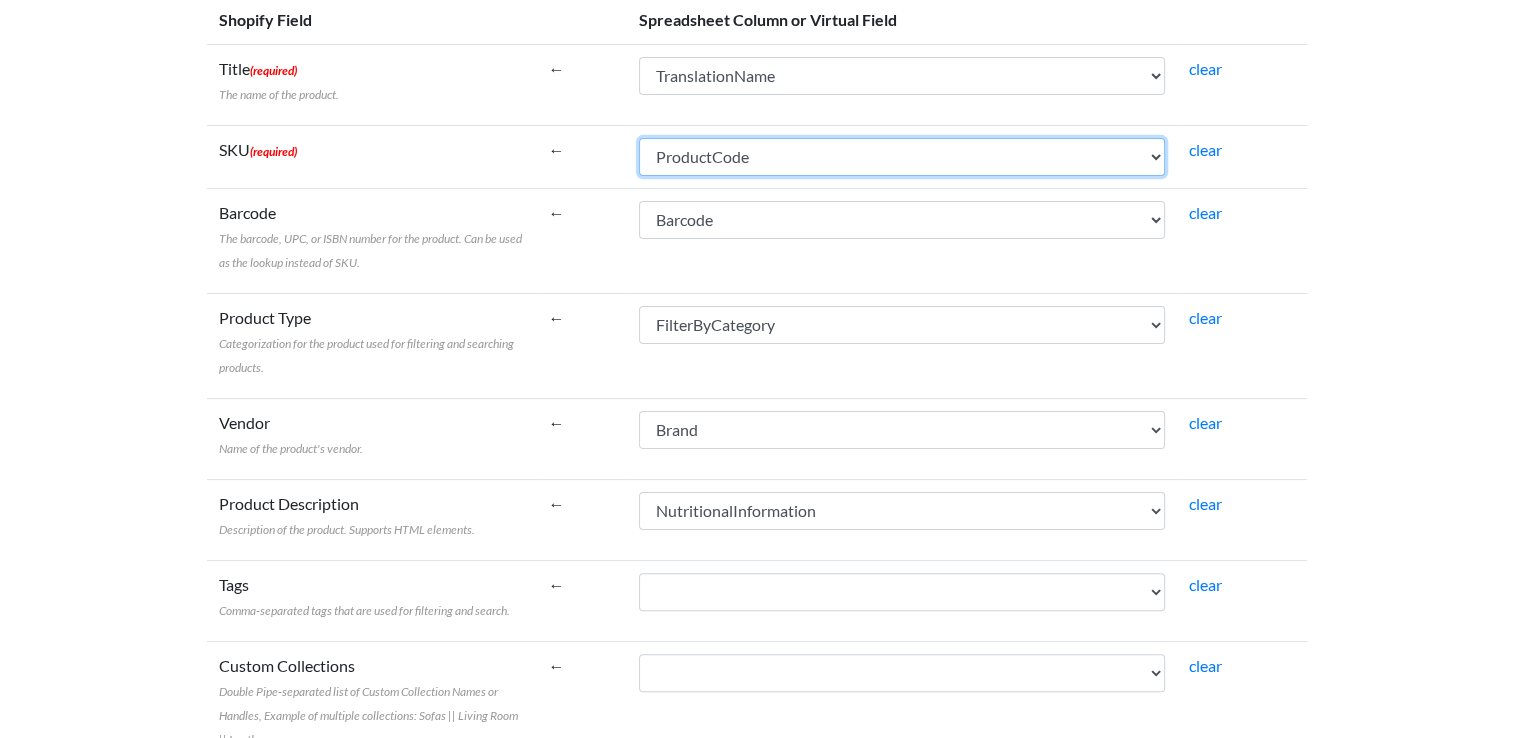 click on "ProductCode
TranslationName
Tax
StockLevel
Barcode
Brand
Flavour
FilterByCategory
NutritionalInformation
Size
ProductFlag
ProductFlagDate
ProductPrice
ExpiryDate" at bounding box center [902, 157] 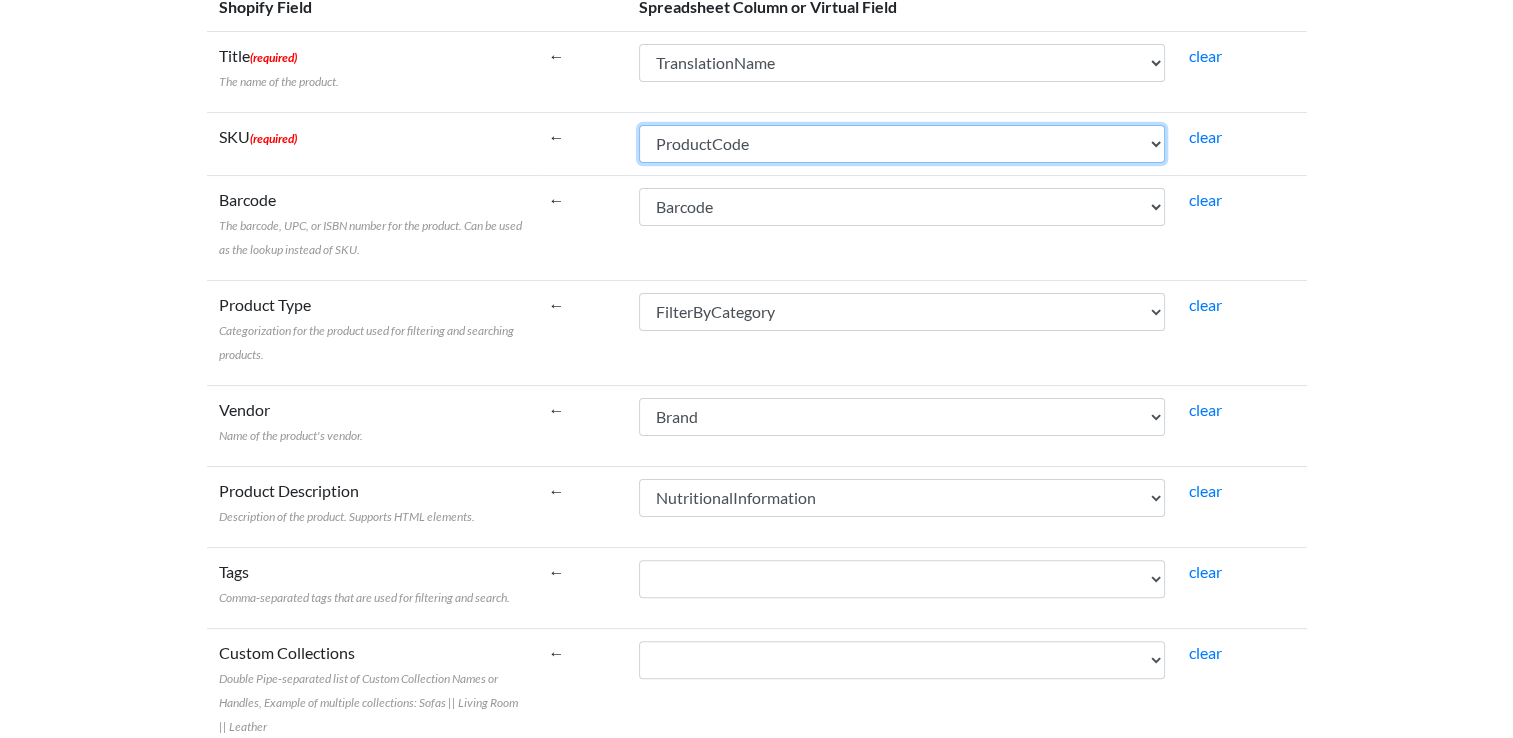 scroll, scrollTop: 412, scrollLeft: 0, axis: vertical 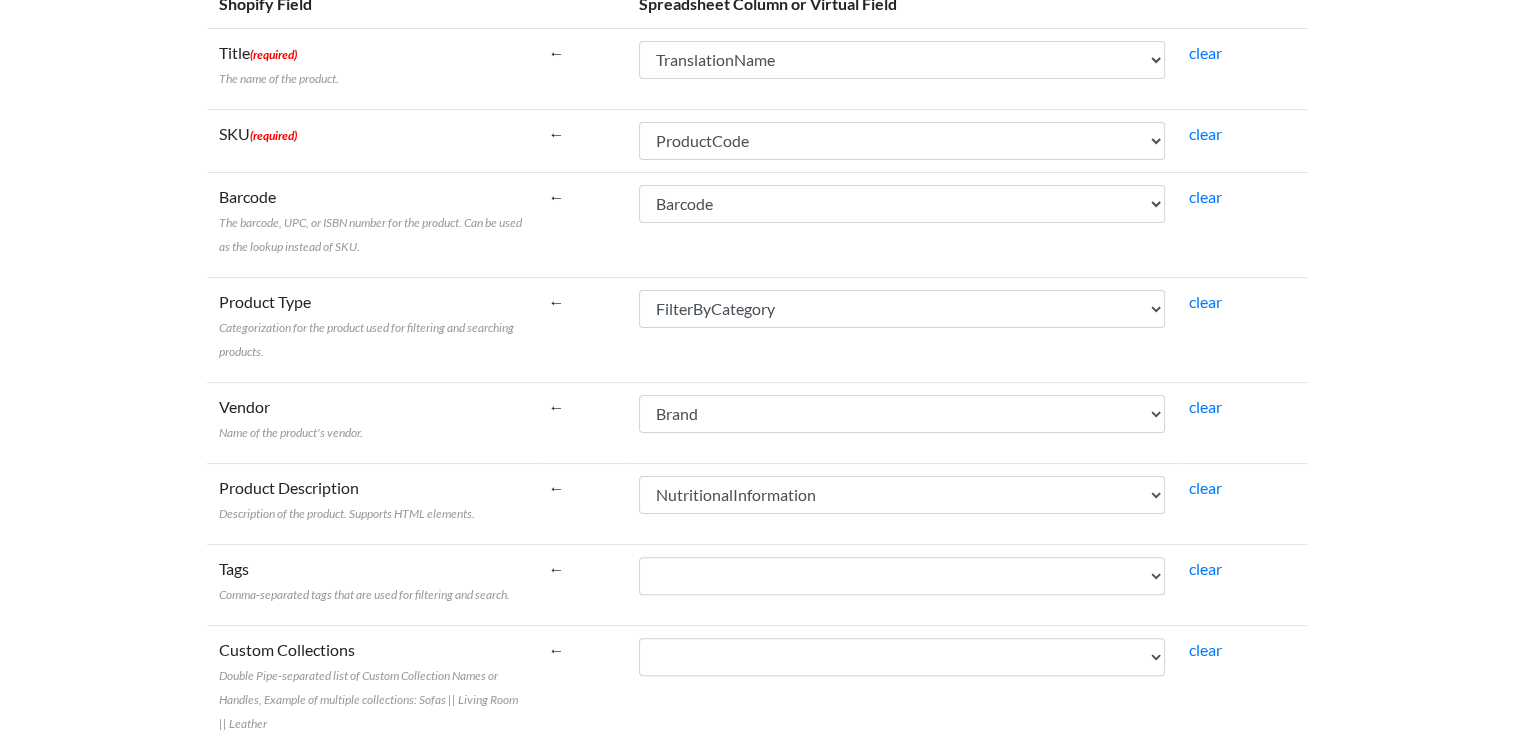 click on "ProductCode
TranslationName
Tax
StockLevel
Barcode
Brand
Flavour
FilterByCategory
NutritionalInformation
Size
ProductFlag
ProductFlagDate
ProductPrice
ExpiryDate" at bounding box center (902, 329) 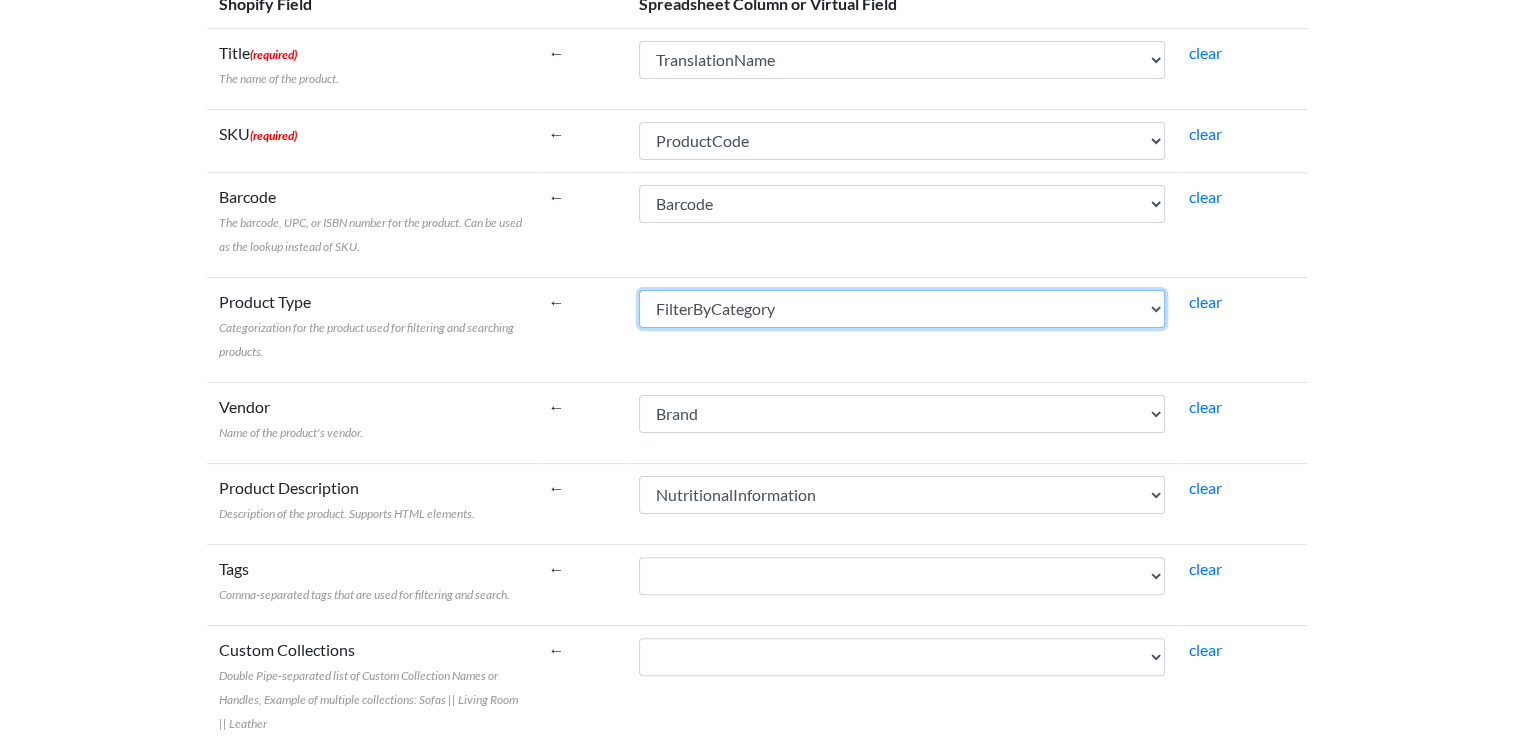 click on "ProductCode
TranslationName
Tax
StockLevel
Barcode
Brand
Flavour
FilterByCategory
NutritionalInformation
Size
ProductFlag
ProductFlagDate
ProductPrice
ExpiryDate" at bounding box center (902, 309) 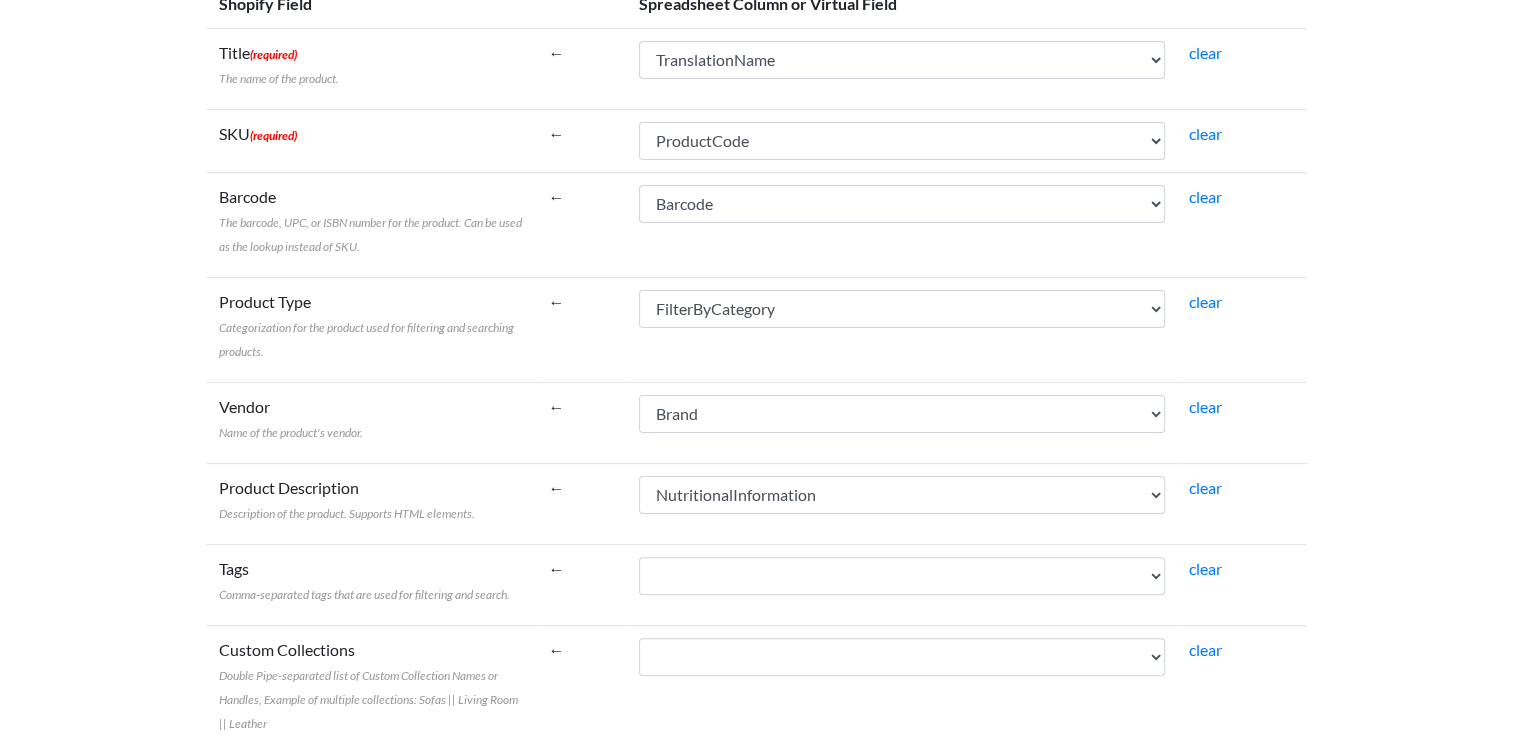 click on "←" at bounding box center [582, 584] 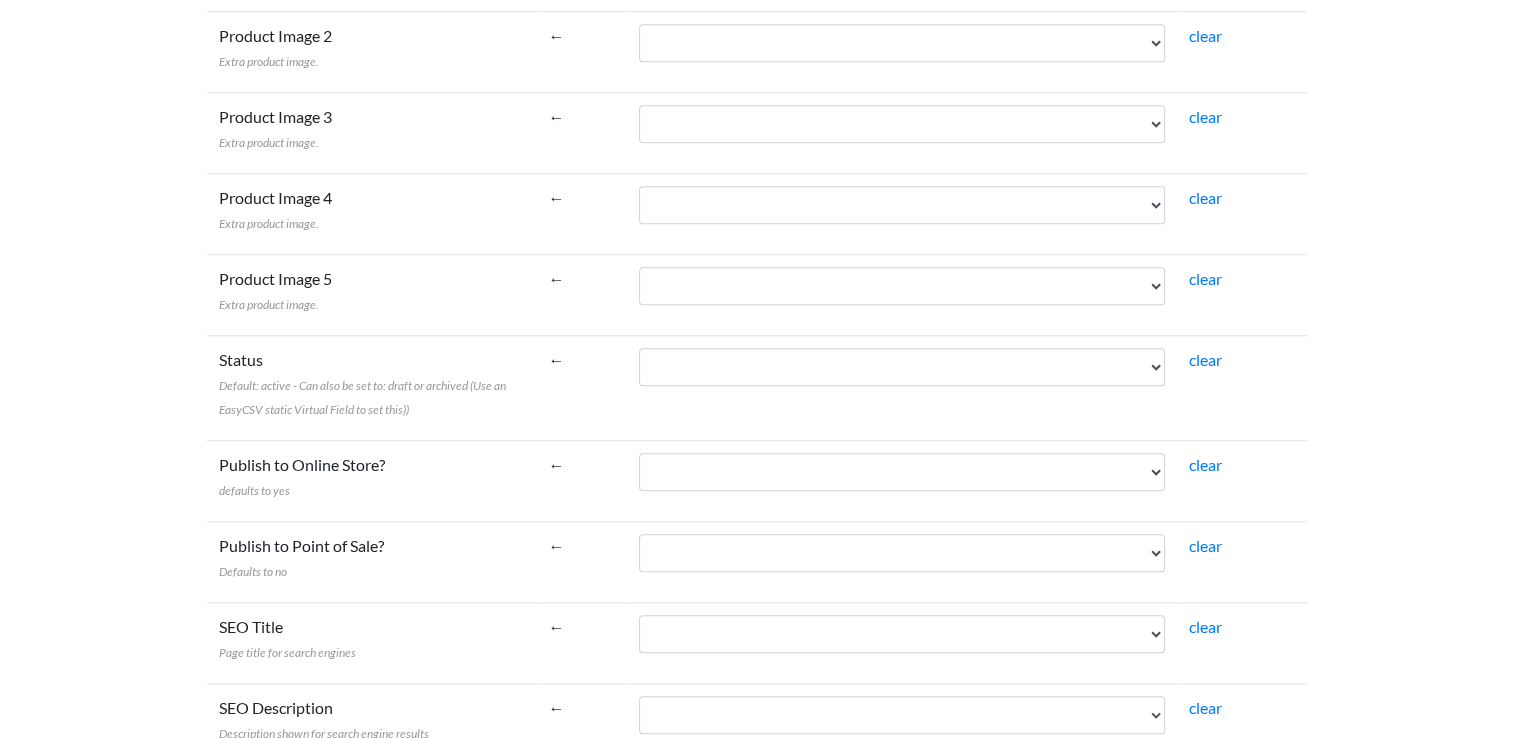 scroll, scrollTop: 1821, scrollLeft: 0, axis: vertical 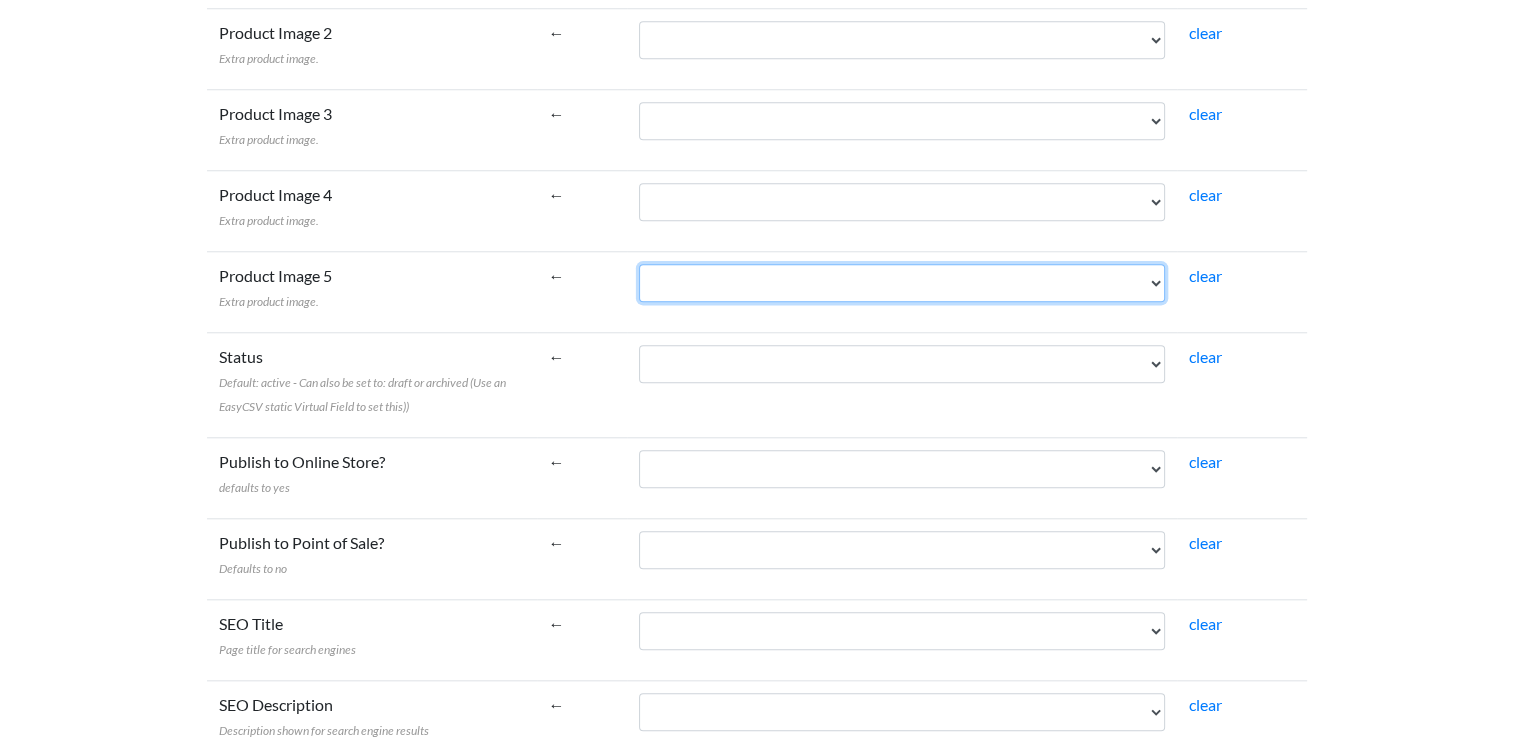 click on "ProductCode
TranslationName
Tax
StockLevel
Barcode
Brand
Flavour
FilterByCategory
NutritionalInformation
Size
ProductFlag
ProductFlagDate
ProductPrice
ExpiryDate" at bounding box center (902, 283) 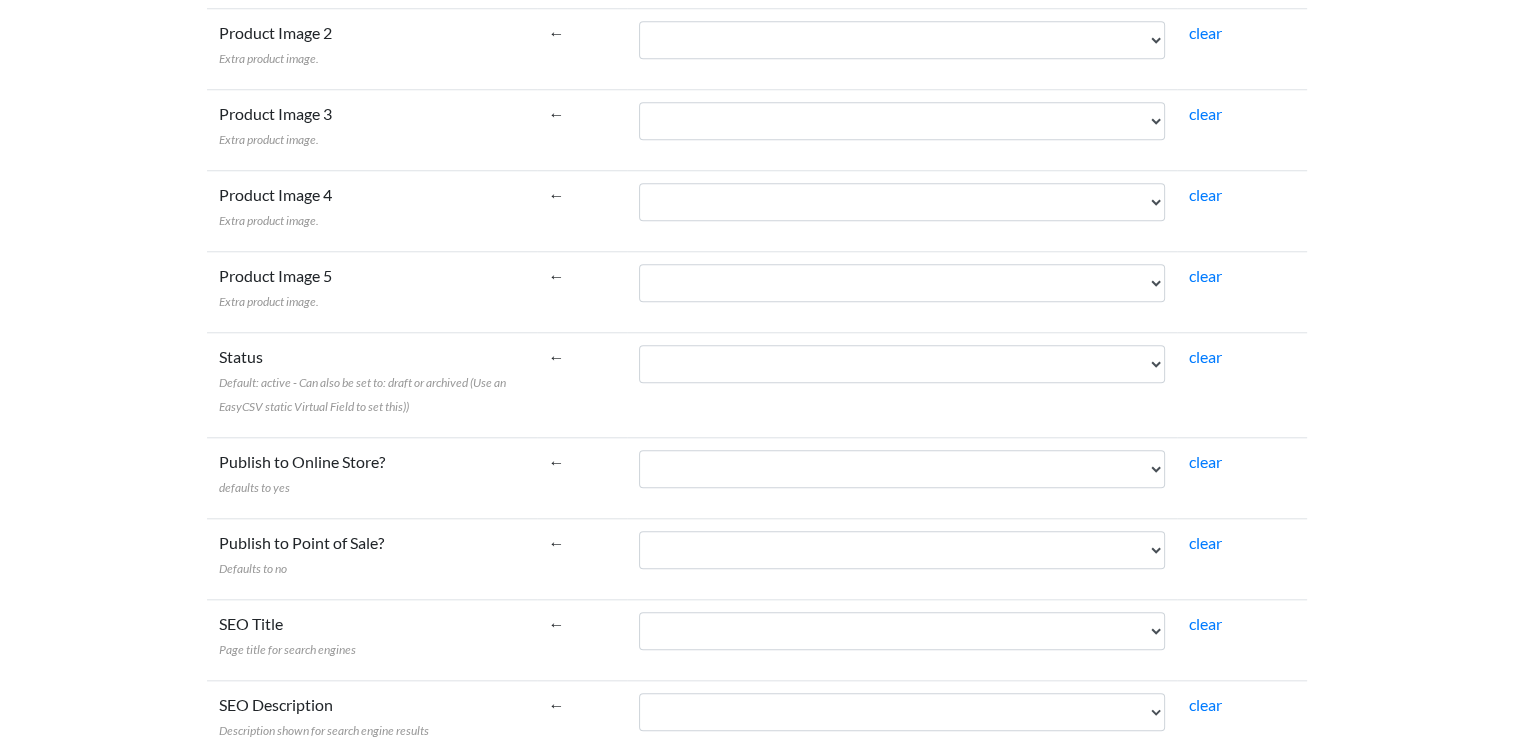 click on "←" at bounding box center (582, 558) 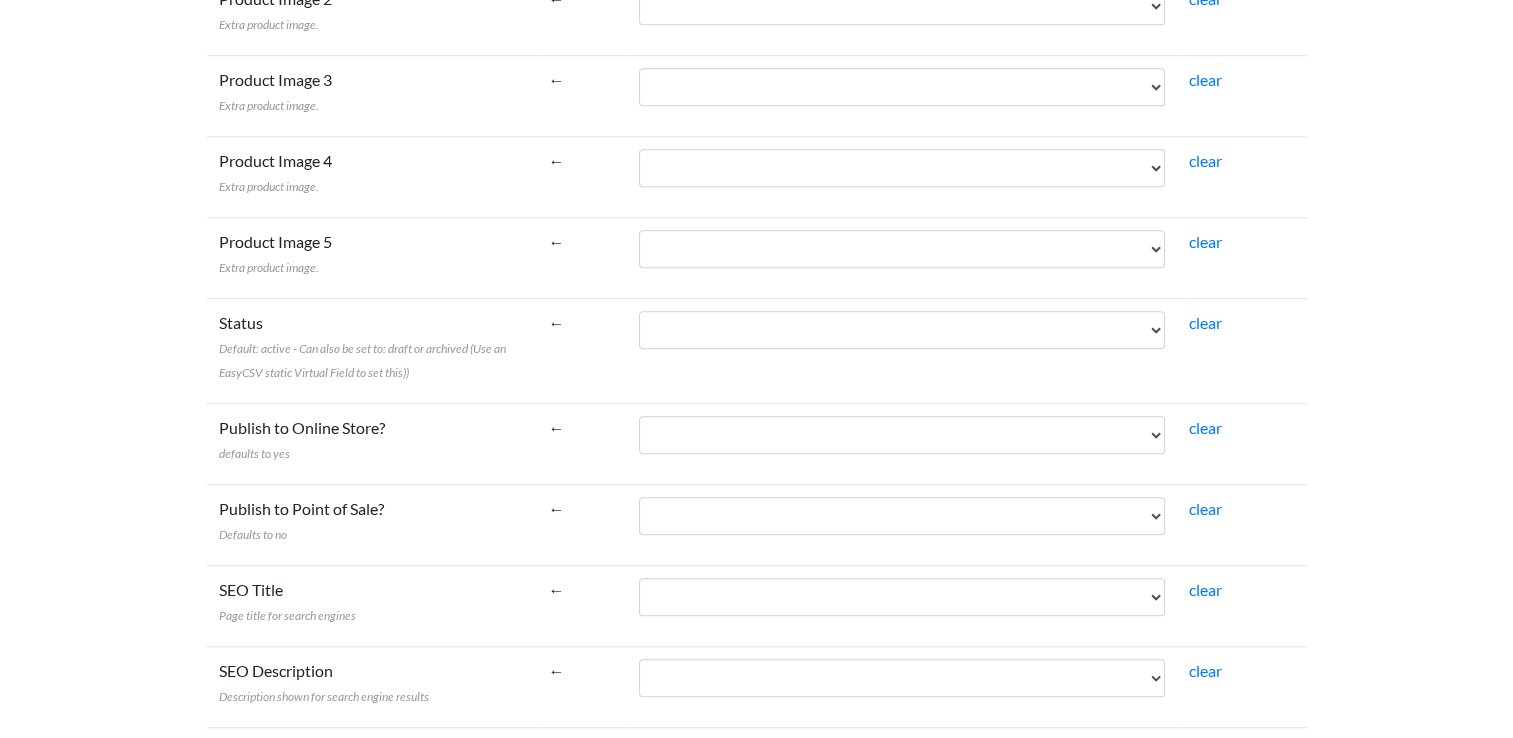 scroll, scrollTop: 1867, scrollLeft: 0, axis: vertical 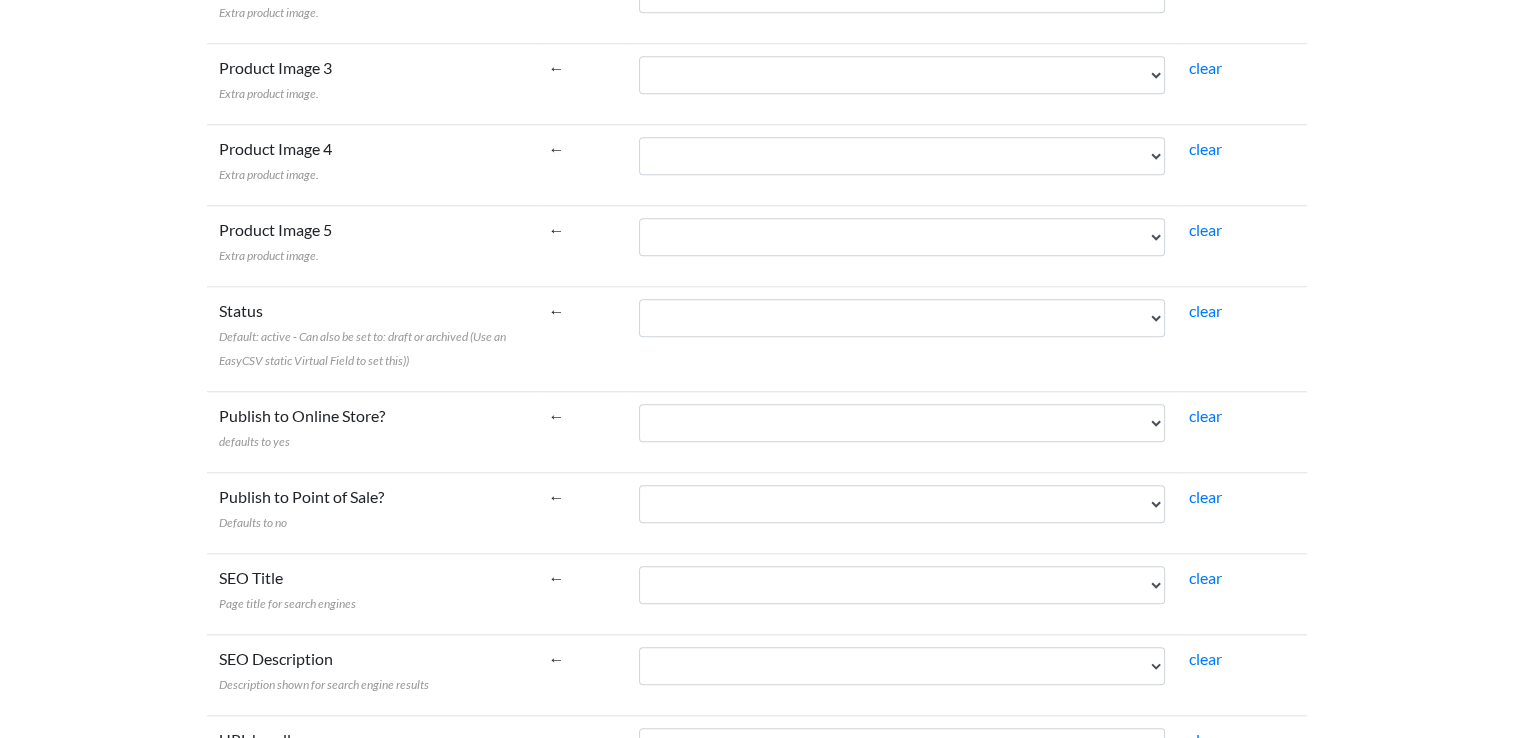 click on "ProductCode
TranslationName
Tax
StockLevel
Barcode
Brand
Flavour
FilterByCategory
NutritionalInformation
Size
ProductFlag
ProductFlagDate
ProductPrice
ExpiryDate" at bounding box center (902, 431) 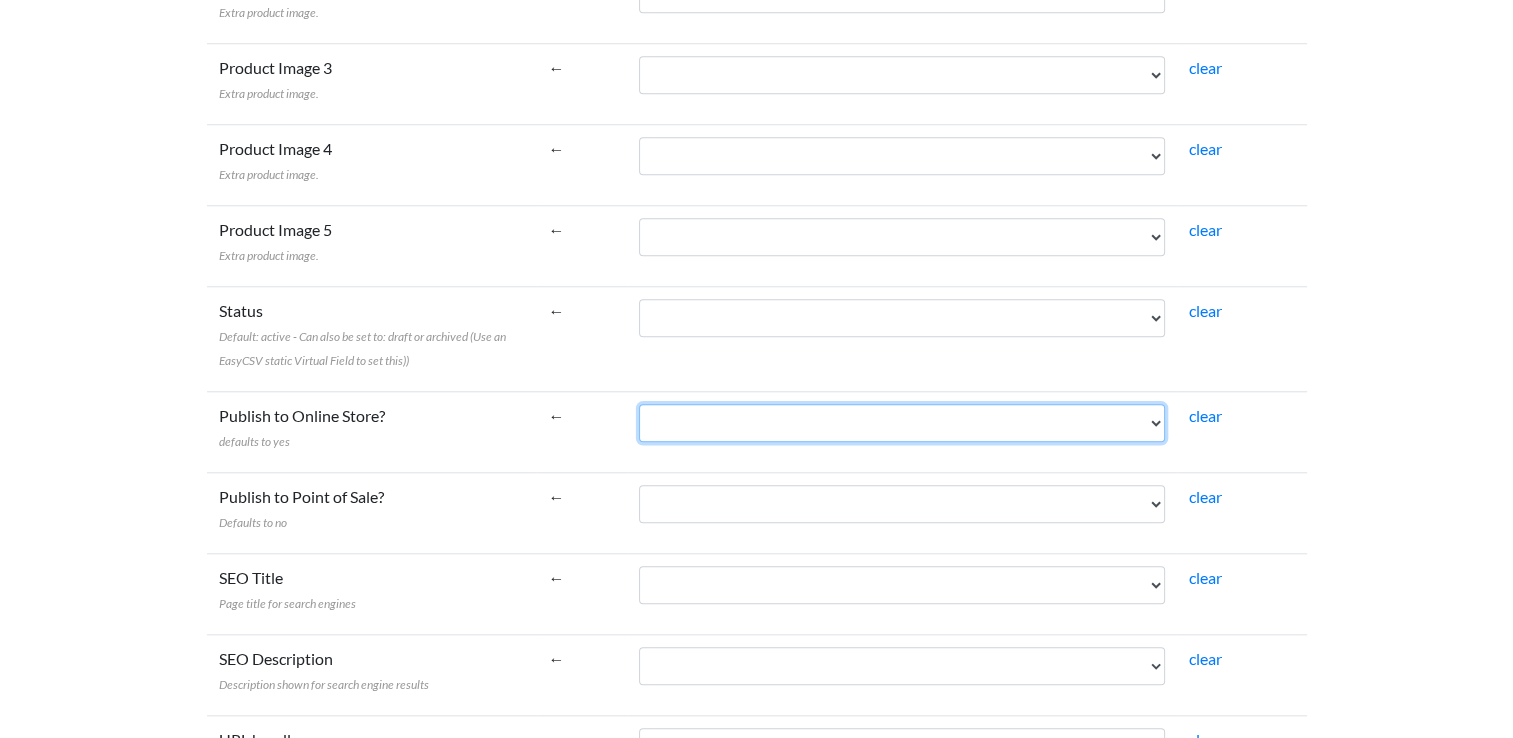 click on "ProductCode
TranslationName
Tax
StockLevel
Barcode
Brand
Flavour
FilterByCategory
NutritionalInformation
Size
ProductFlag
ProductFlagDate
ProductPrice
ExpiryDate" at bounding box center [902, 423] 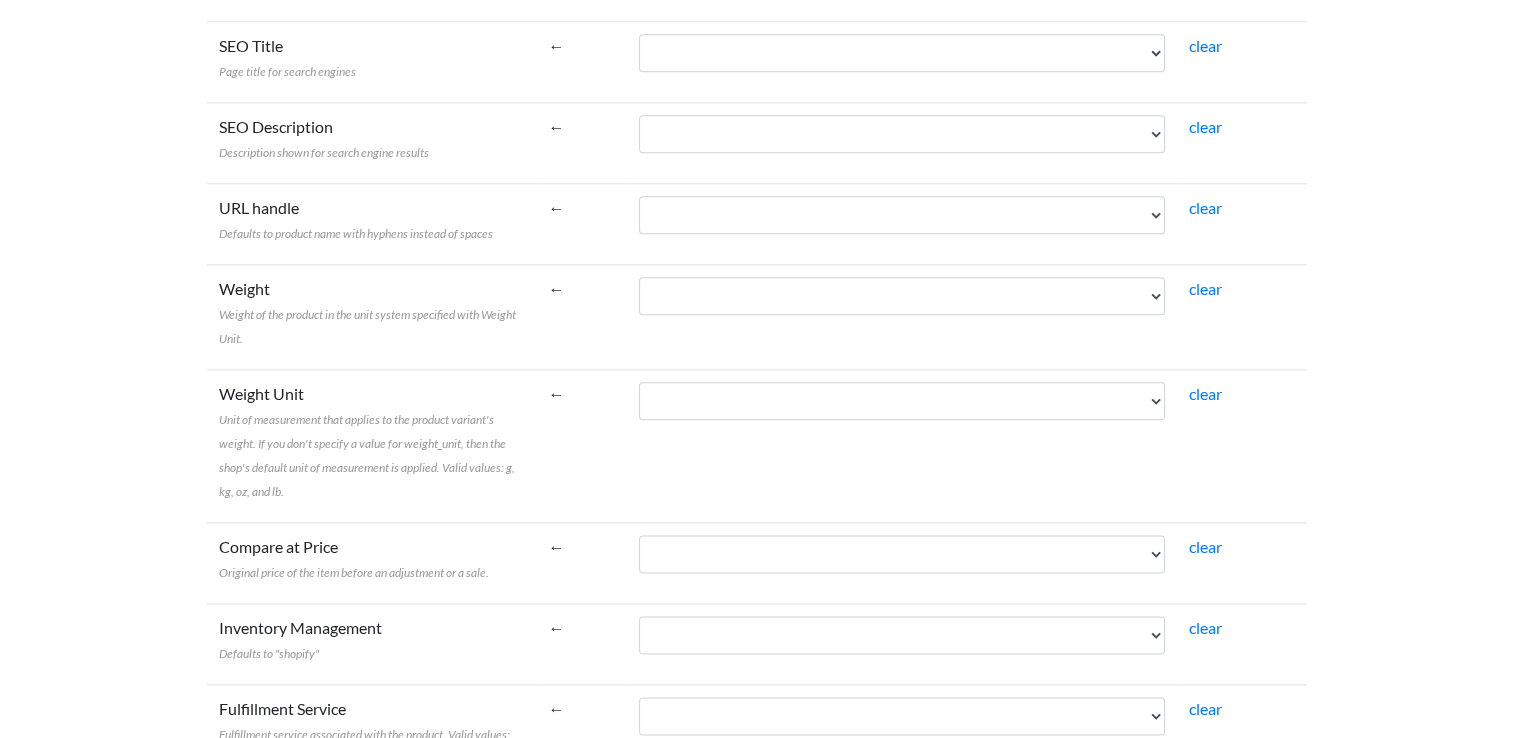scroll, scrollTop: 2405, scrollLeft: 0, axis: vertical 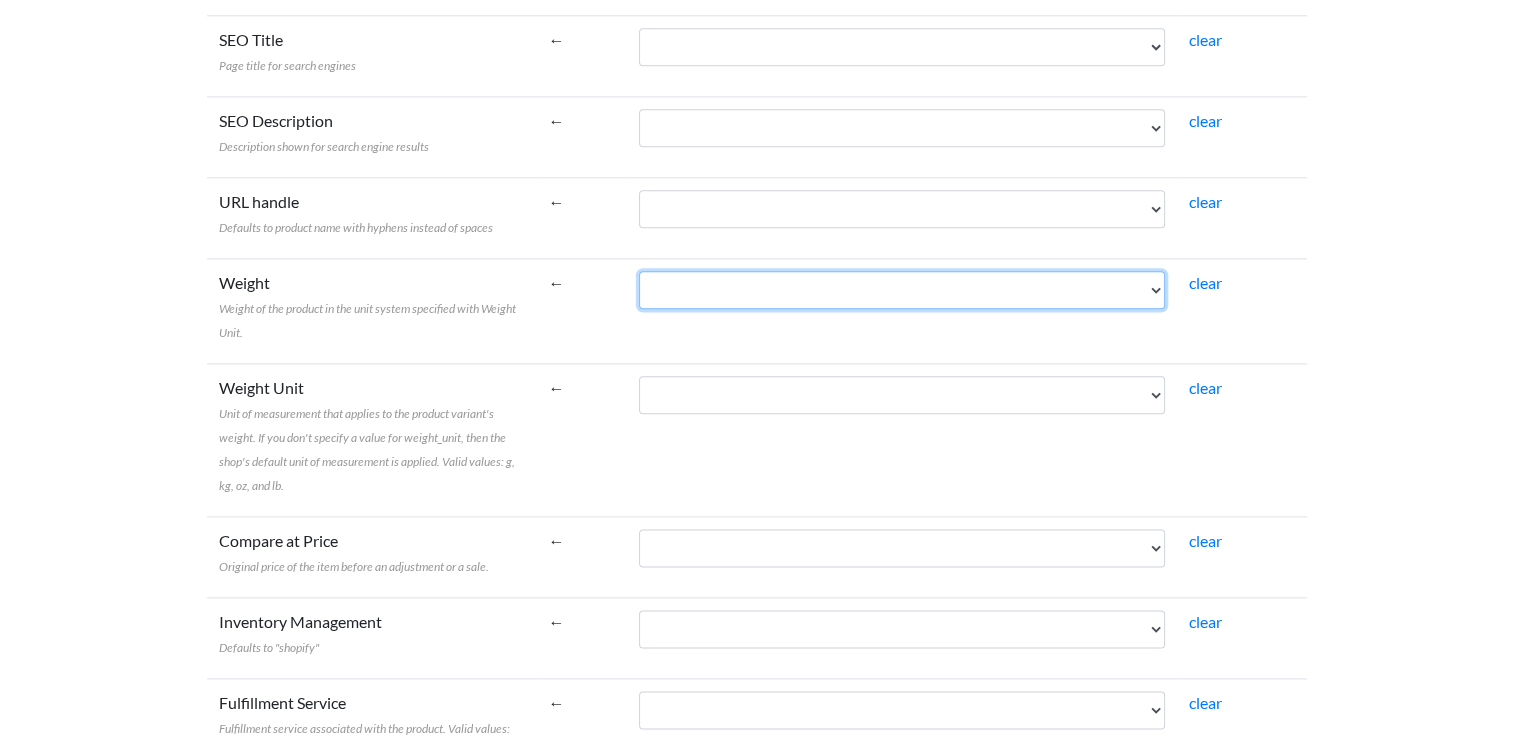 click on "ProductCode
TranslationName
Tax
StockLevel
Barcode
Brand
Flavour
FilterByCategory
NutritionalInformation
Size
ProductFlag
ProductFlagDate
ProductPrice
ExpiryDate" at bounding box center (902, 290) 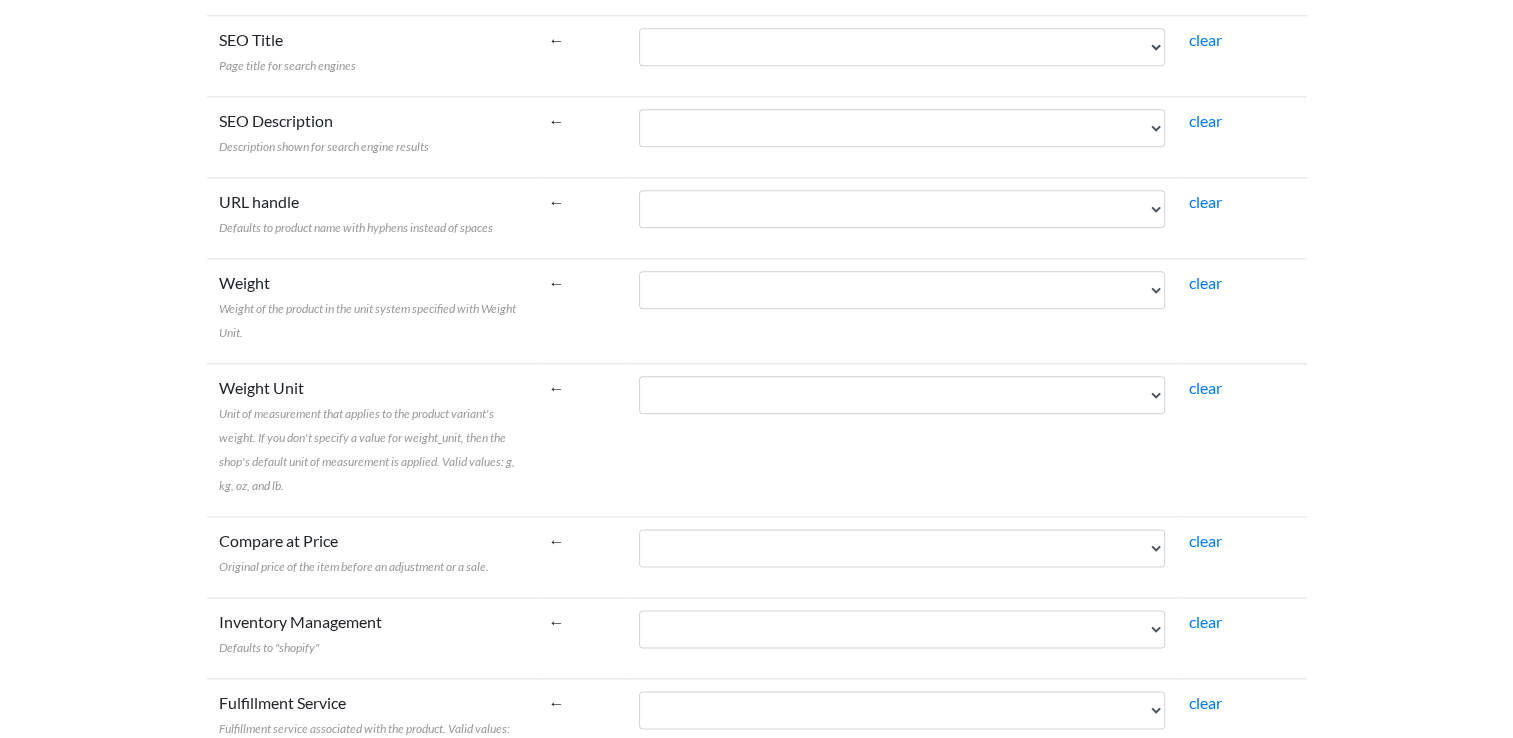 click on "←" at bounding box center [582, 637] 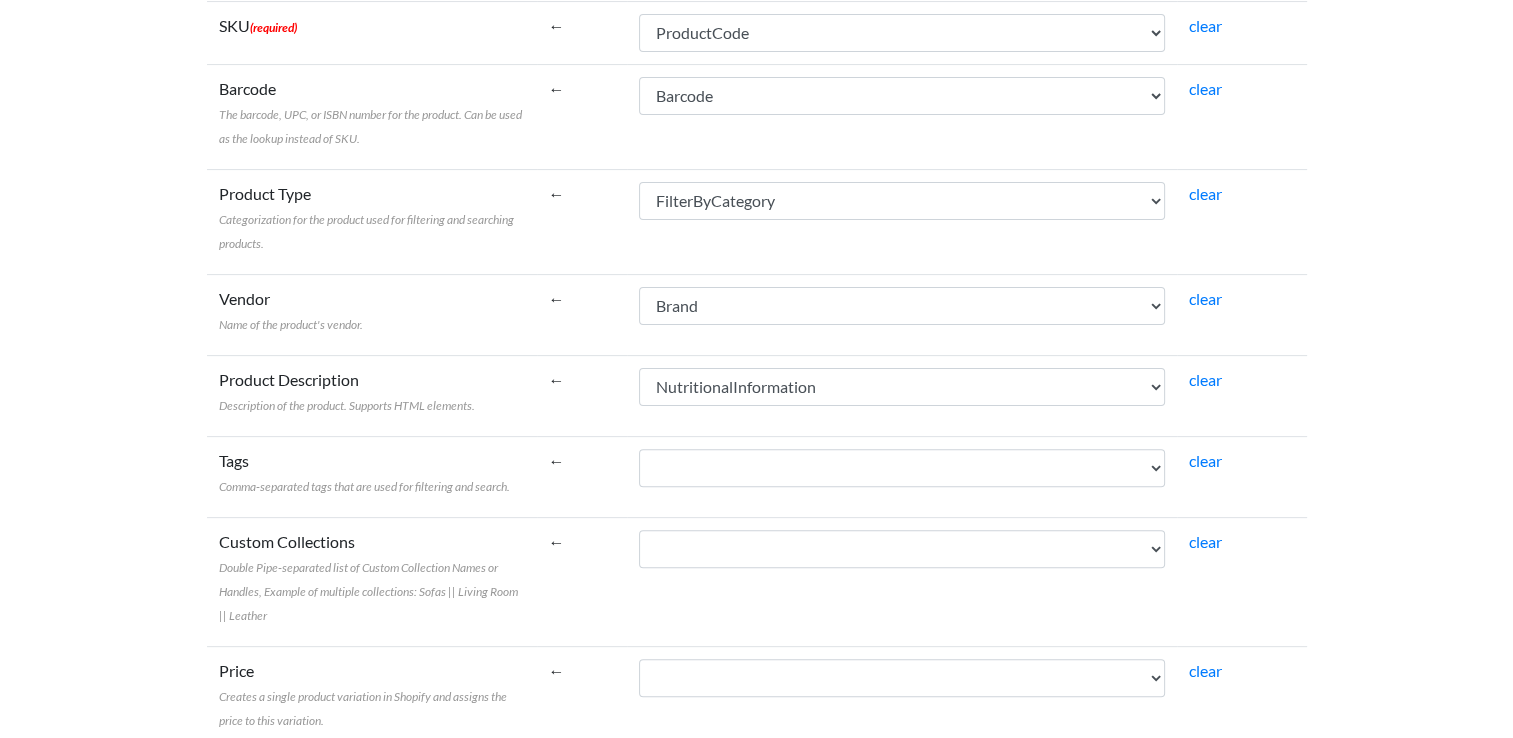 scroll, scrollTop: 521, scrollLeft: 0, axis: vertical 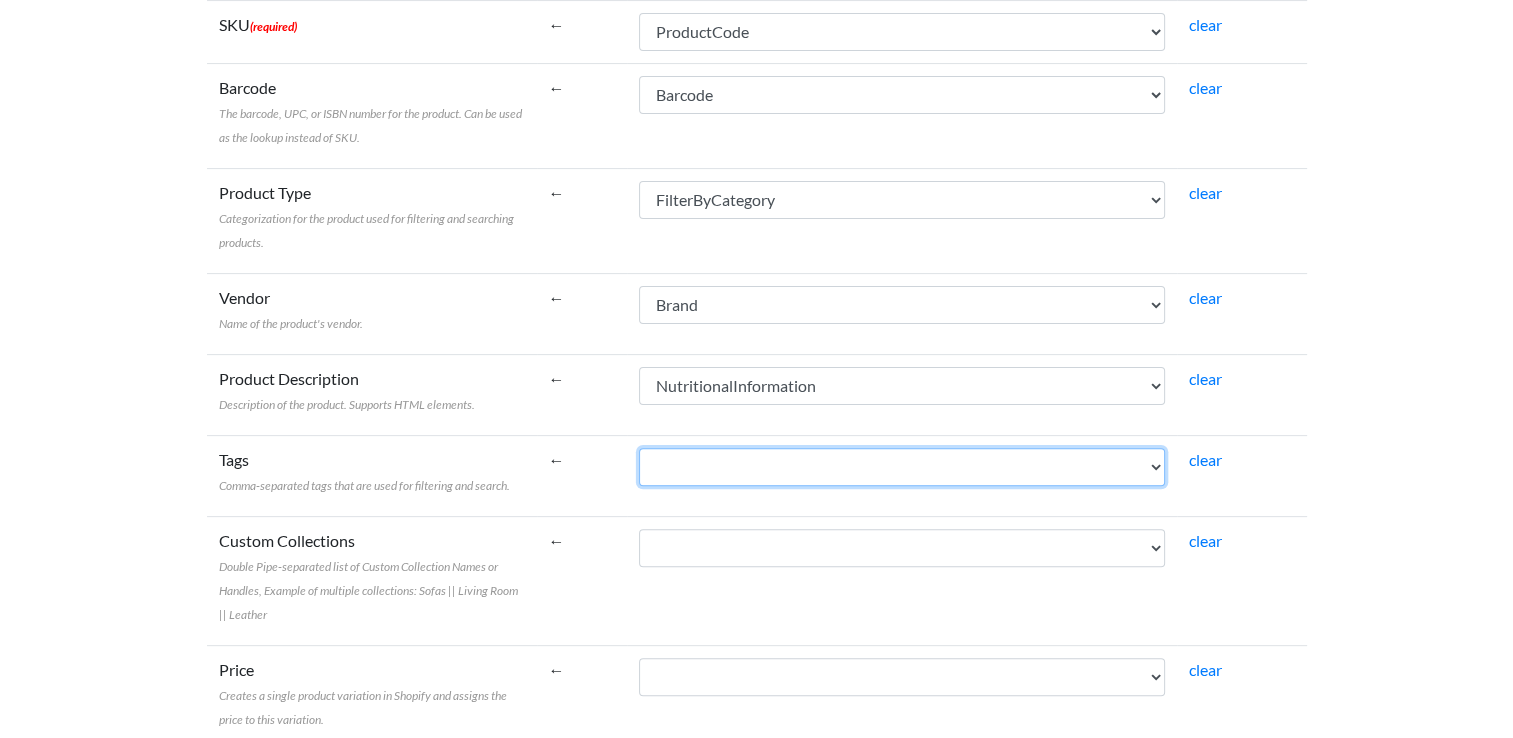 click on "ProductCode
TranslationName
Tax
StockLevel
Barcode
Brand
Flavour
FilterByCategory
NutritionalInformation
Size
ProductFlag
ProductFlagDate
ProductPrice
ExpiryDate" at bounding box center [902, 467] 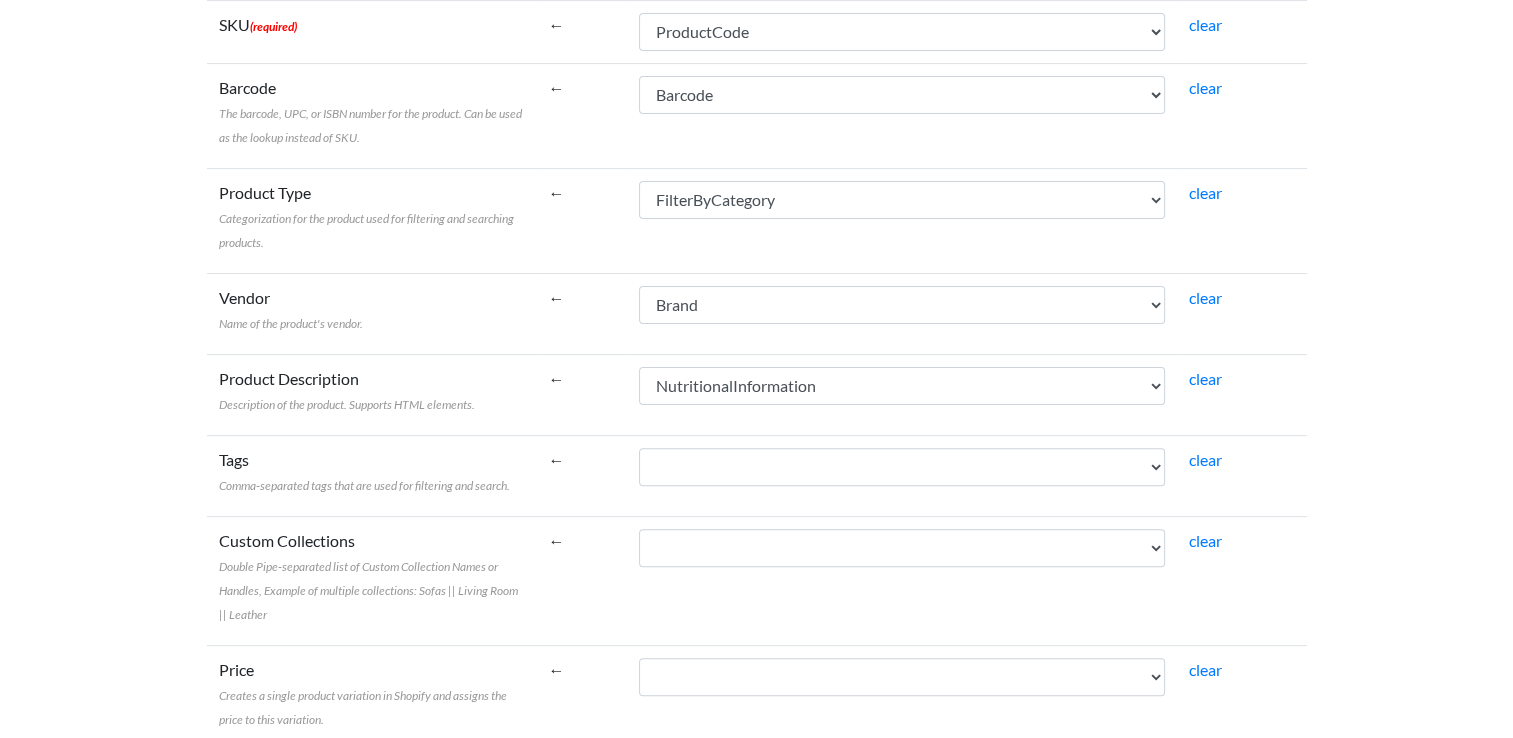 click on "←" at bounding box center [582, 475] 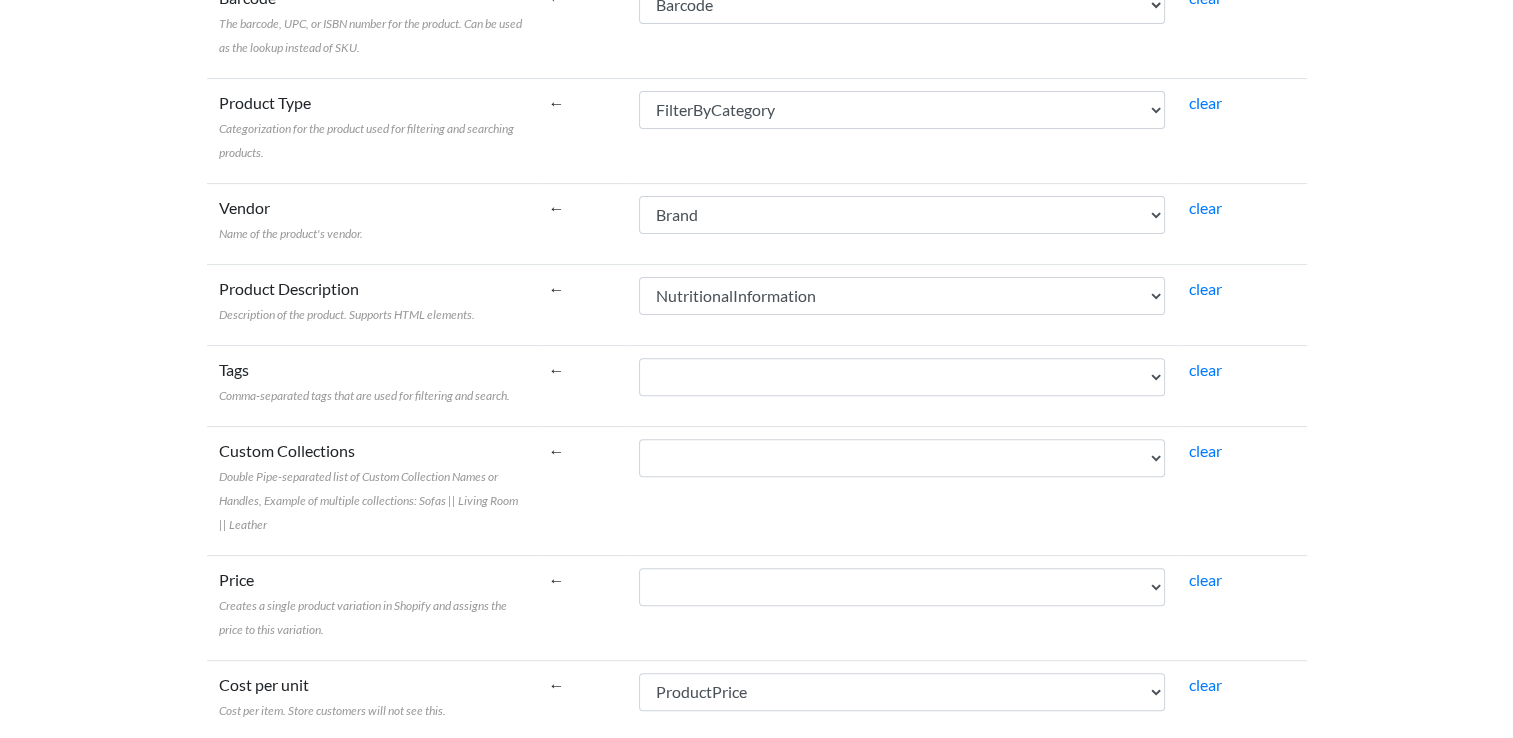 scroll, scrollTop: 642, scrollLeft: 0, axis: vertical 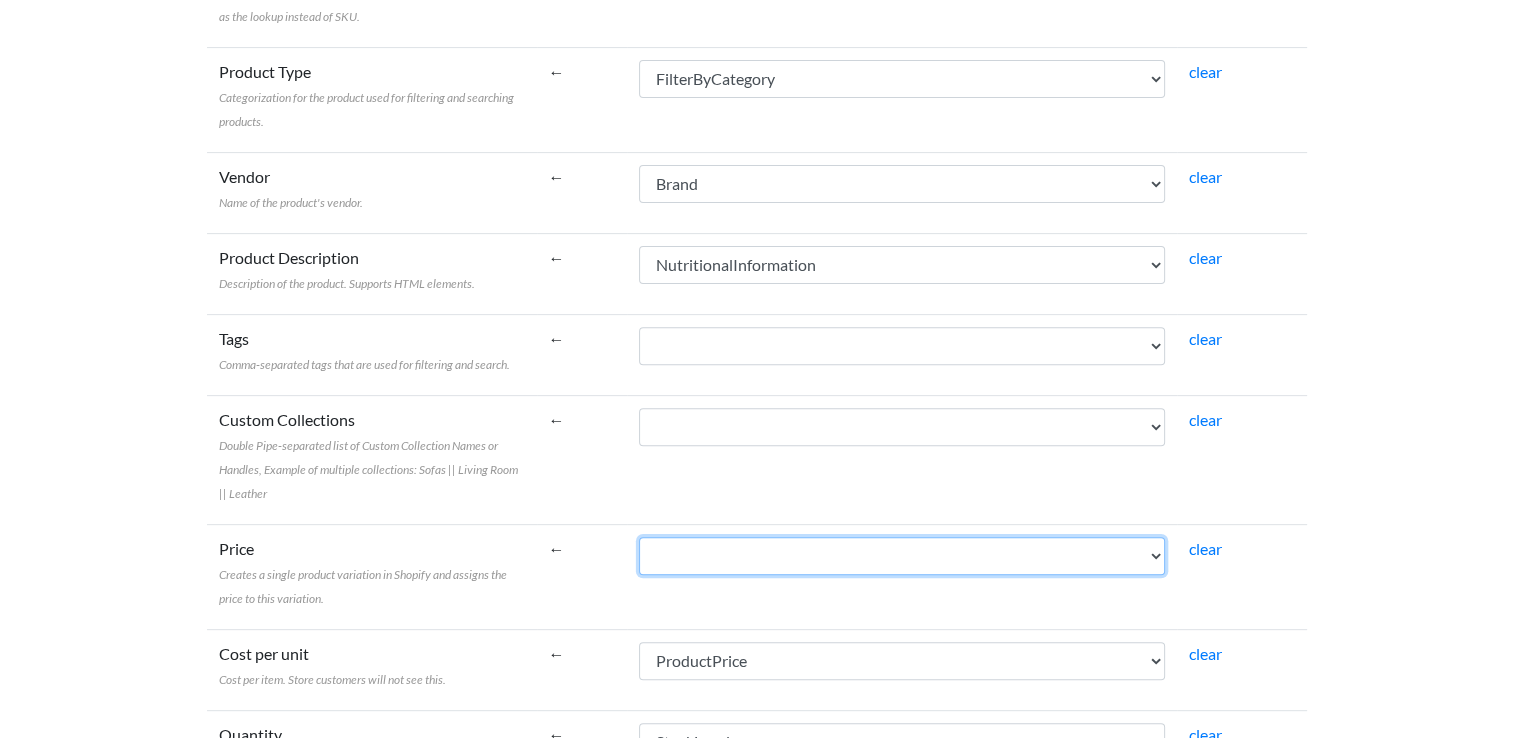click on "ProductCode
TranslationName
Tax
StockLevel
Barcode
Brand
Flavour
FilterByCategory
NutritionalInformation
Size
ProductFlag
ProductFlagDate
ProductPrice
ExpiryDate" at bounding box center (902, 556) 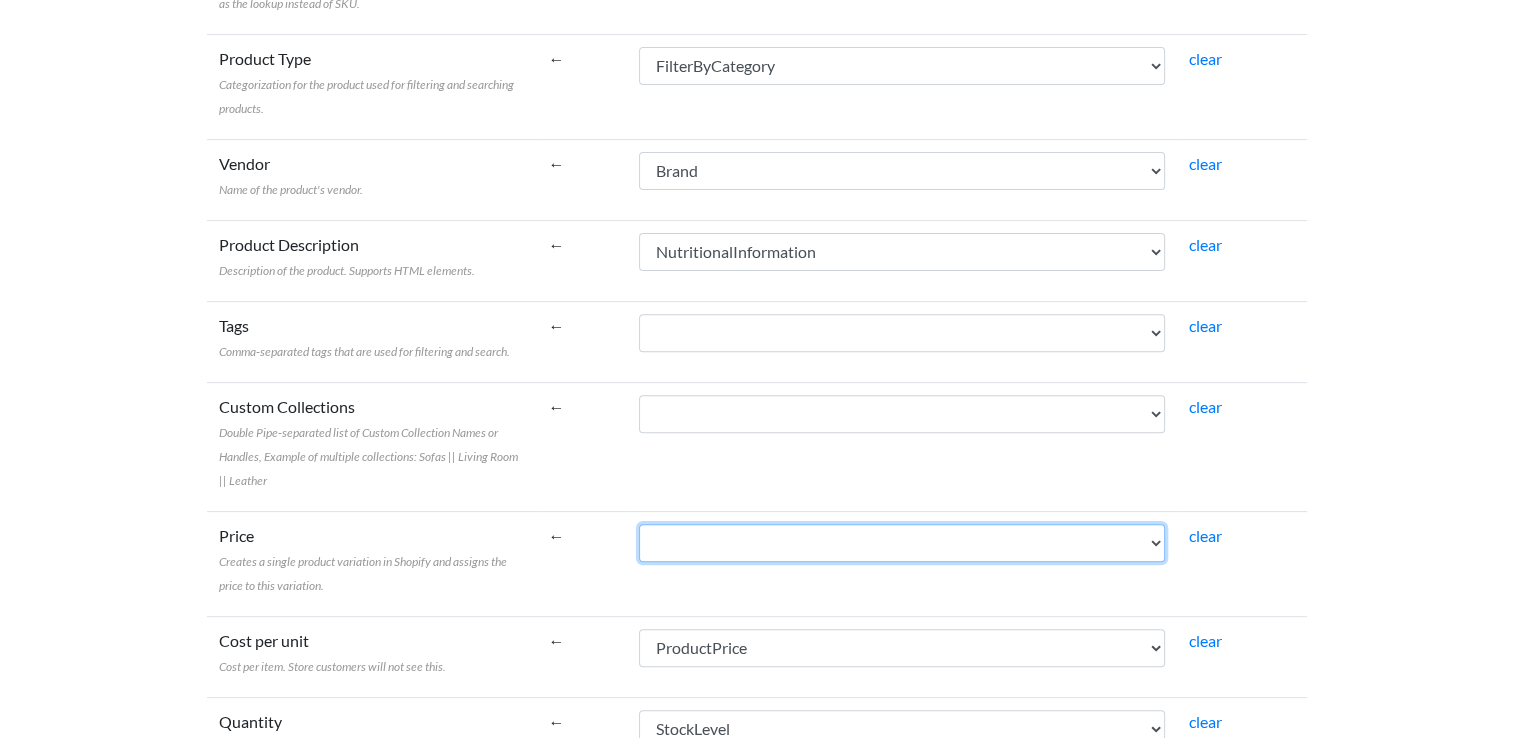 scroll, scrollTop: 660, scrollLeft: 0, axis: vertical 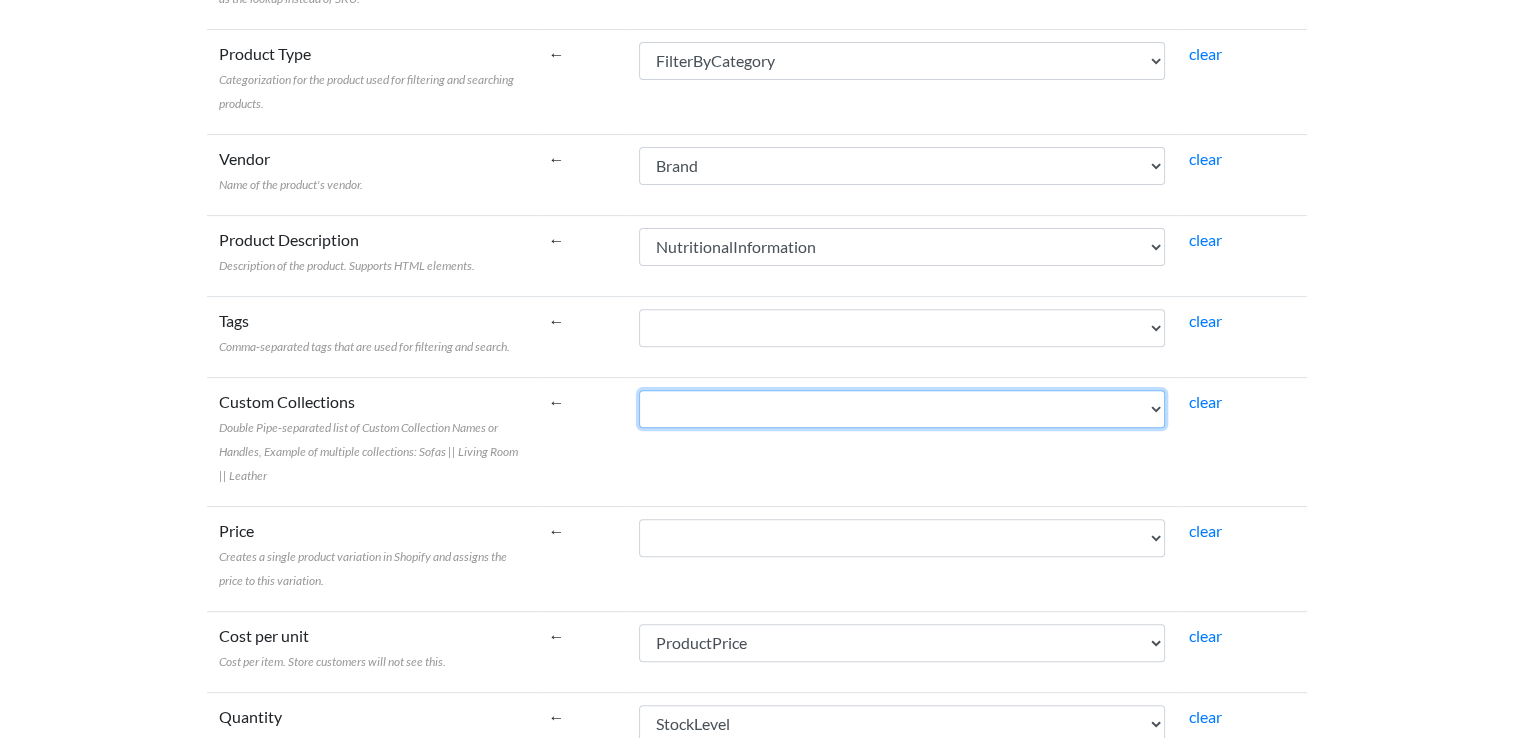 click on "ProductCode
TranslationName
Tax
StockLevel
Barcode
Brand
Flavour
FilterByCategory
NutritionalInformation
Size
ProductFlag
ProductFlagDate
ProductPrice
ExpiryDate" at bounding box center [902, 409] 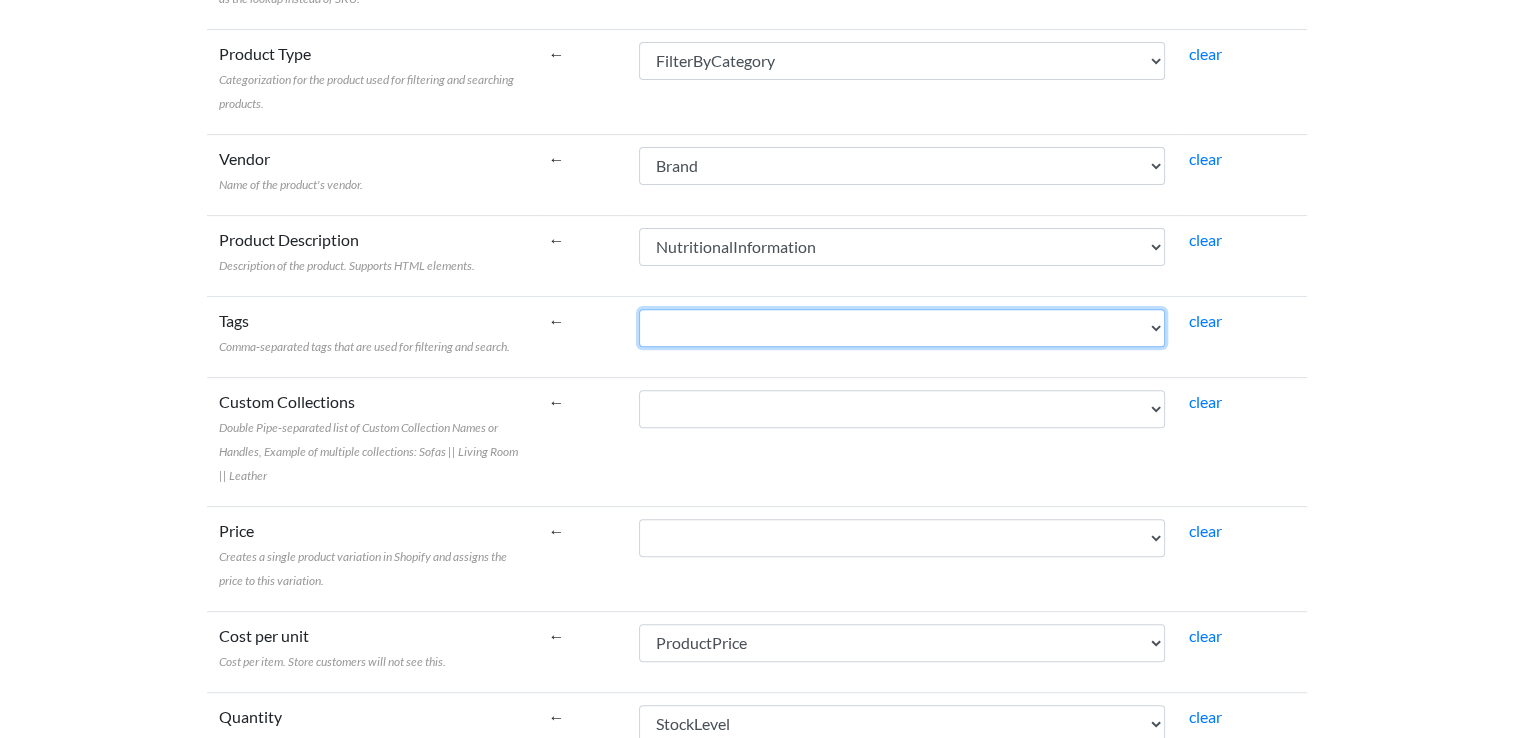 click on "ProductCode
TranslationName
Tax
StockLevel
Barcode
Brand
Flavour
FilterByCategory
NutritionalInformation
Size
ProductFlag
ProductFlagDate
ProductPrice
ExpiryDate" at bounding box center [902, 328] 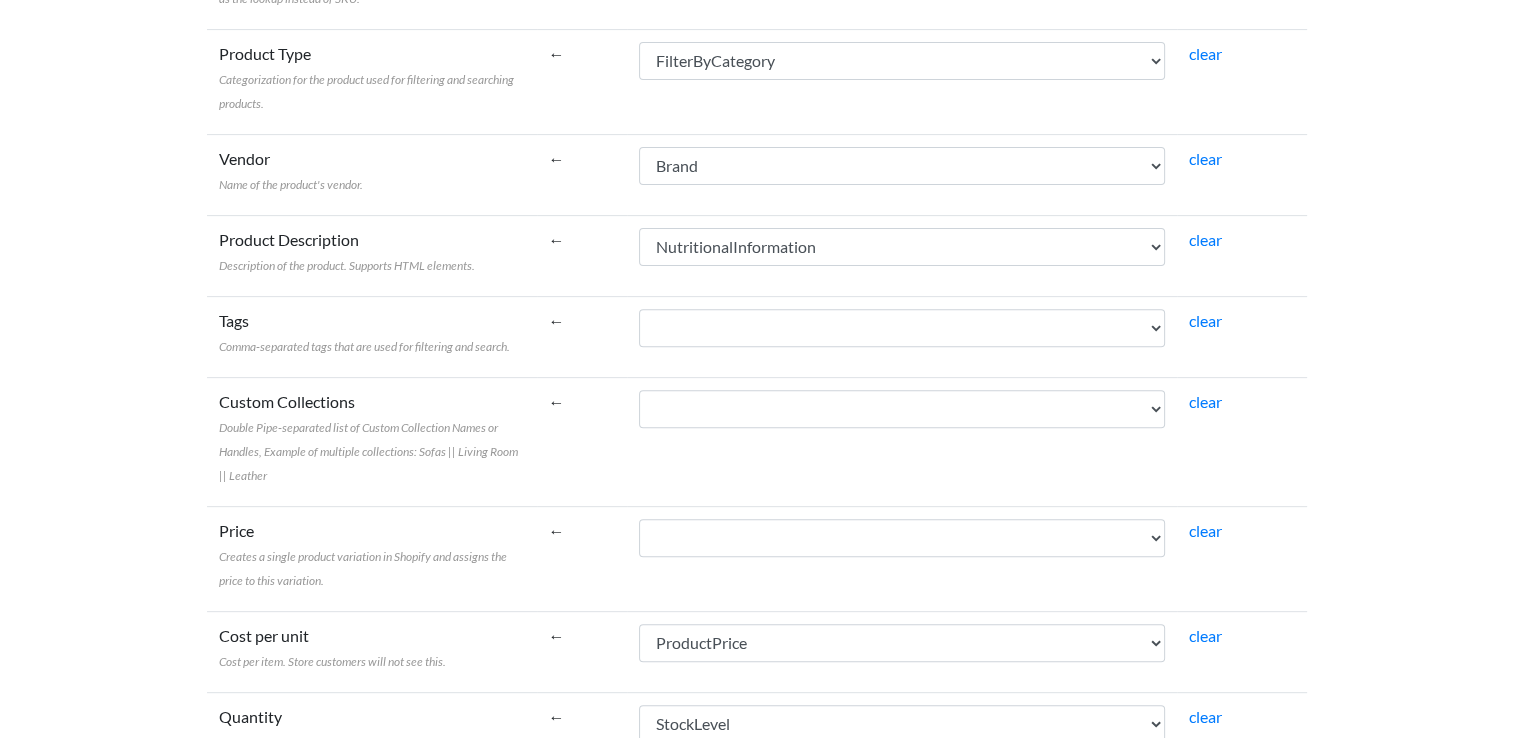 click on "←" at bounding box center (582, 336) 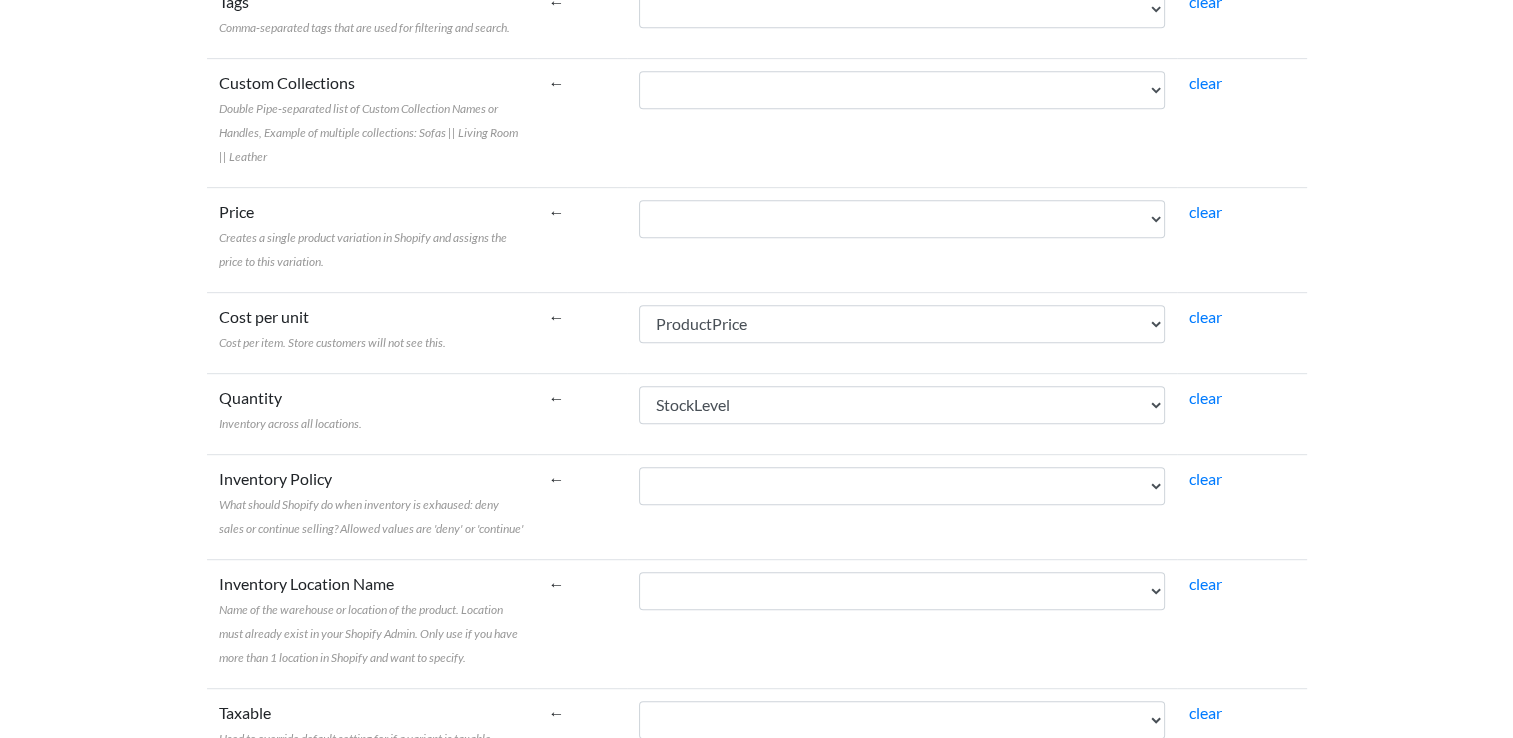 scroll, scrollTop: 983, scrollLeft: 0, axis: vertical 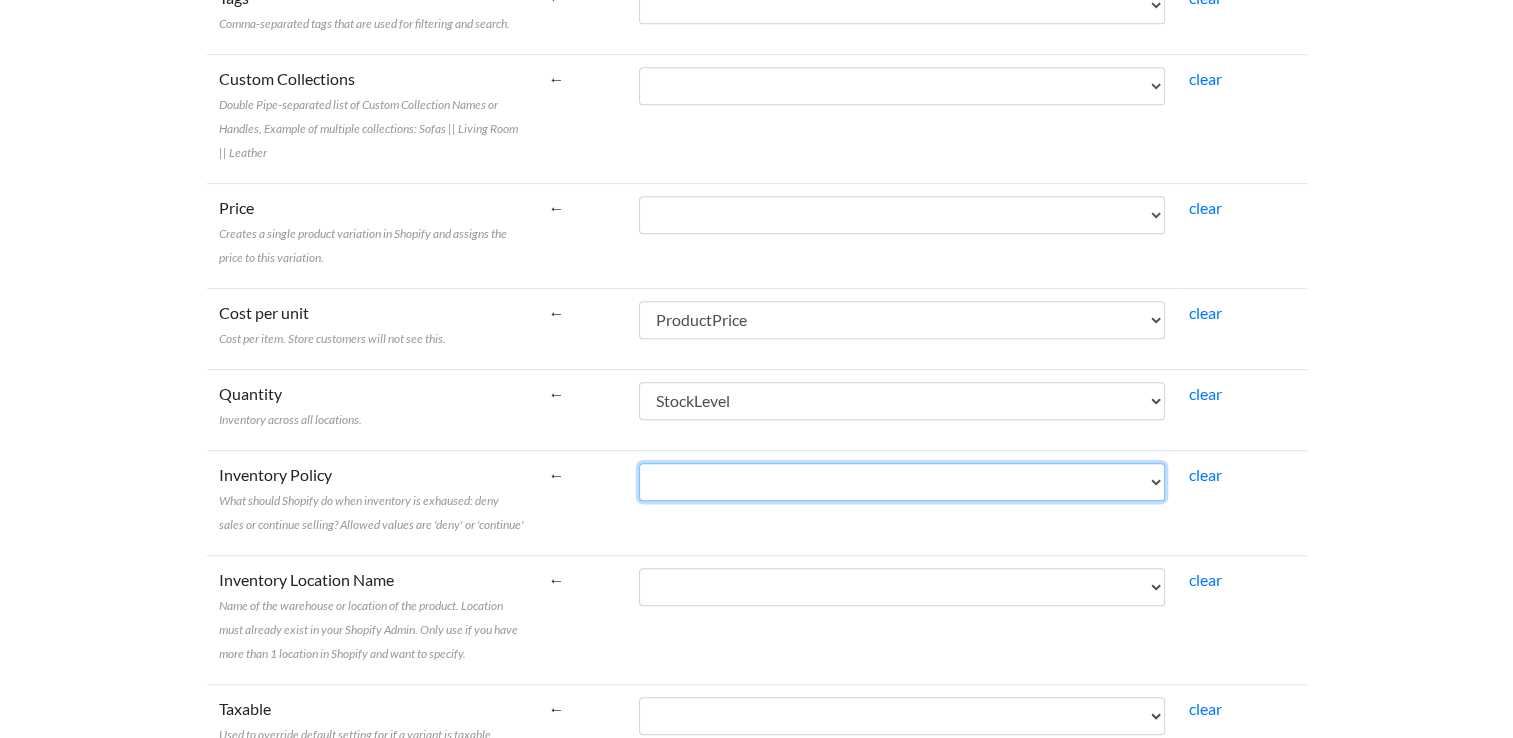 click on "ProductCode
TranslationName
Tax
StockLevel
Barcode
Brand
Flavour
FilterByCategory
NutritionalInformation
Size
ProductFlag
ProductFlagDate
ProductPrice
ExpiryDate" at bounding box center [902, 482] 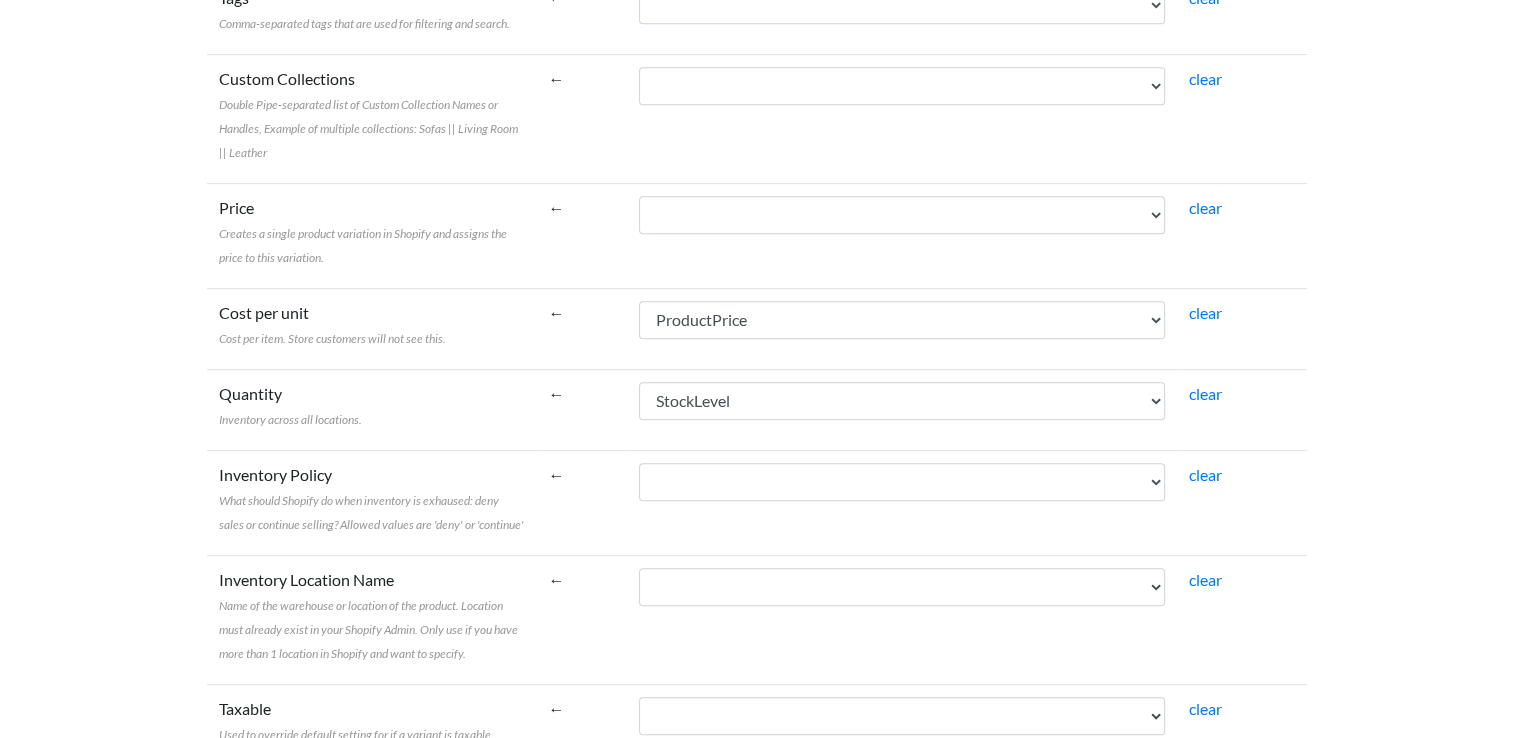 click on "←" at bounding box center (582, 502) 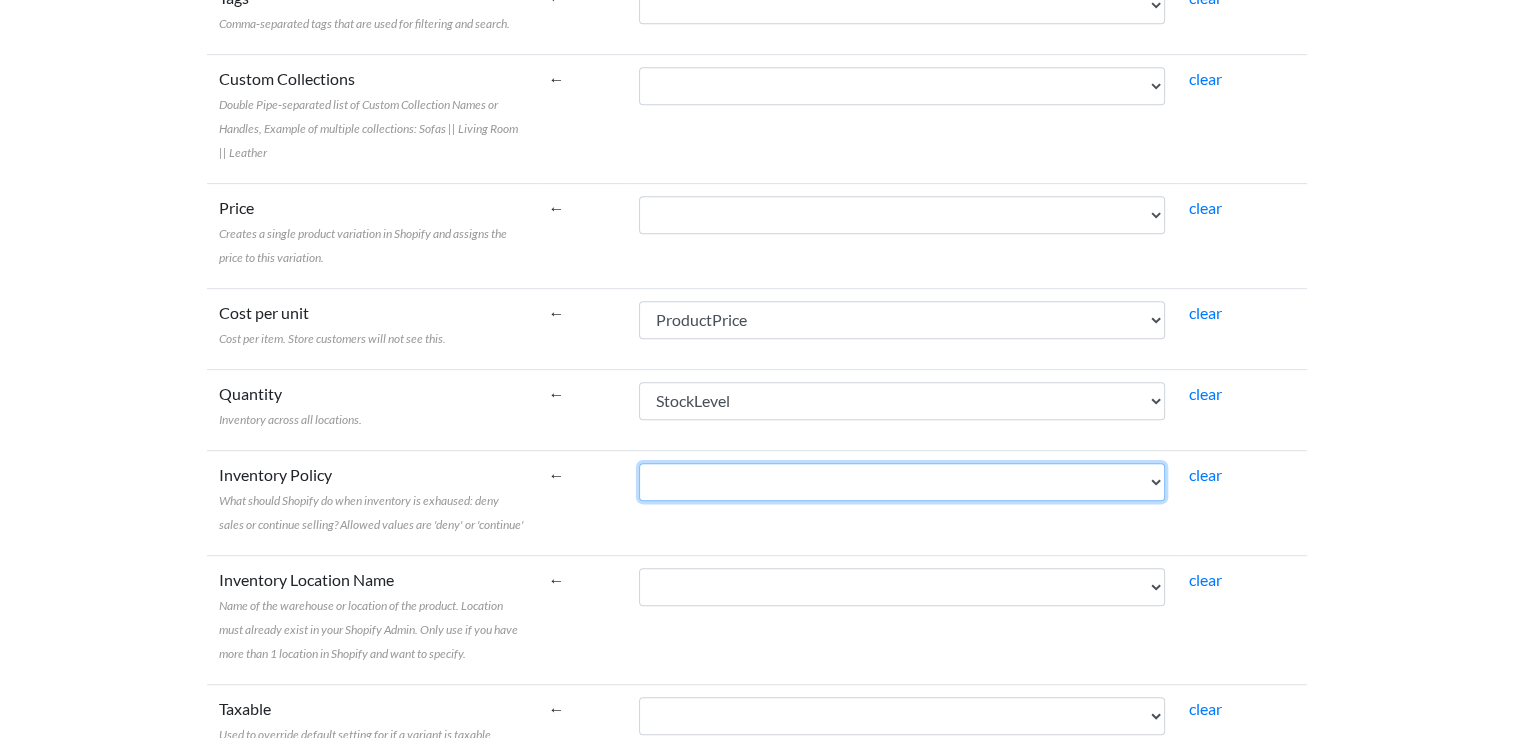 click on "ProductCode
TranslationName
Tax
StockLevel
Barcode
Brand
Flavour
FilterByCategory
NutritionalInformation
Size
ProductFlag
ProductFlagDate
ProductPrice
ExpiryDate" at bounding box center (902, 482) 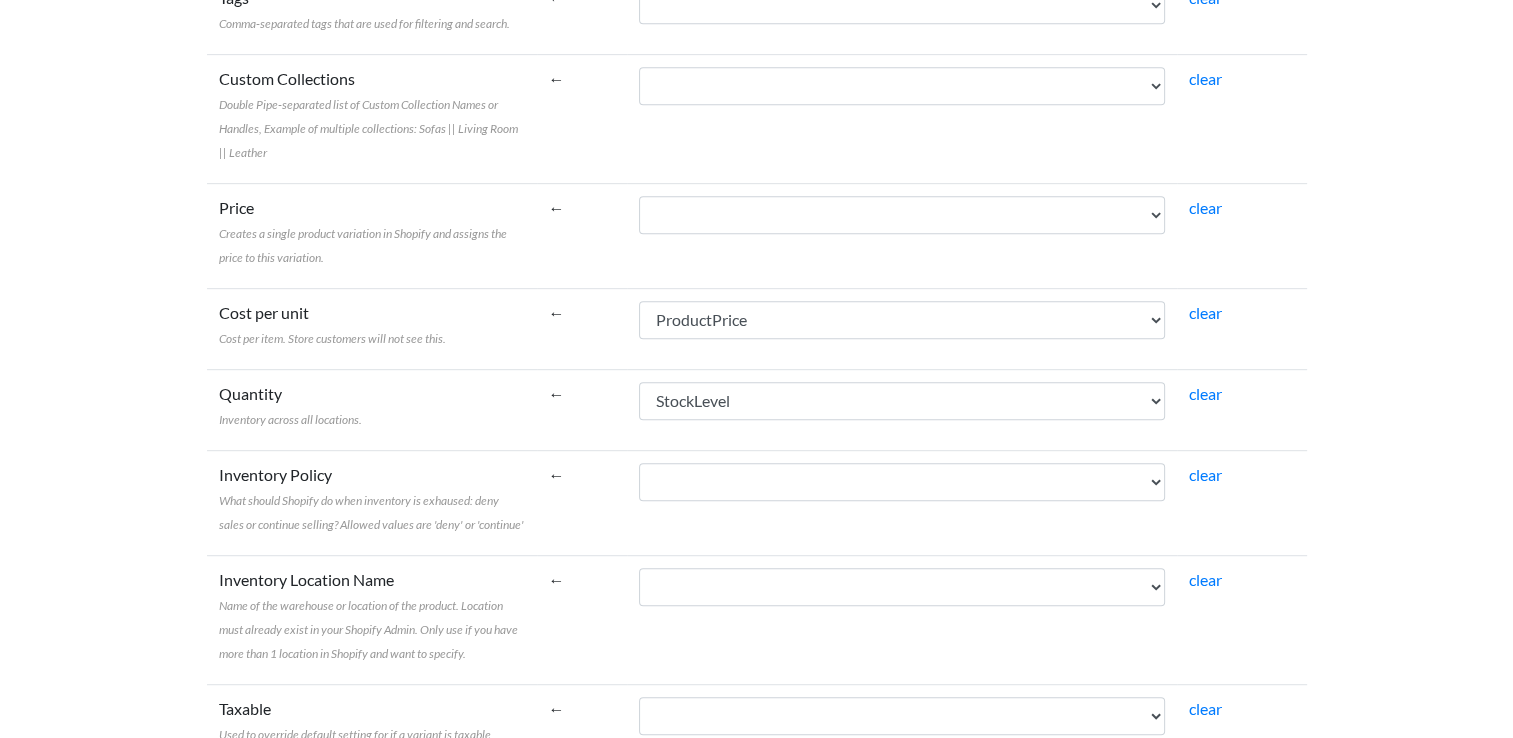 click on "ProductCode
TranslationName
Tax
StockLevel
Barcode
Brand
Flavour
FilterByCategory
NutritionalInformation
Size
ProductFlag
ProductFlagDate
ProductPrice
ExpiryDate" at bounding box center (902, 502) 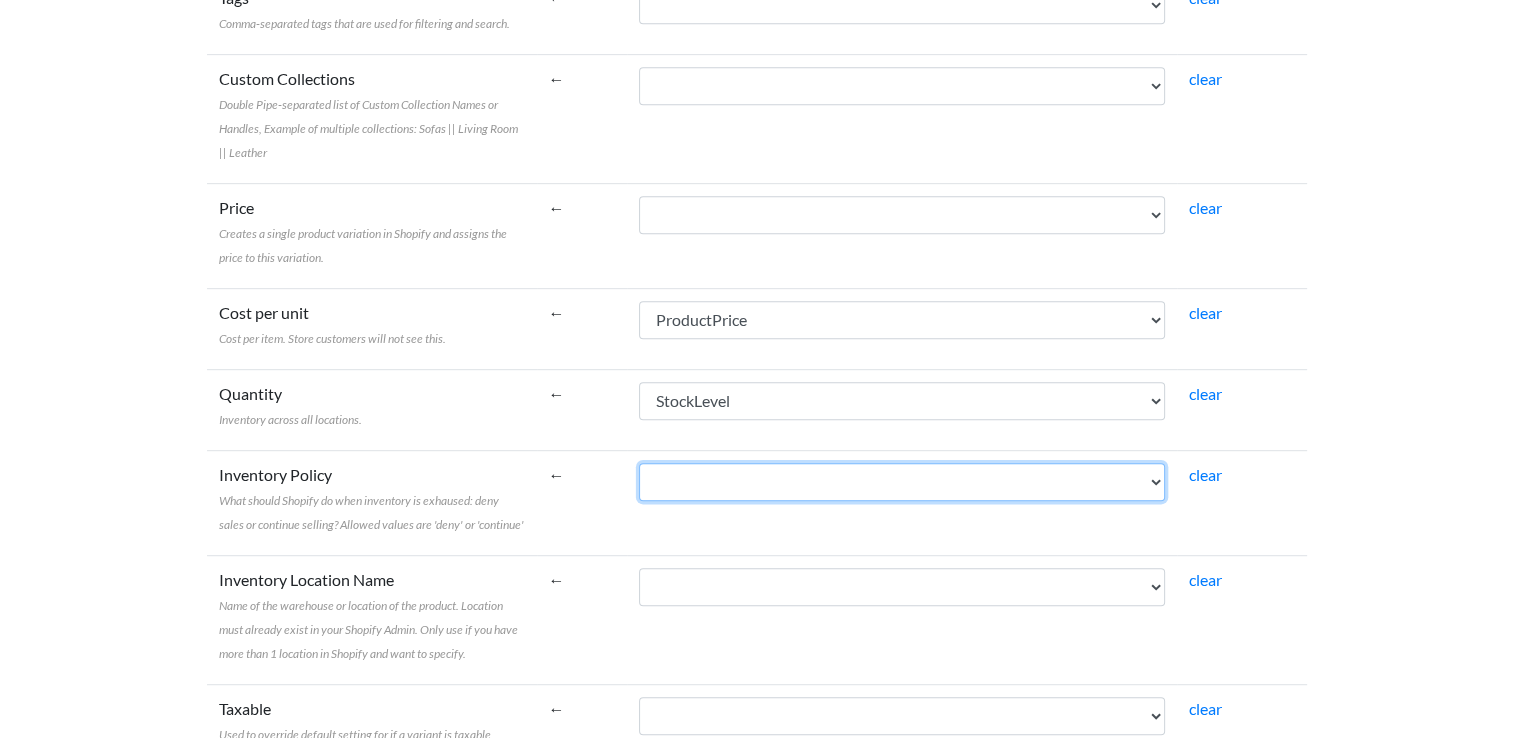 click on "ProductCode
TranslationName
Tax
StockLevel
Barcode
Brand
Flavour
FilterByCategory
NutritionalInformation
Size
ProductFlag
ProductFlagDate
ProductPrice
ExpiryDate" at bounding box center [902, 482] 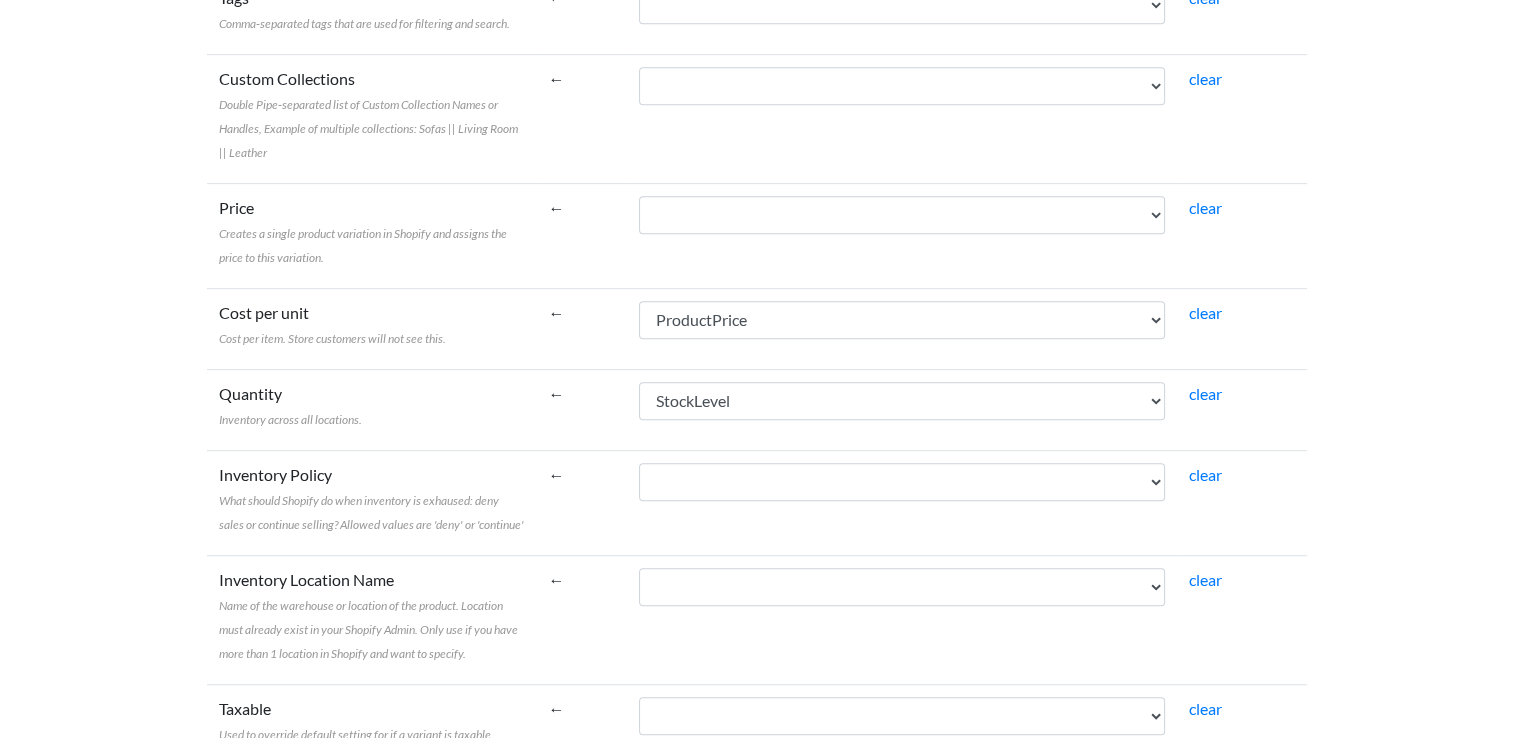 click on "Inventory Policy   What should Shopify do when inventory is exhaused: deny sales or continue selling? Allowed values are 'deny' or 'continue'" at bounding box center [372, 499] 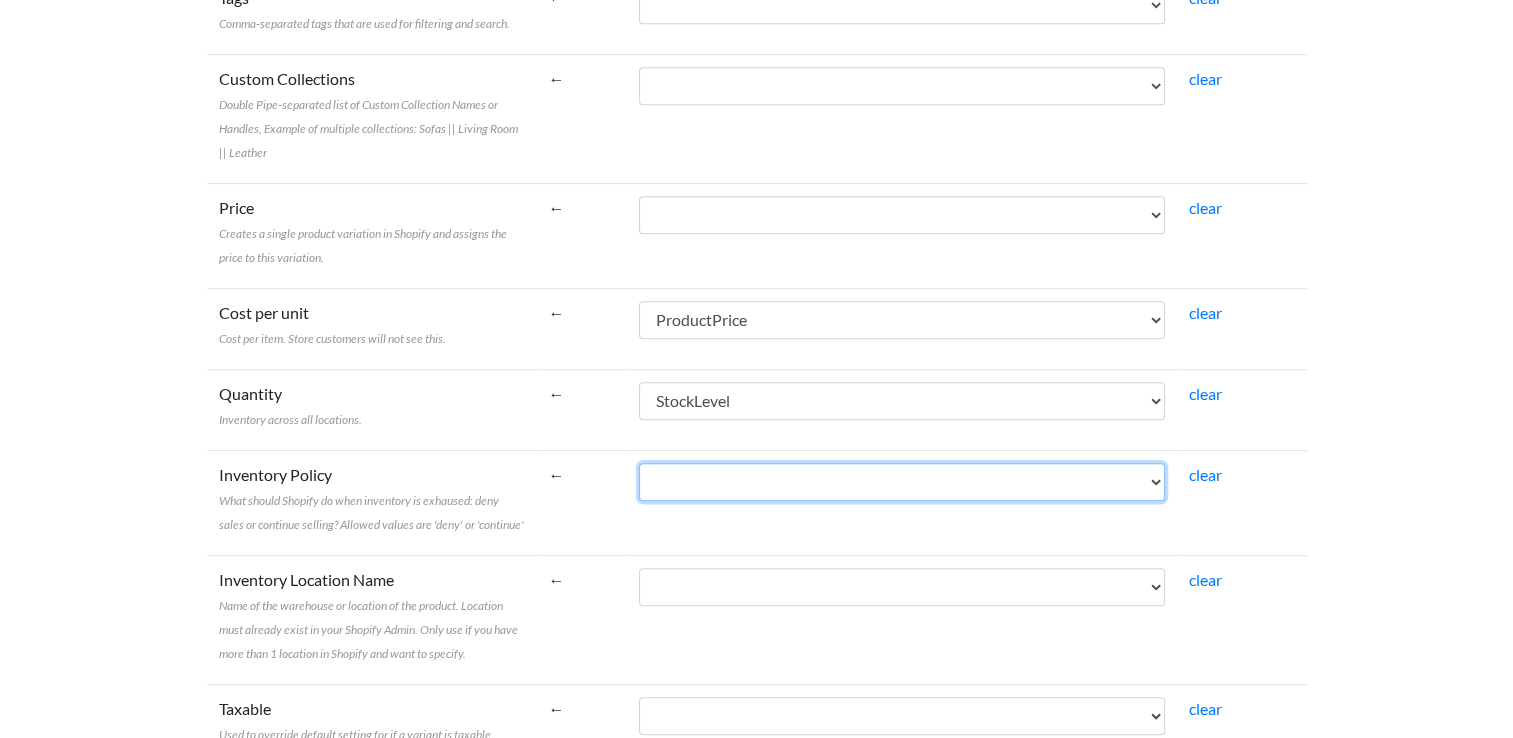 click on "ProductCode
TranslationName
Tax
StockLevel
Barcode
Brand
Flavour
FilterByCategory
NutritionalInformation
Size
ProductFlag
ProductFlagDate
ProductPrice
ExpiryDate" at bounding box center (902, 482) 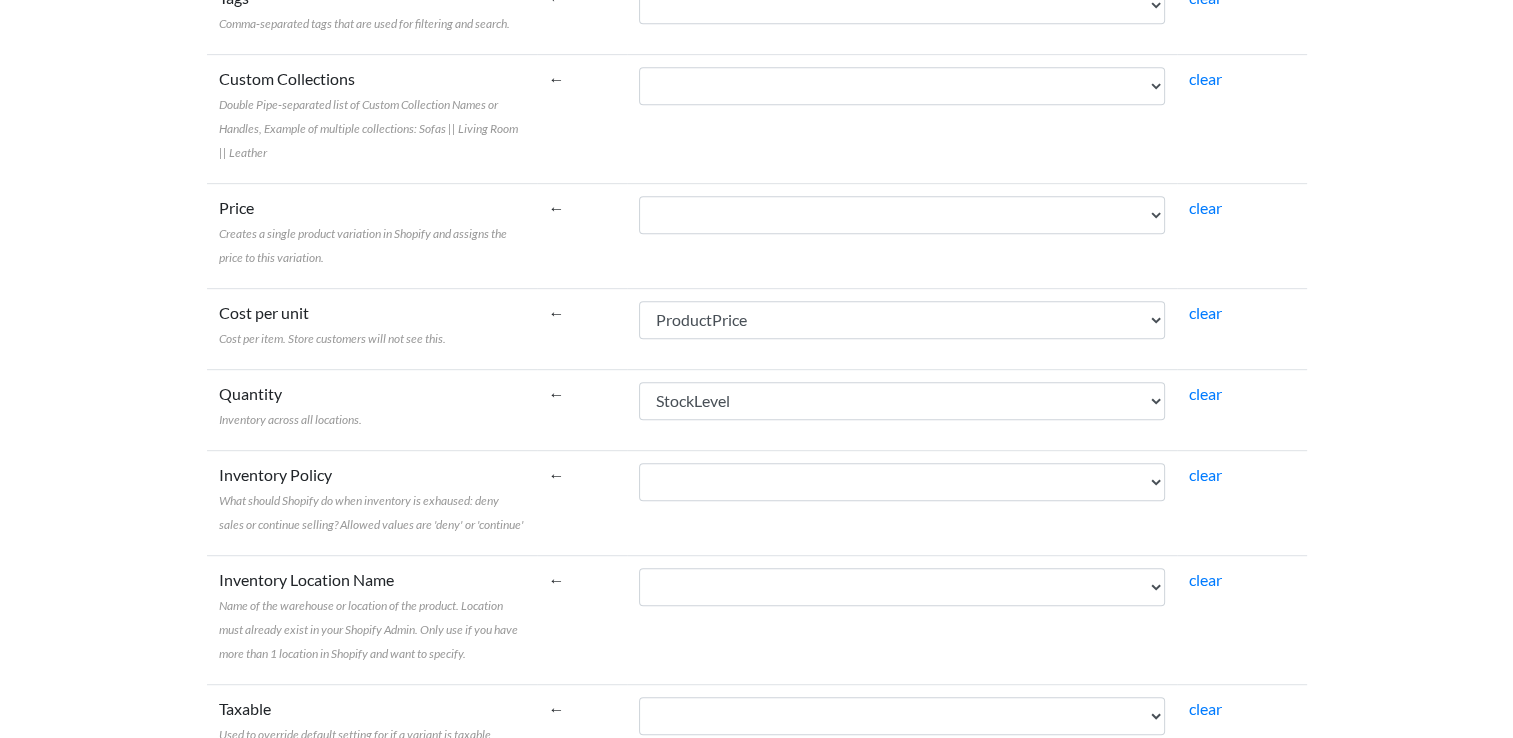 click on "What should Shopify do when inventory is exhaused: deny sales or continue selling? Allowed values are 'deny' or 'continue'" at bounding box center [371, 512] 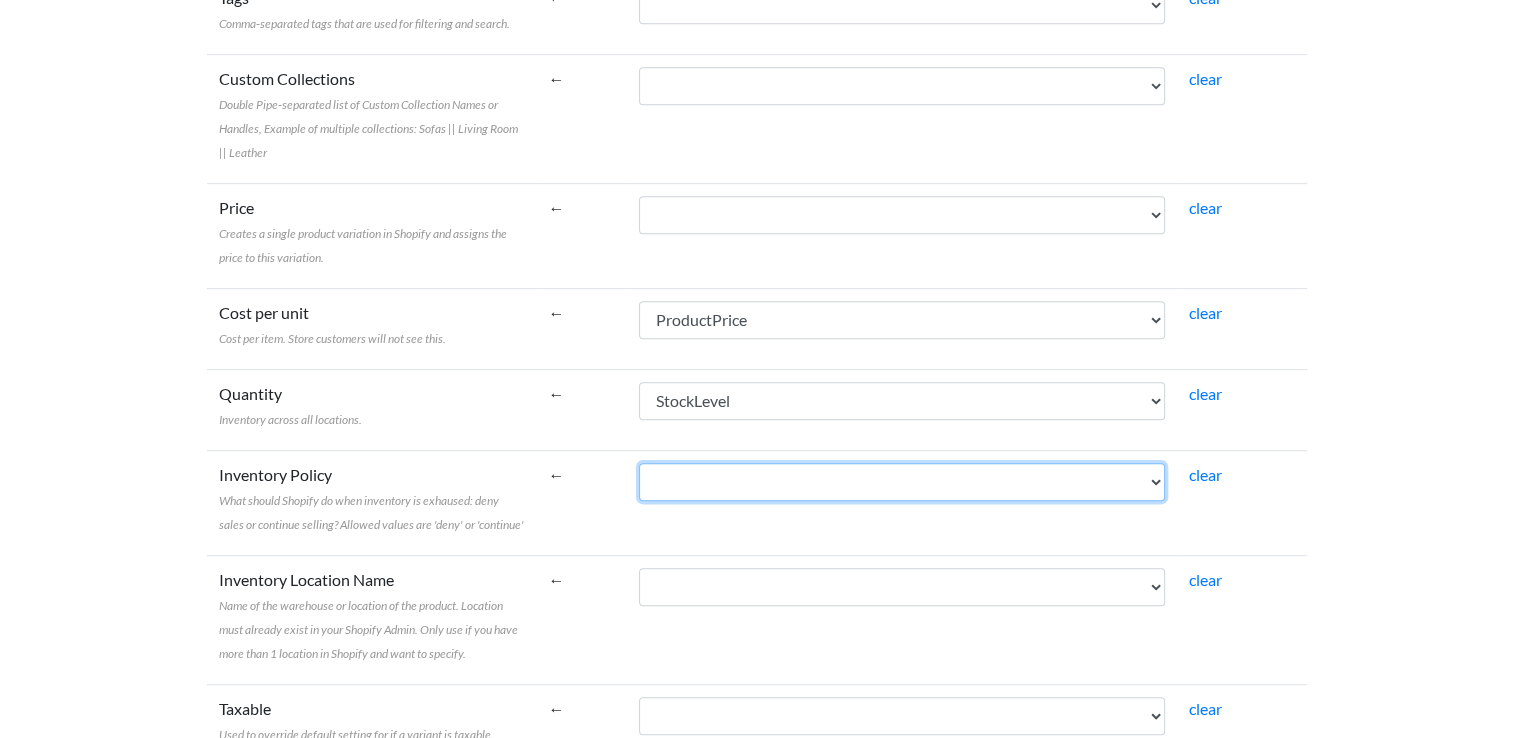 click on "ProductCode
TranslationName
Tax
StockLevel
Barcode
Brand
Flavour
FilterByCategory
NutritionalInformation
Size
ProductFlag
ProductFlagDate
ProductPrice
ExpiryDate" at bounding box center (902, 482) 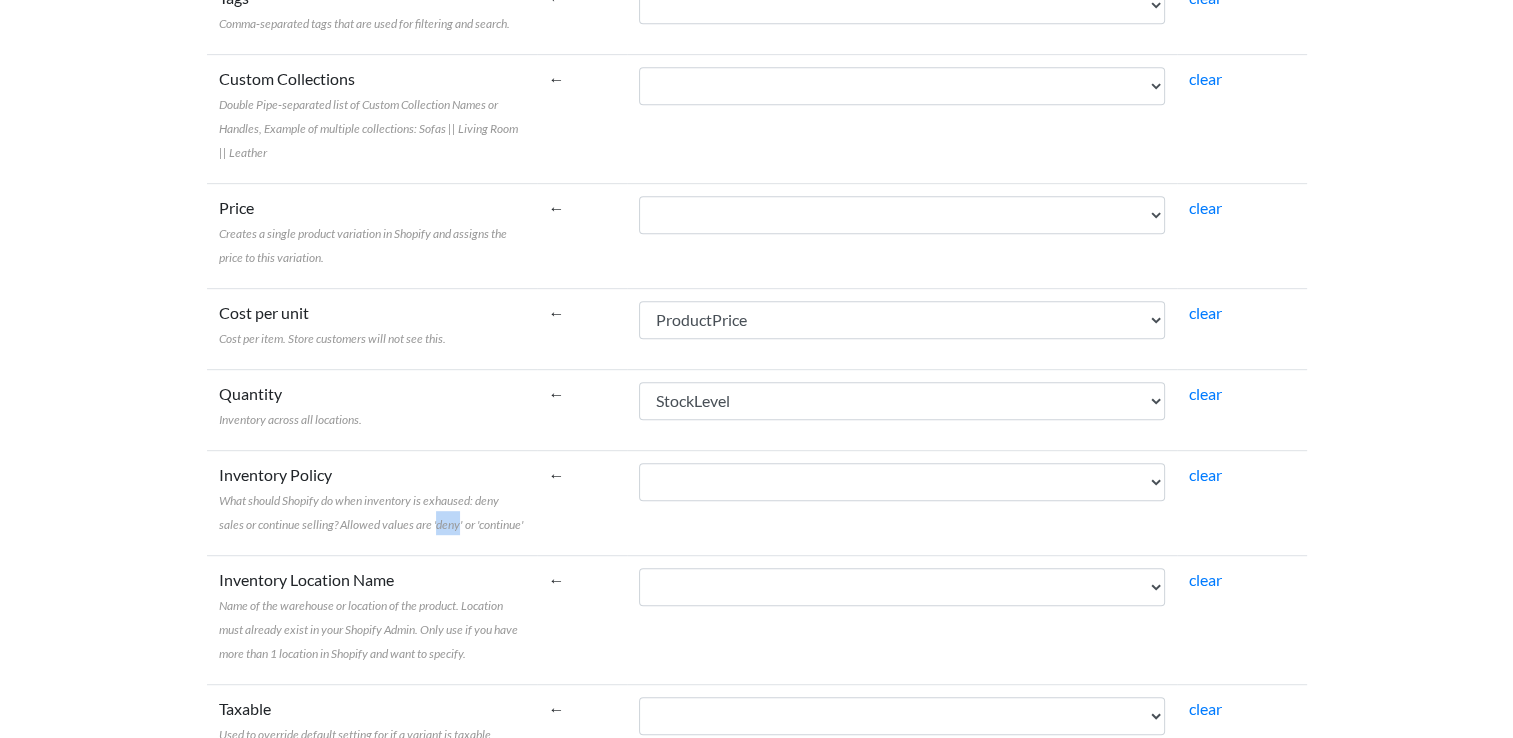 click on "What should Shopify do when inventory is exhaused: deny sales or continue selling? Allowed values are 'deny' or 'continue'" at bounding box center [371, 512] 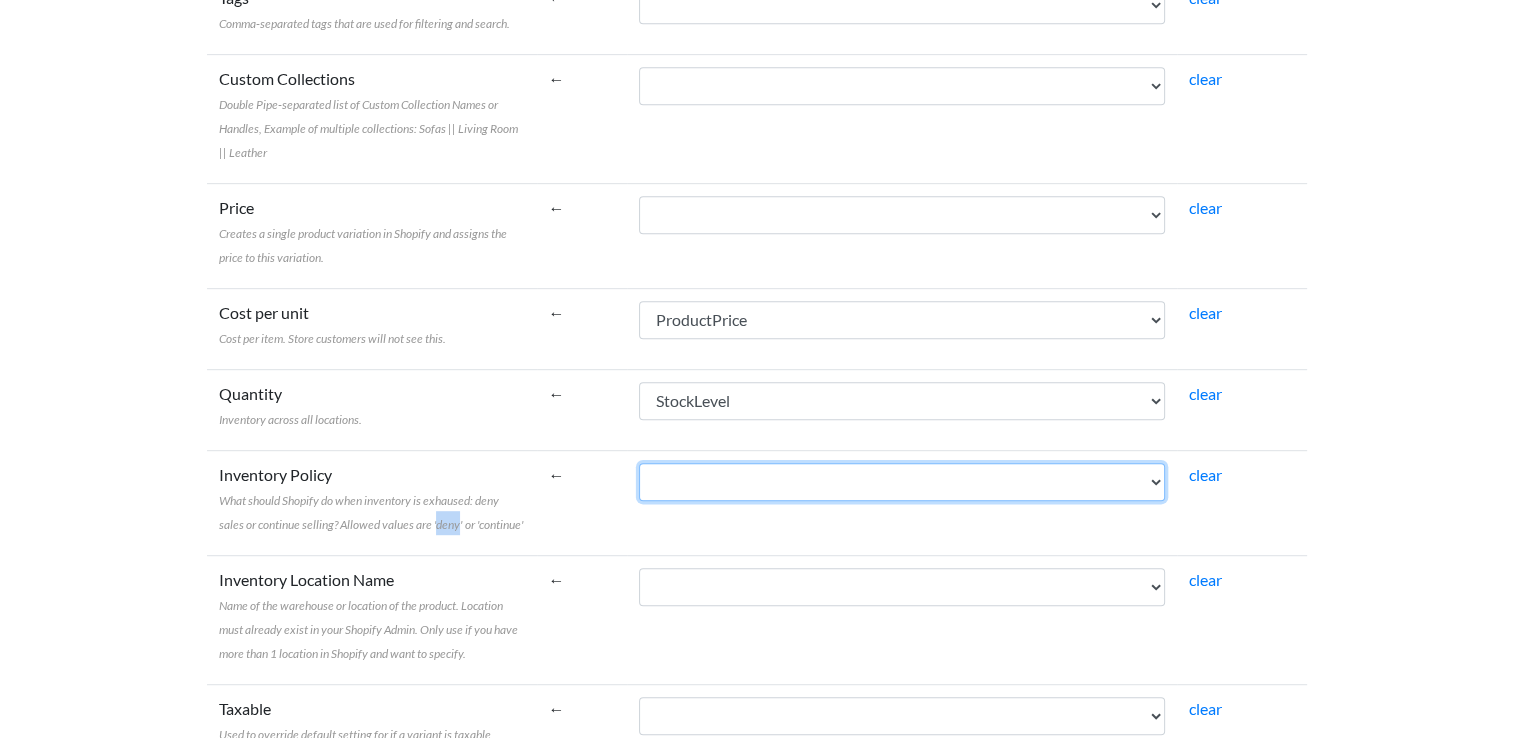 drag, startPoint x: 449, startPoint y: 523, endPoint x: 660, endPoint y: 497, distance: 212.59586 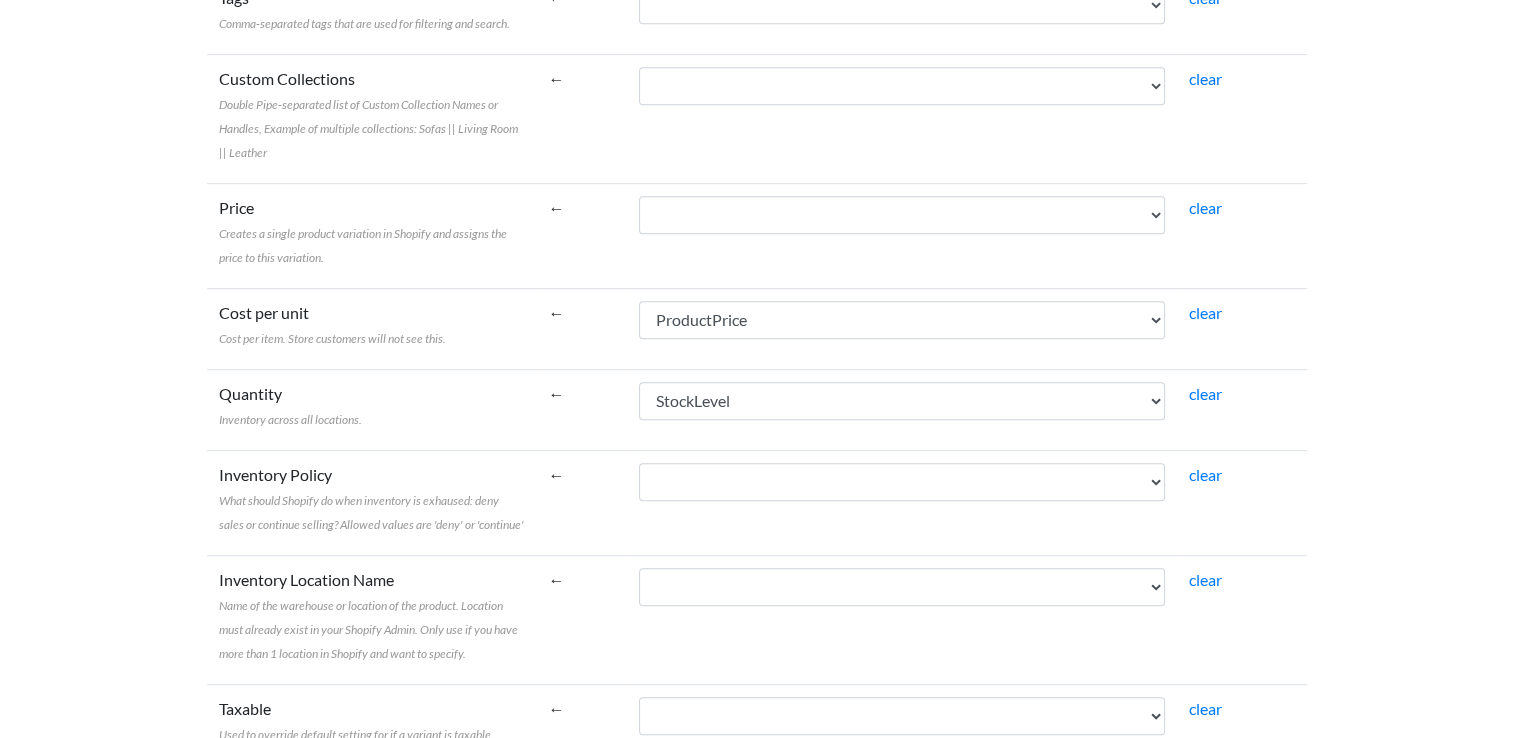 click on "ProductCode
TranslationName
Tax
StockLevel
Barcode
Brand
Flavour
FilterByCategory
NutritionalInformation
Size
ProductFlag
ProductFlagDate
ProductPrice
ExpiryDate" at bounding box center [902, 502] 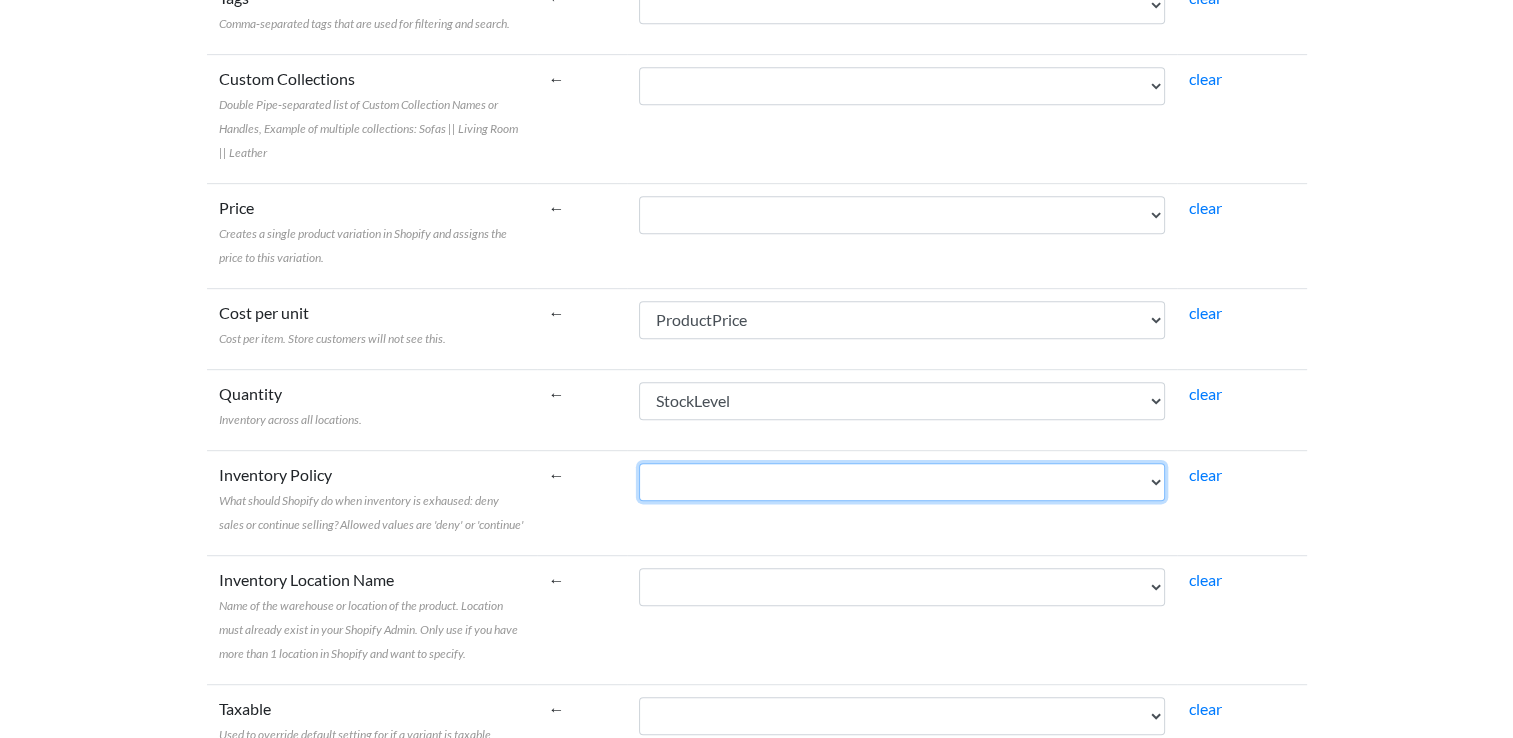 drag, startPoint x: 775, startPoint y: 526, endPoint x: 746, endPoint y: 486, distance: 49.40648 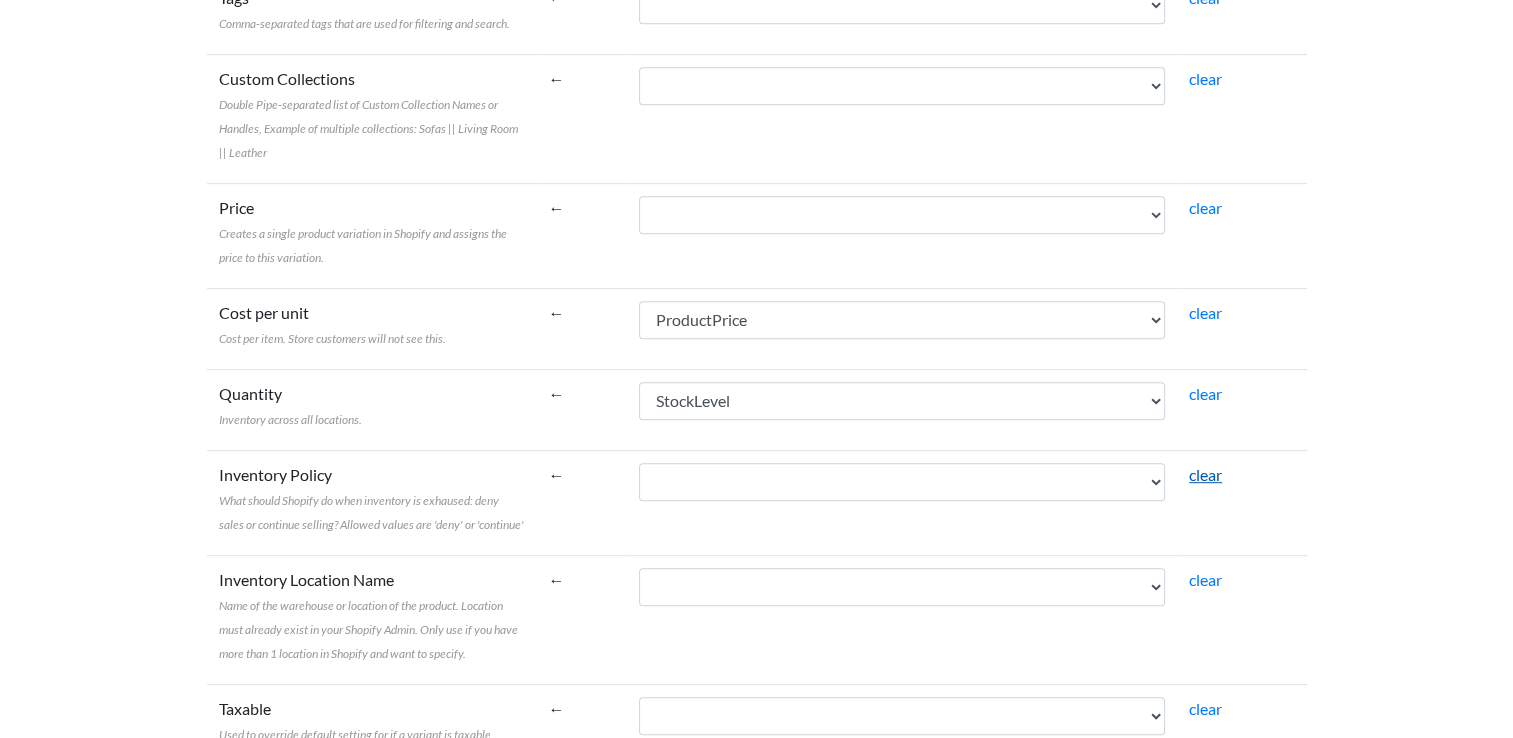 click on "clear" at bounding box center [1205, 474] 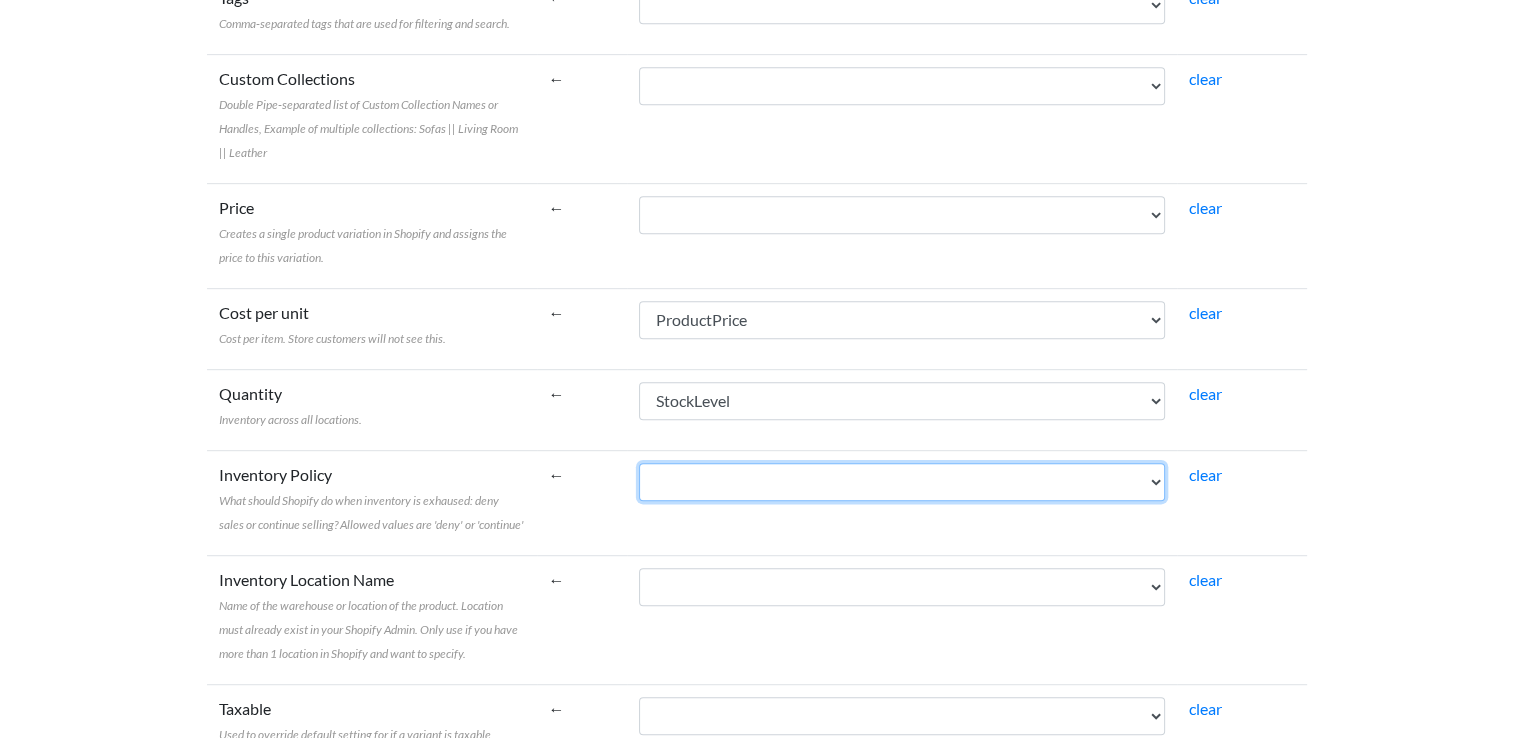 click on "ProductCode
TranslationName
Tax
StockLevel
Barcode
Brand
Flavour
FilterByCategory
NutritionalInformation
Size
ProductFlag
ProductFlagDate
ProductPrice
ExpiryDate" at bounding box center (902, 482) 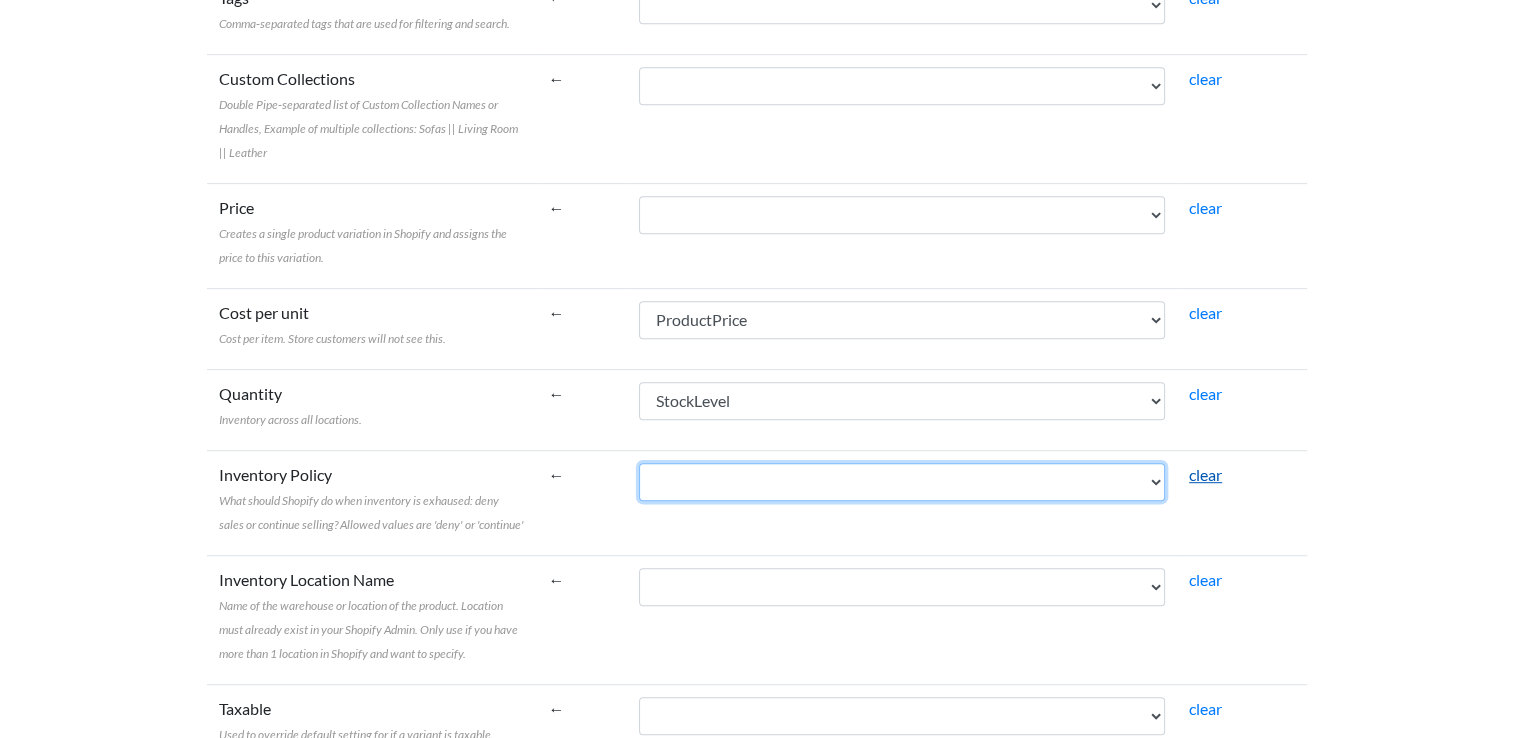 select on "cr_726648" 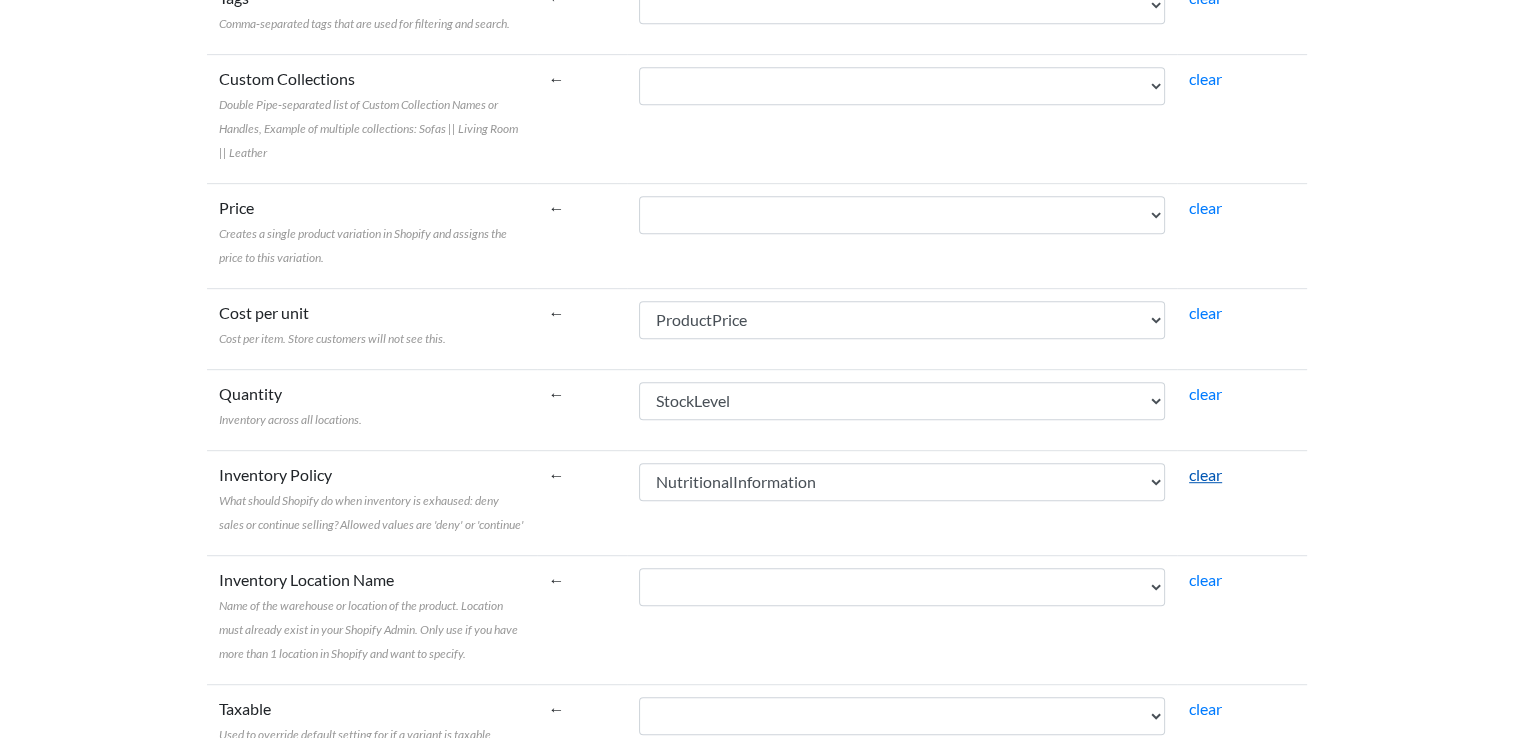 click on "clear" at bounding box center [1205, 474] 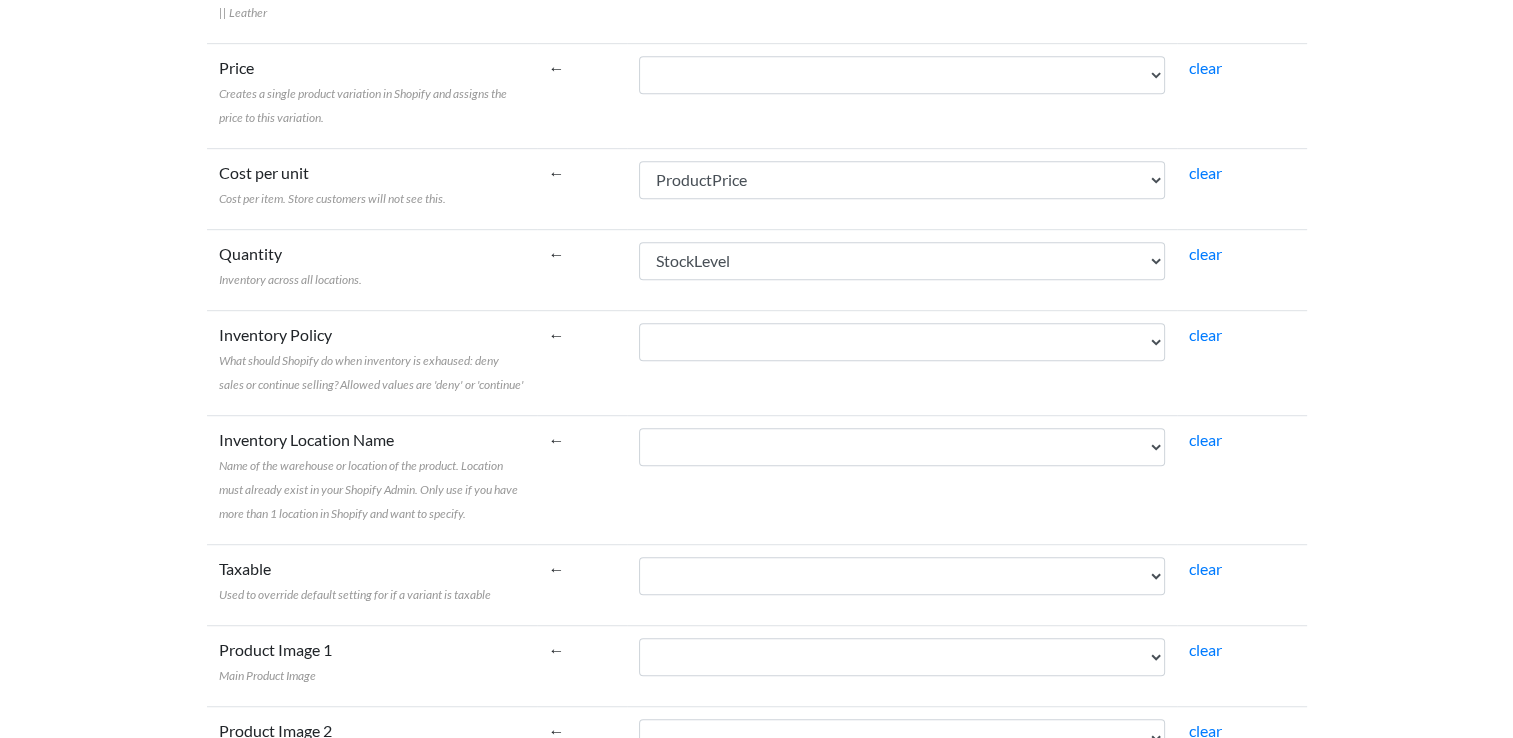 scroll, scrollTop: 1131, scrollLeft: 0, axis: vertical 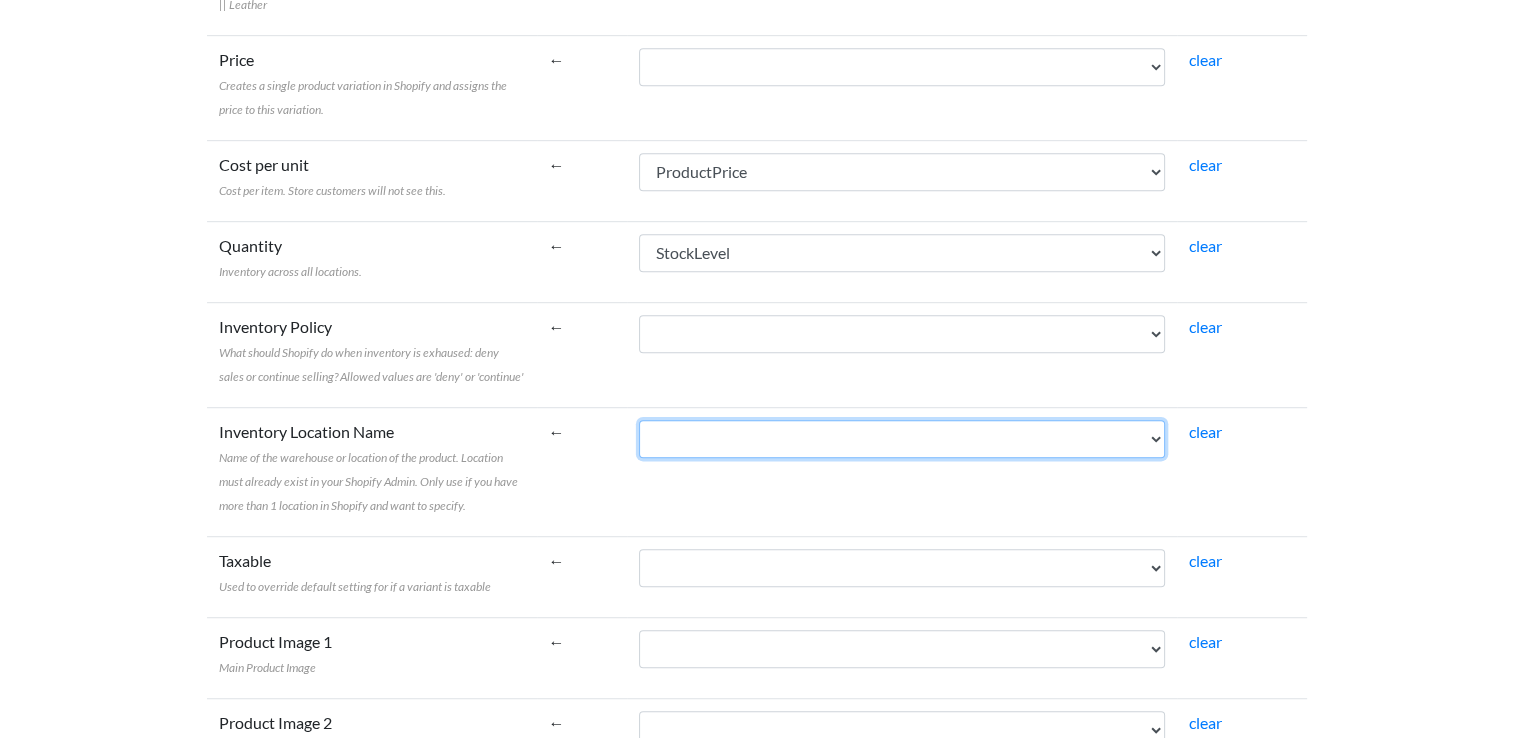 click on "ProductCode
TranslationName
Tax
StockLevel
Barcode
Brand
Flavour
FilterByCategory
NutritionalInformation
Size
ProductFlag
ProductFlagDate
ProductPrice
ExpiryDate" at bounding box center [902, 439] 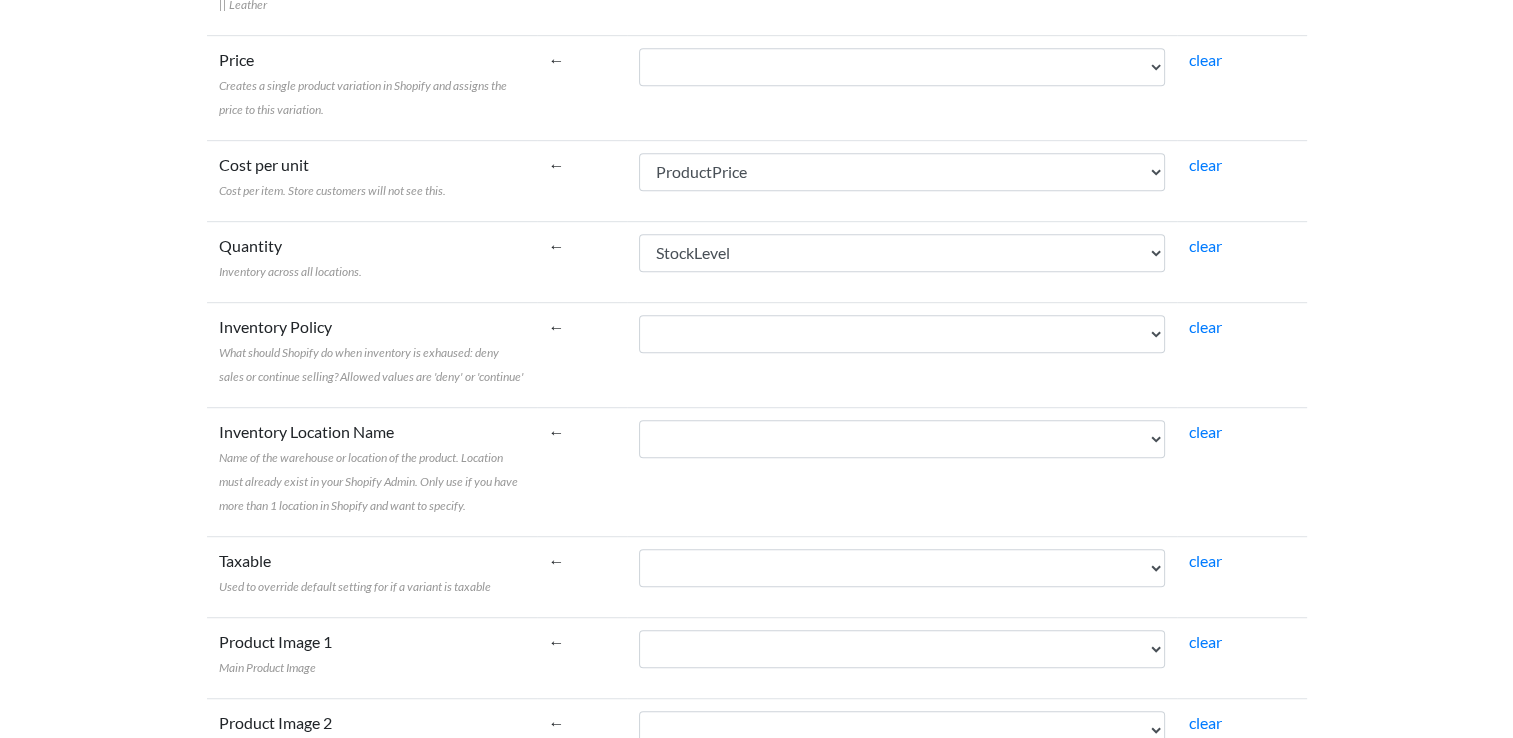 click on "Inventory Location Name   Name of the warehouse or location of the product. Location must already exist in your Shopify Admin. Only use if you have more than 1 location in Shopify and want to specify." at bounding box center (372, 471) 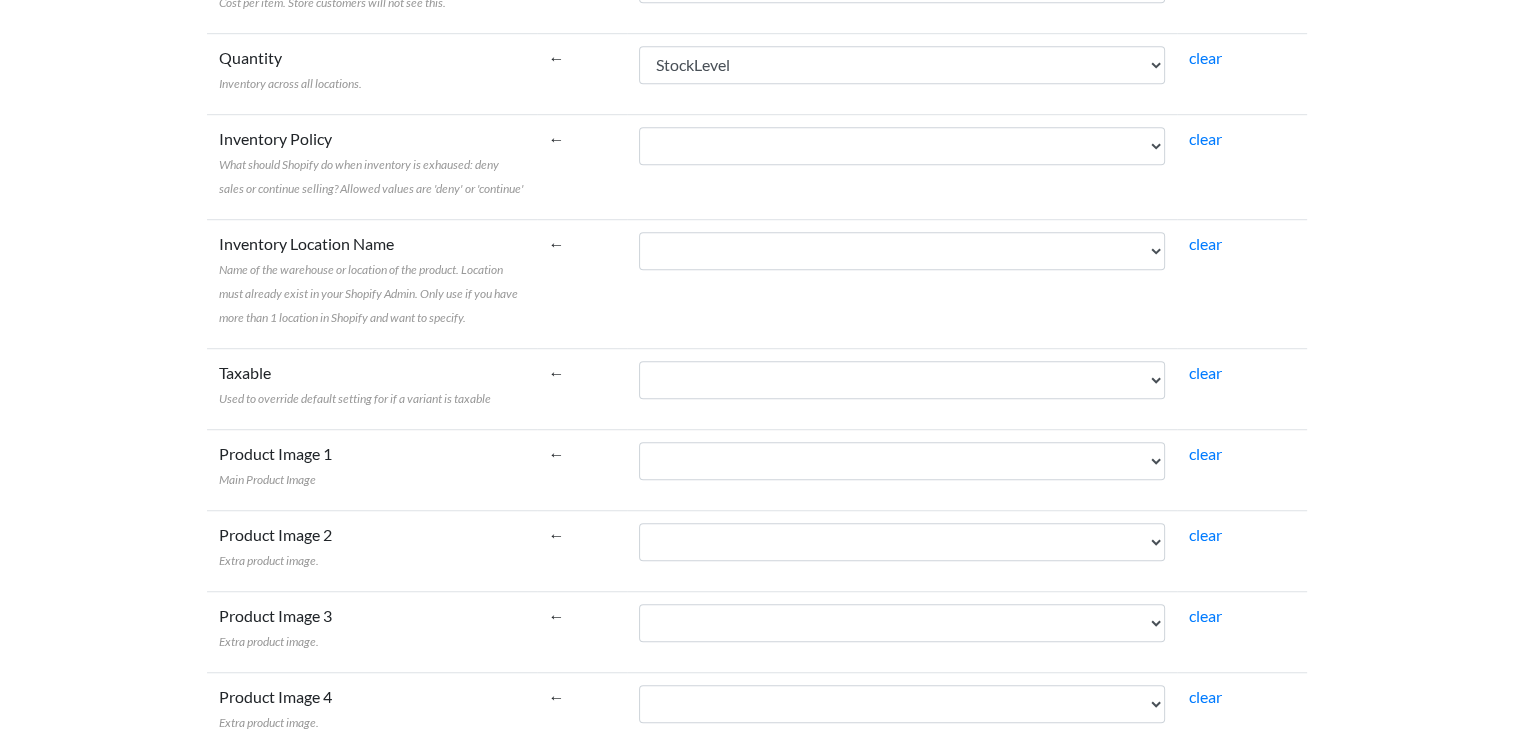 scroll, scrollTop: 1337, scrollLeft: 0, axis: vertical 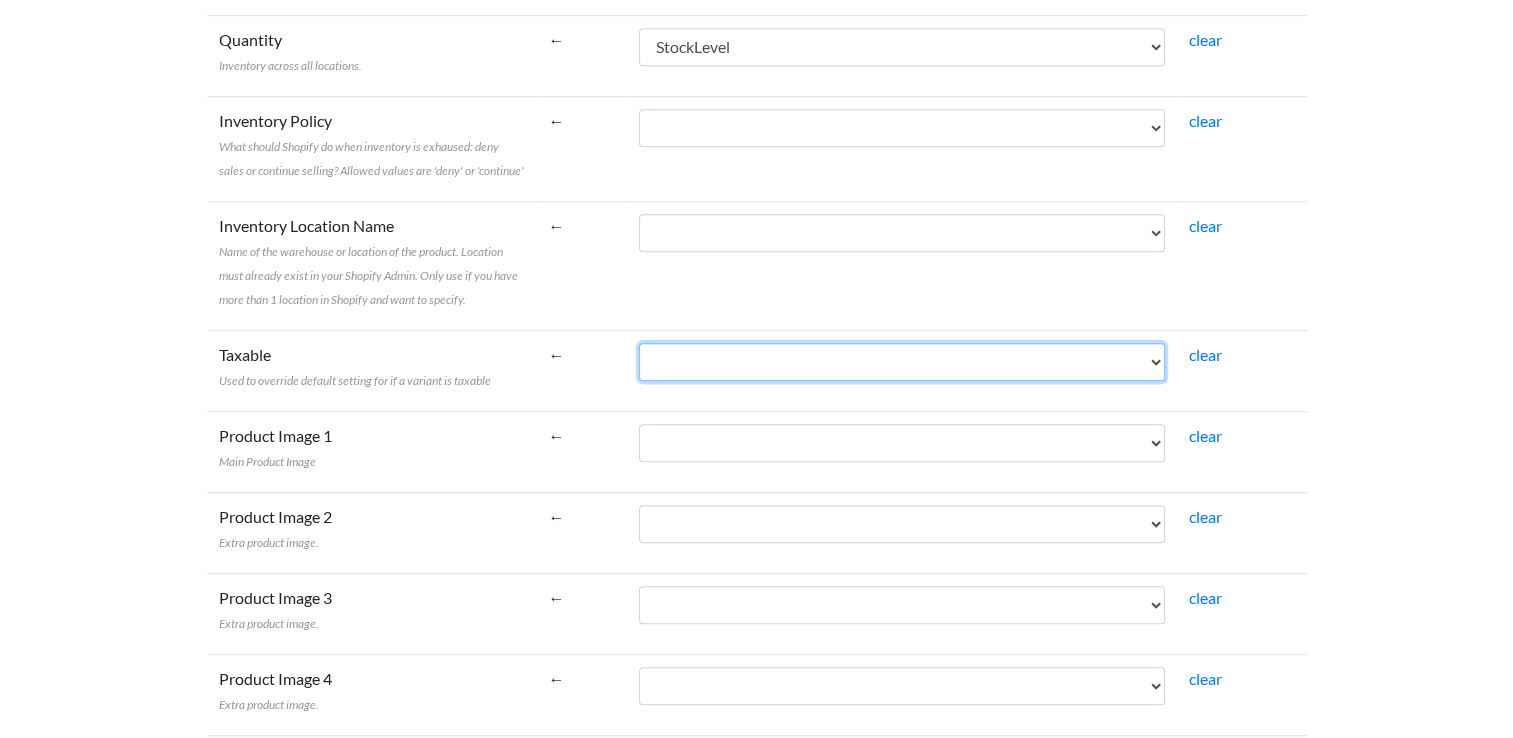 click on "ProductCode
TranslationName
Tax
StockLevel
Barcode
Brand
Flavour
FilterByCategory
NutritionalInformation
Size
ProductFlag
ProductFlagDate
ProductPrice
ExpiryDate" at bounding box center (902, 362) 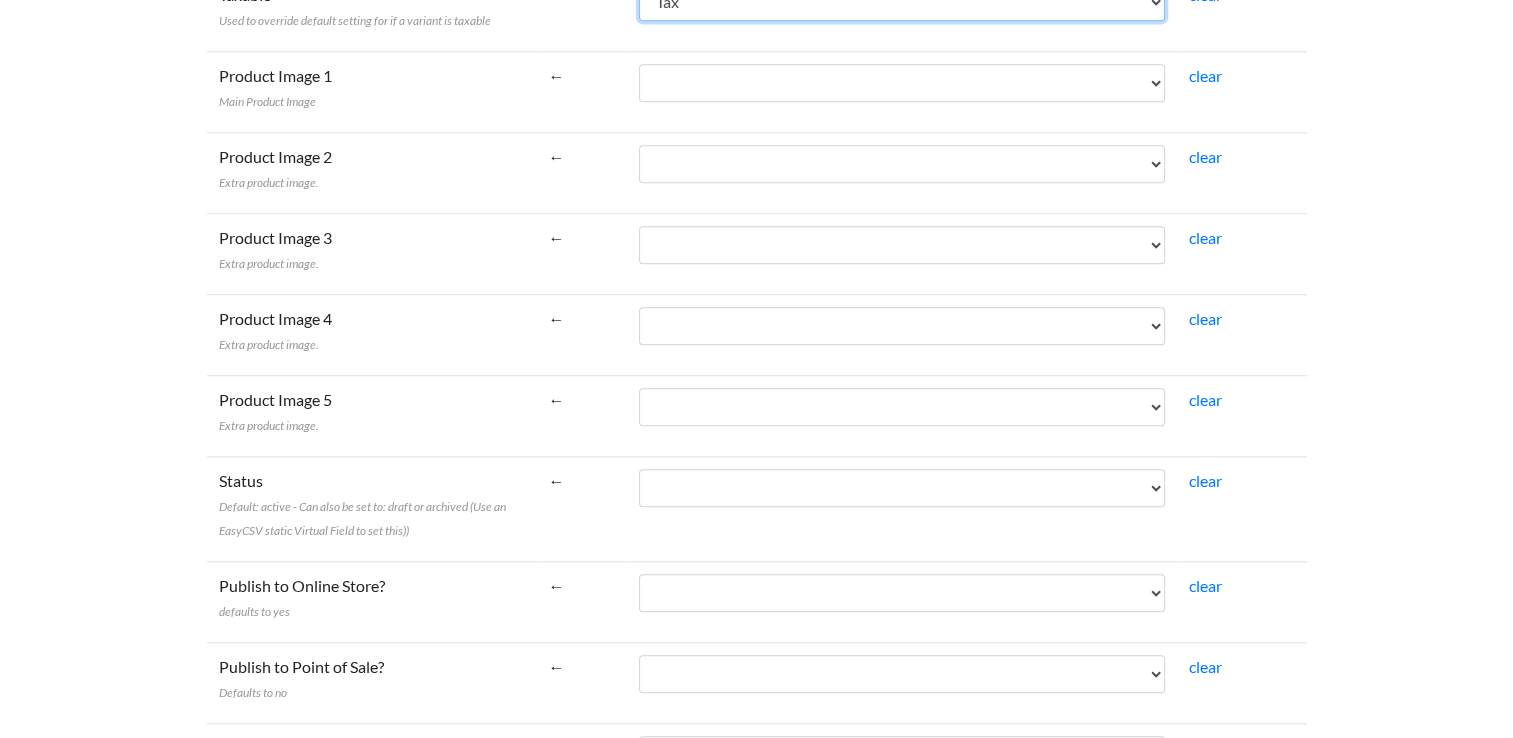 scroll, scrollTop: 1707, scrollLeft: 0, axis: vertical 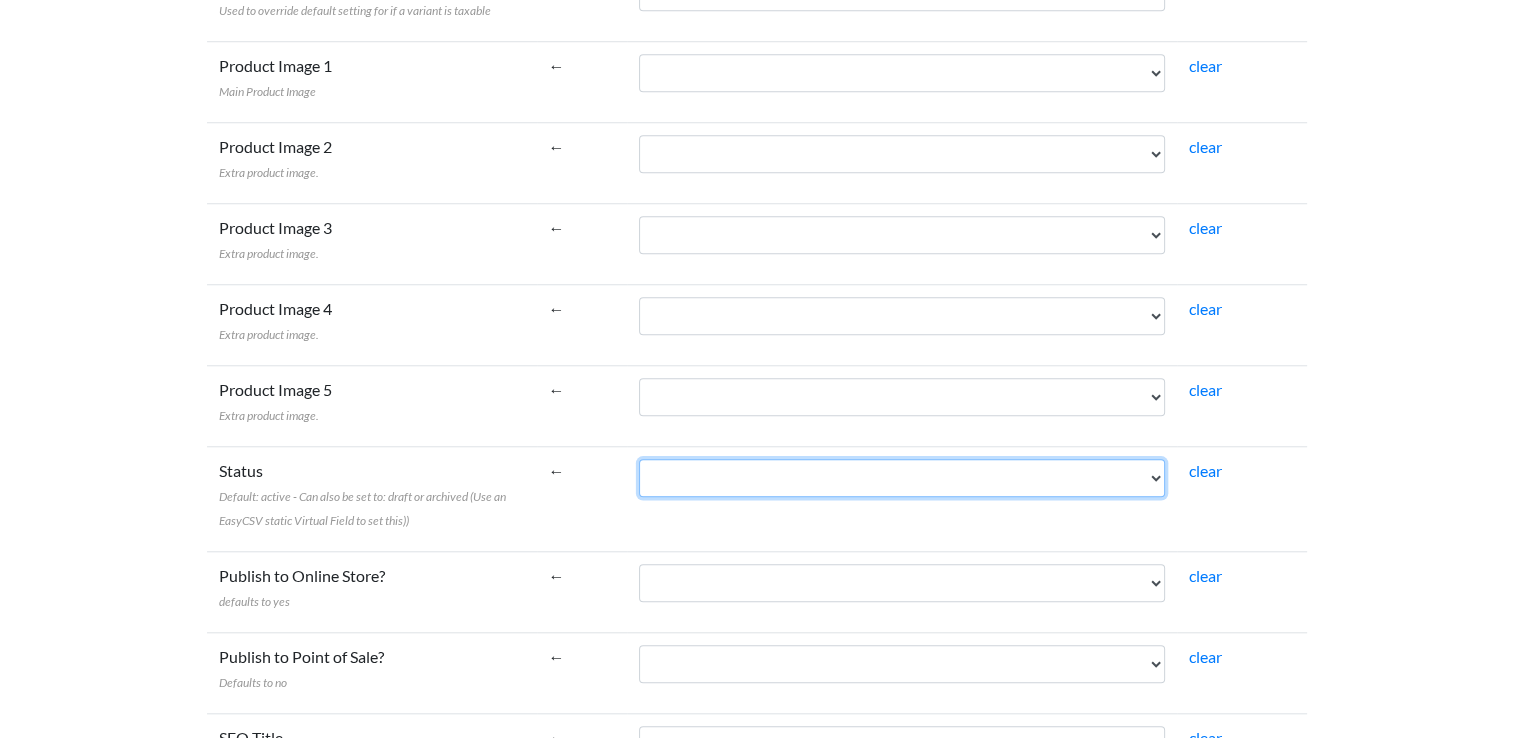 click on "ProductCode
TranslationName
Tax
StockLevel
Barcode
Brand
Flavour
FilterByCategory
NutritionalInformation
Size
ProductFlag
ProductFlagDate
ProductPrice
ExpiryDate" at bounding box center (902, 478) 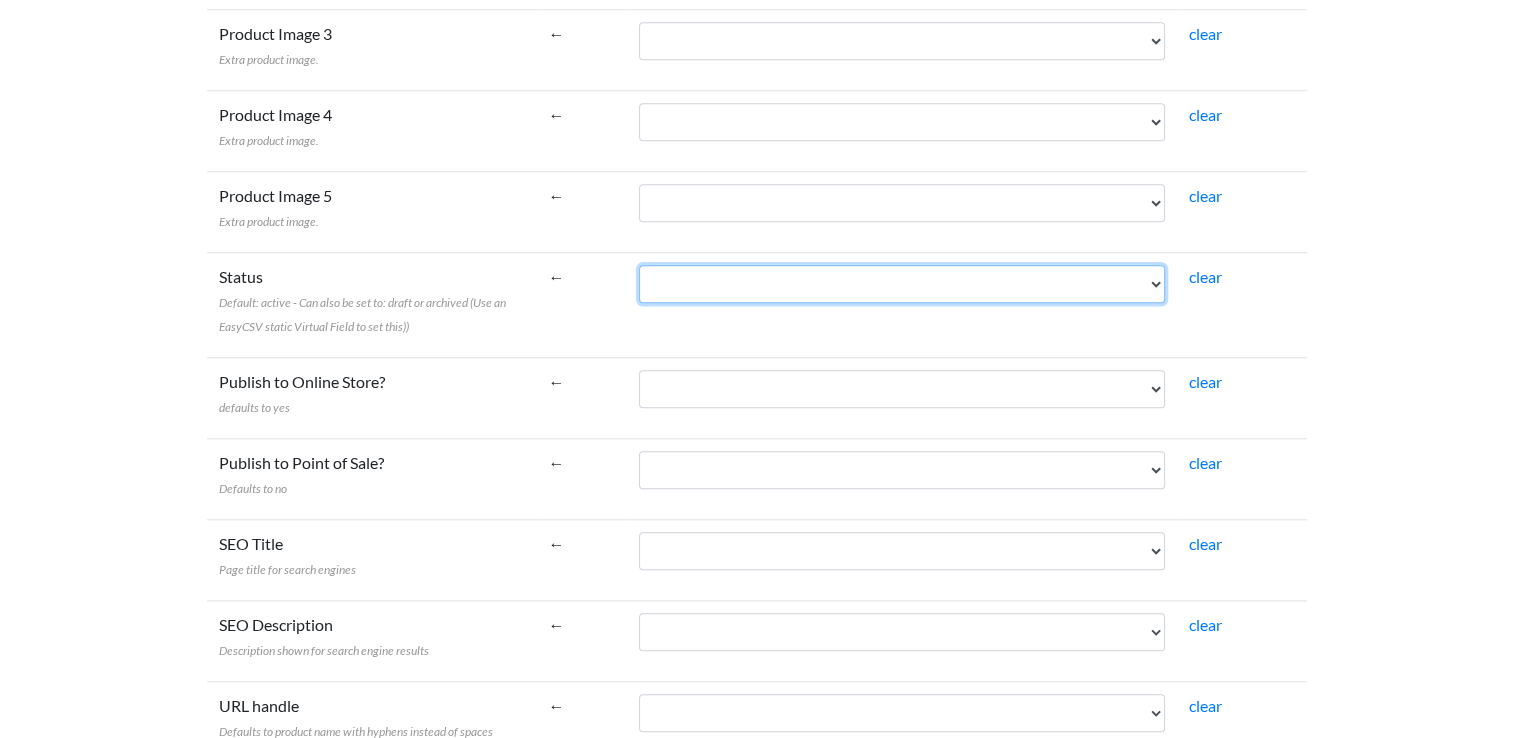 scroll, scrollTop: 1903, scrollLeft: 0, axis: vertical 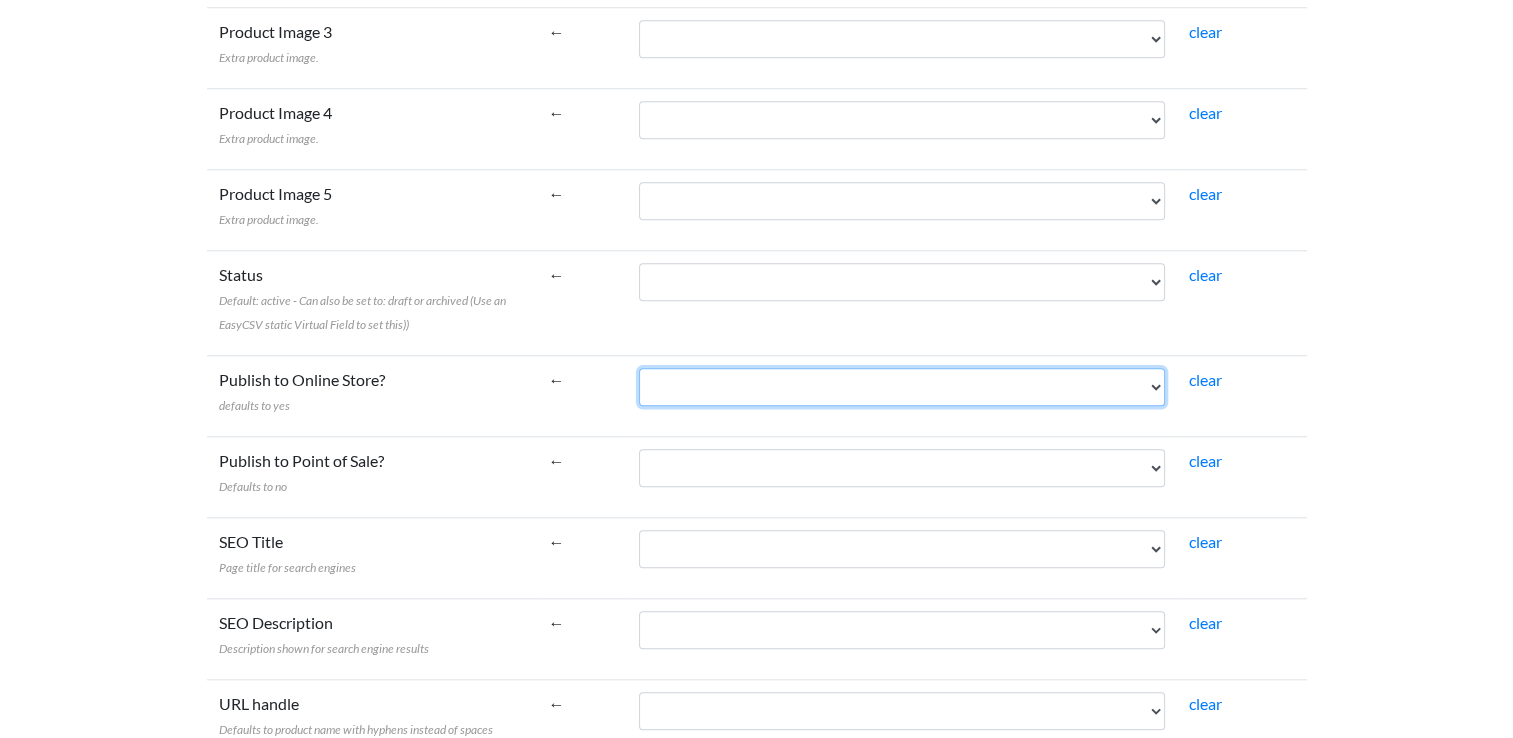click on "ProductCode
TranslationName
Tax
StockLevel
Barcode
Brand
Flavour
FilterByCategory
NutritionalInformation
Size
ProductFlag
ProductFlagDate
ProductPrice
ExpiryDate" at bounding box center [902, 387] 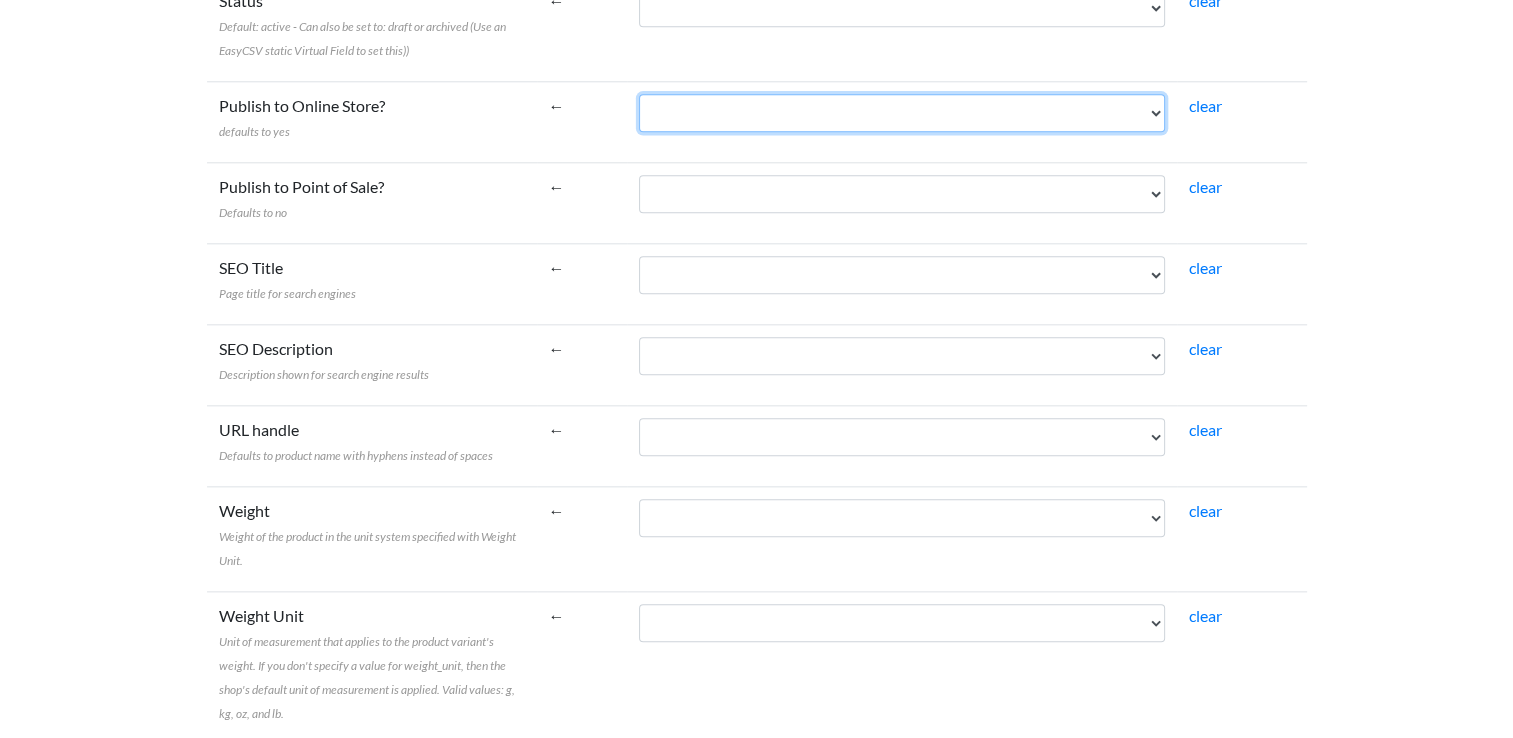 scroll, scrollTop: 2188, scrollLeft: 0, axis: vertical 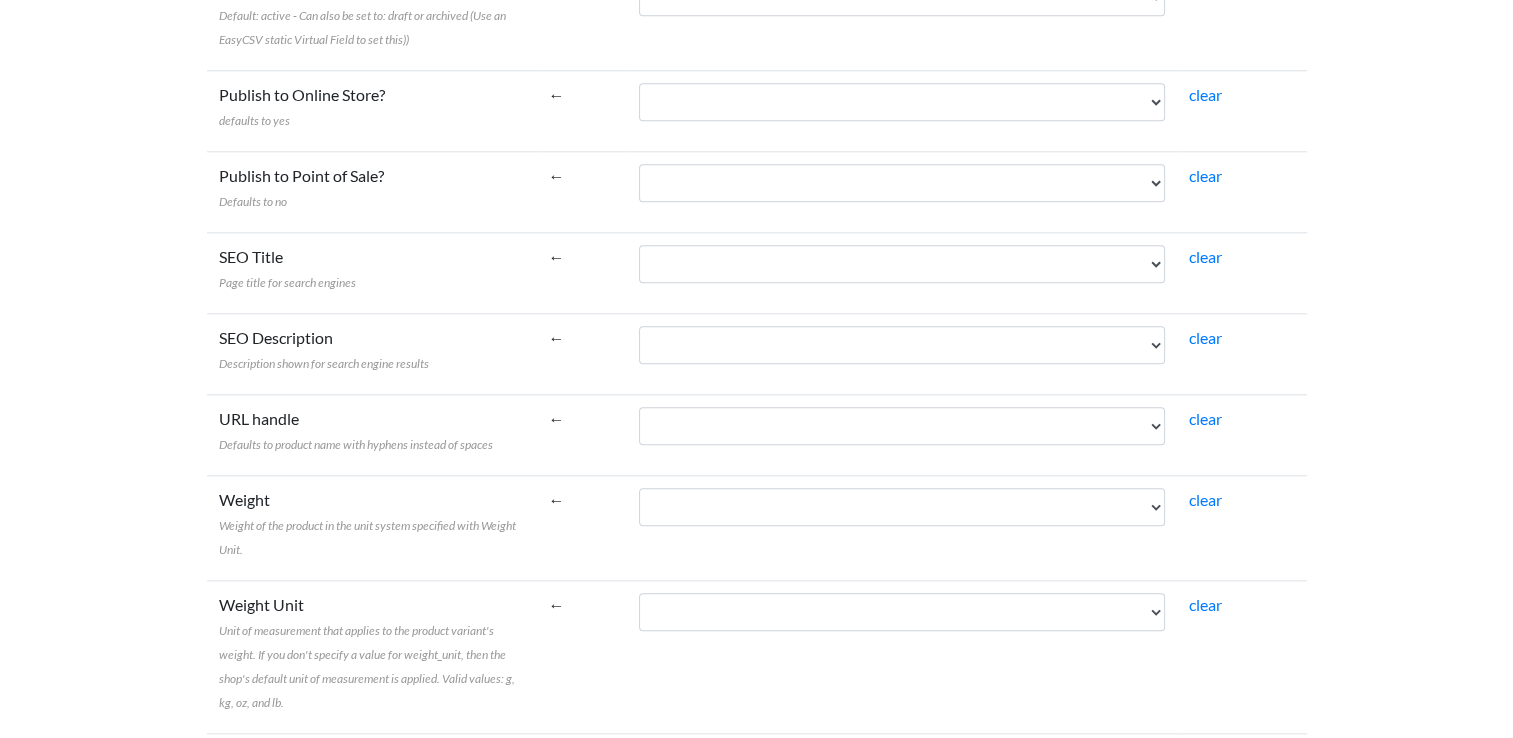 click on "ProductCode
TranslationName
Tax
StockLevel
Barcode
Brand
Flavour
FilterByCategory
NutritionalInformation
Size
ProductFlag
ProductFlagDate
ProductPrice
ExpiryDate" at bounding box center [902, 272] 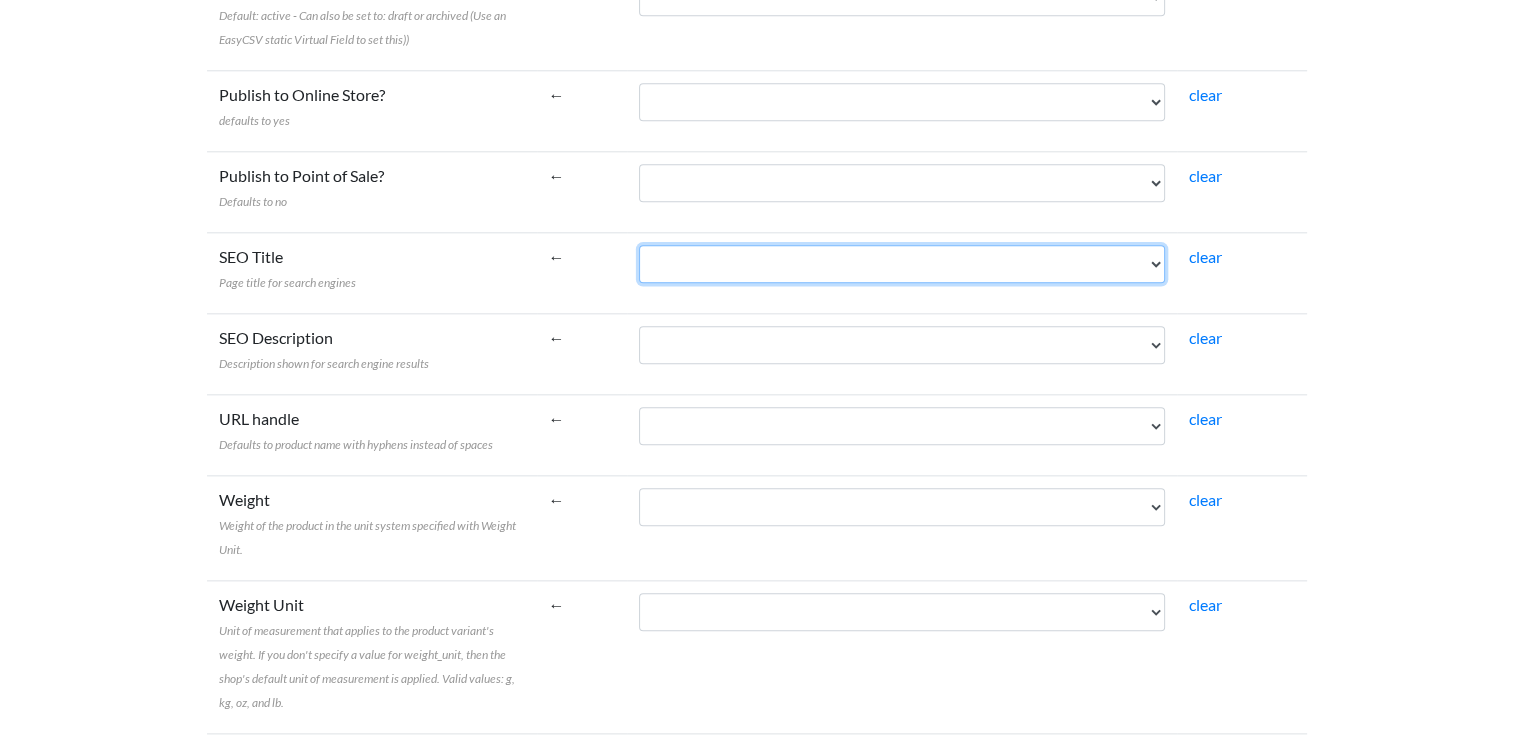 click on "ProductCode
TranslationName
Tax
StockLevel
Barcode
Brand
Flavour
FilterByCategory
NutritionalInformation
Size
ProductFlag
ProductFlagDate
ProductPrice
ExpiryDate" at bounding box center (902, 264) 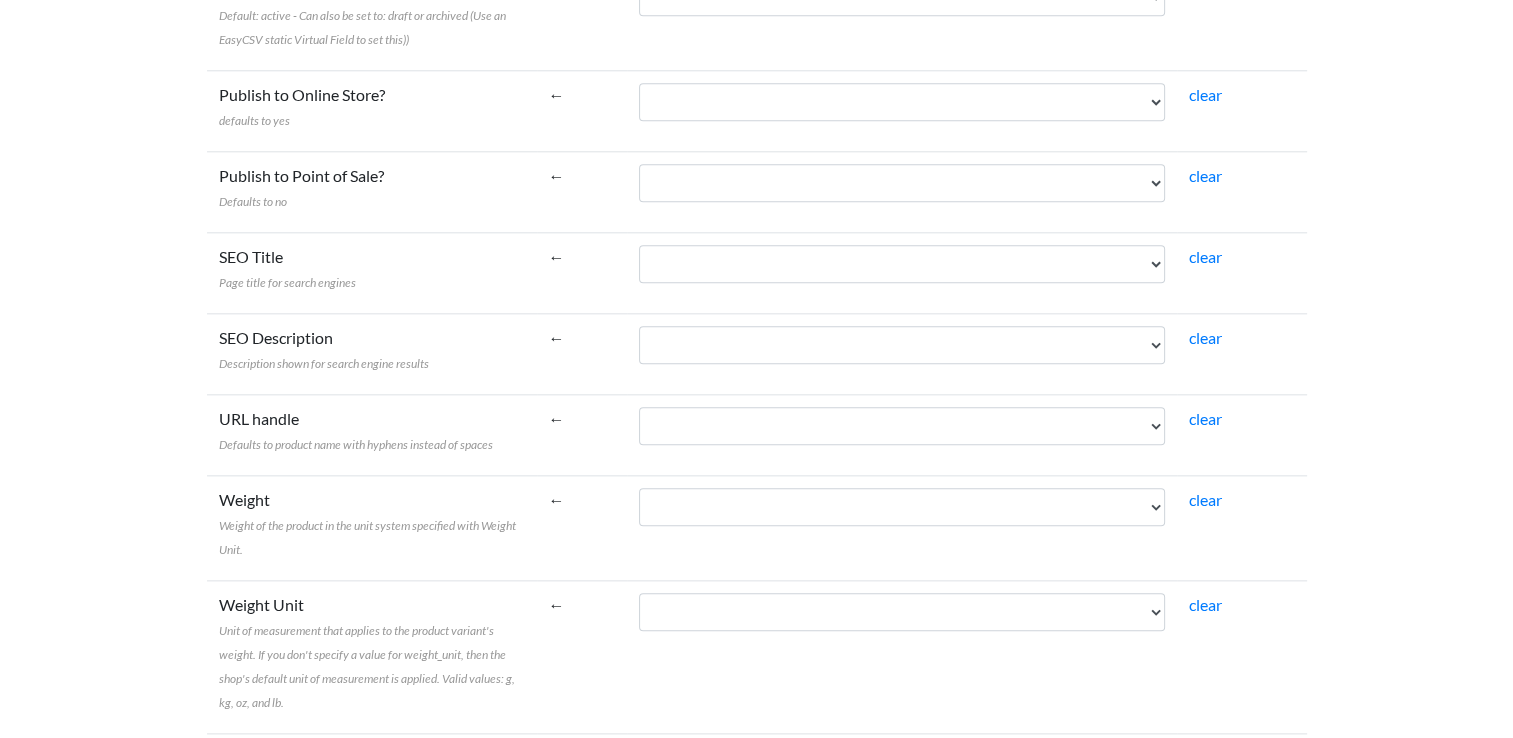 click on "SEO Description   Description shown for search engine results" at bounding box center [372, 353] 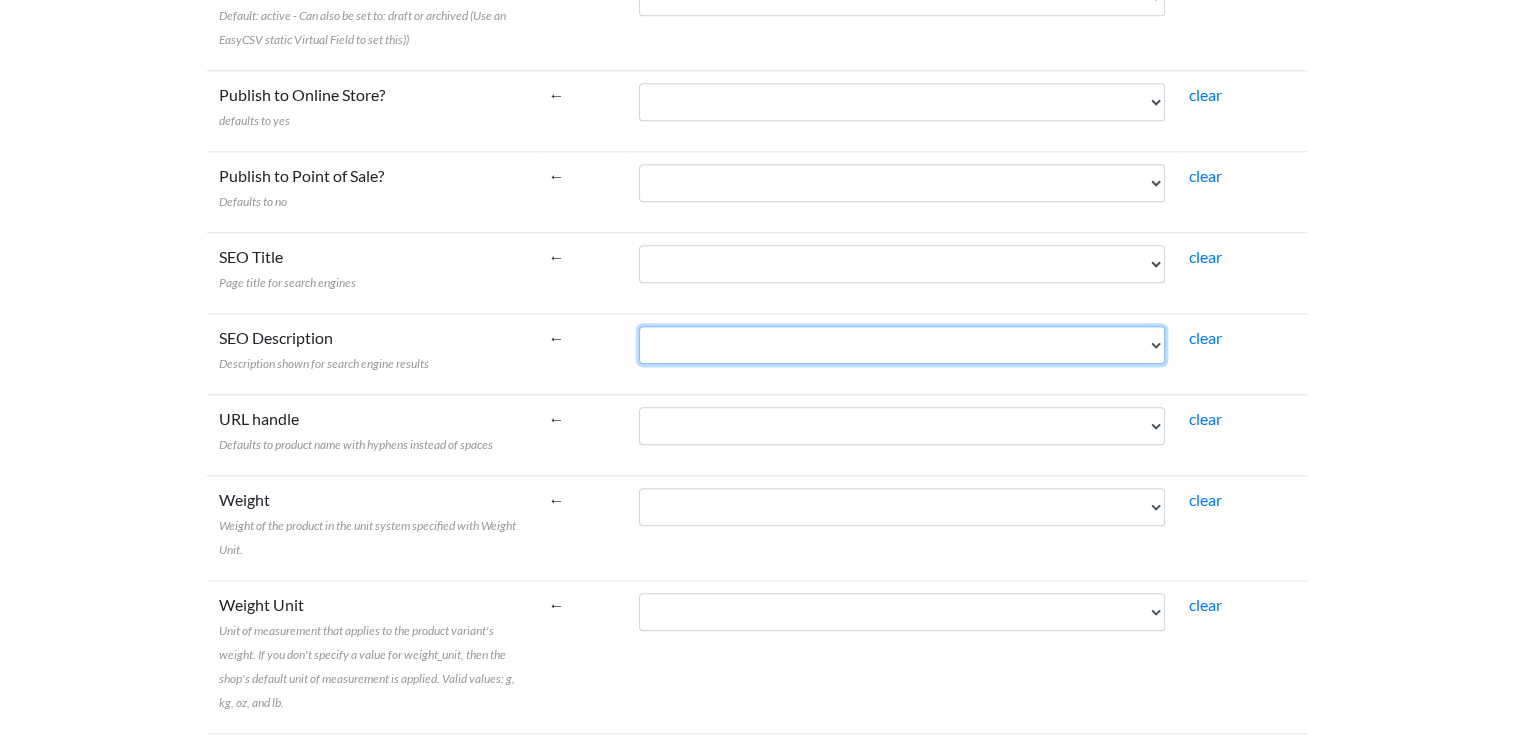 click on "ProductCode
TranslationName
Tax
StockLevel
Barcode
Brand
Flavour
FilterByCategory
NutritionalInformation
Size
ProductFlag
ProductFlagDate
ProductPrice
ExpiryDate" at bounding box center [902, 345] 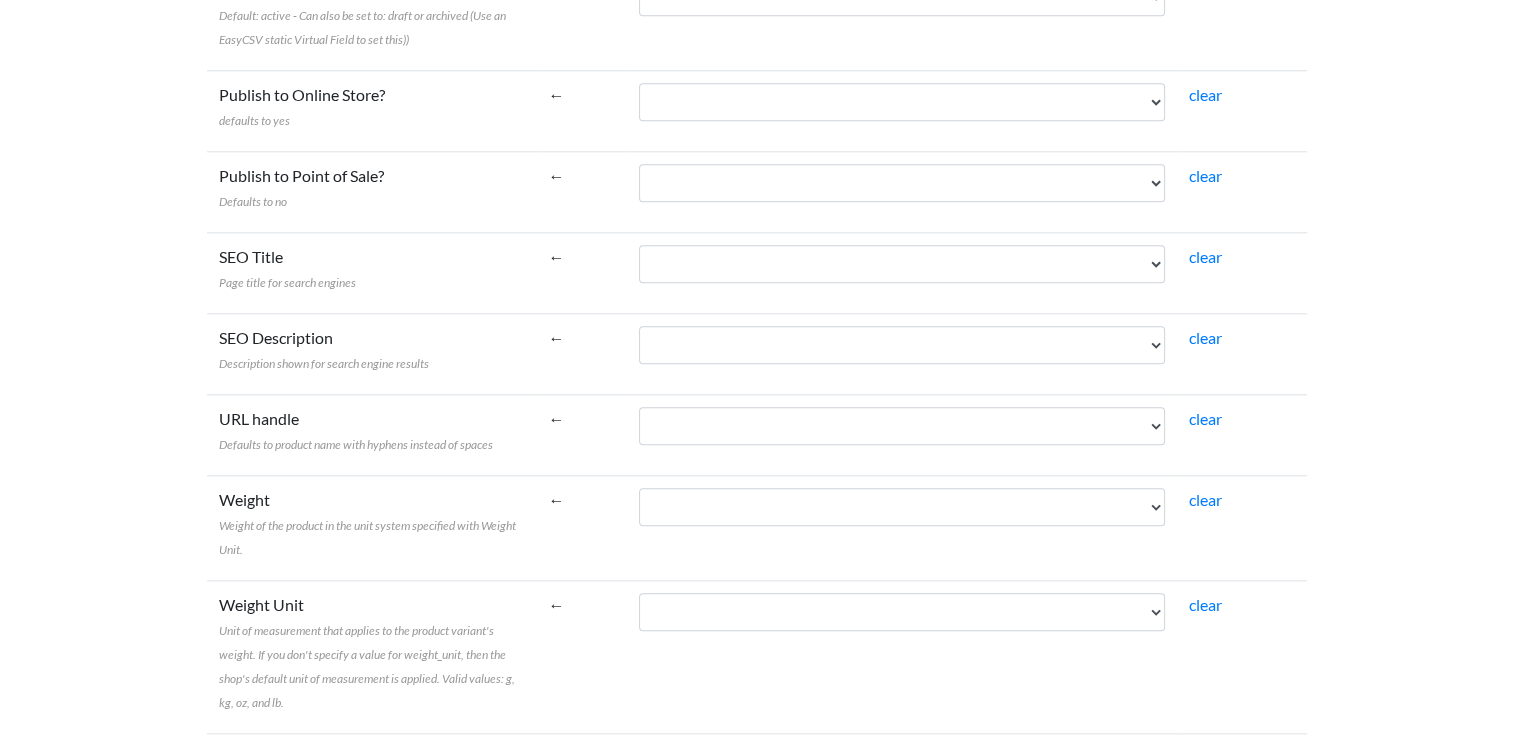 click on "←" at bounding box center (582, 353) 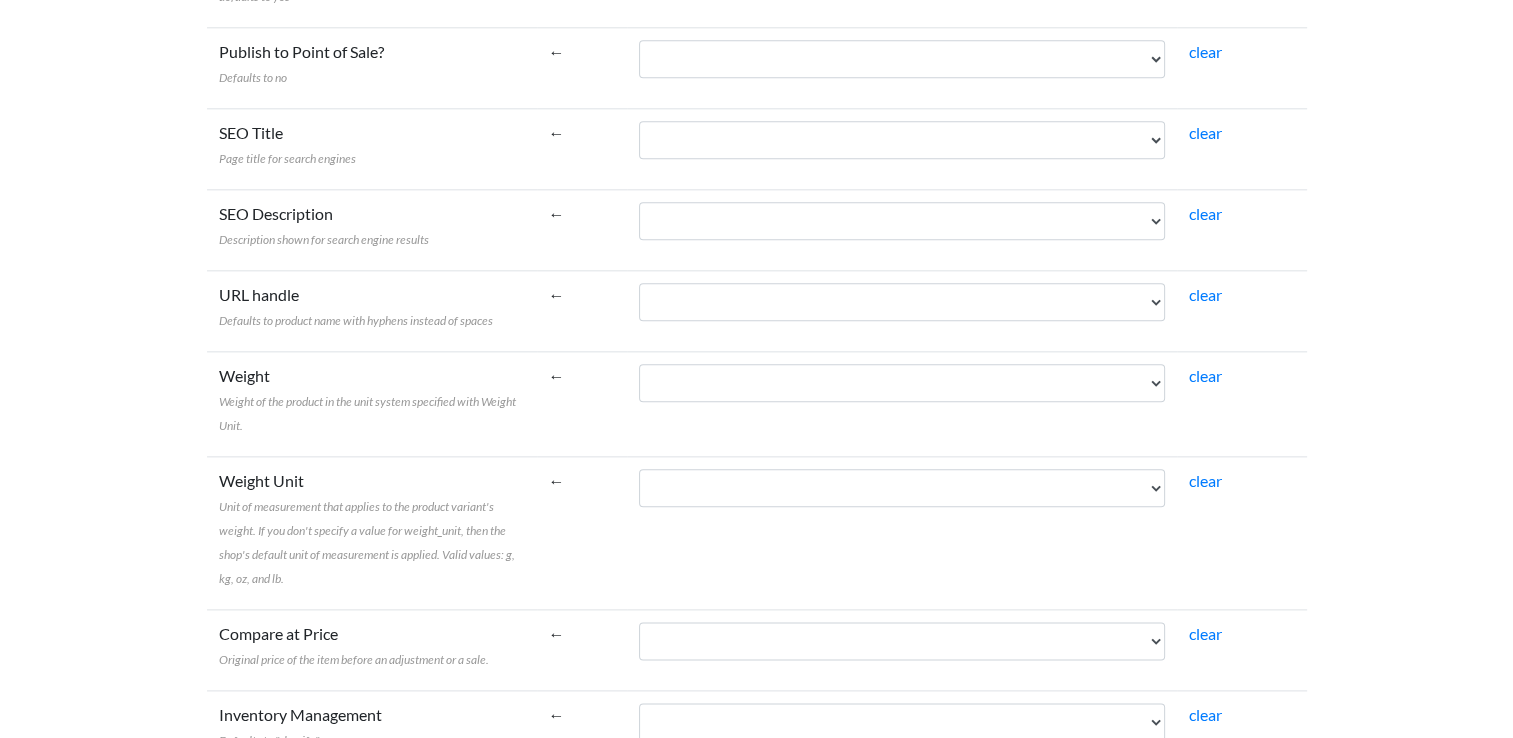 scroll, scrollTop: 2316, scrollLeft: 0, axis: vertical 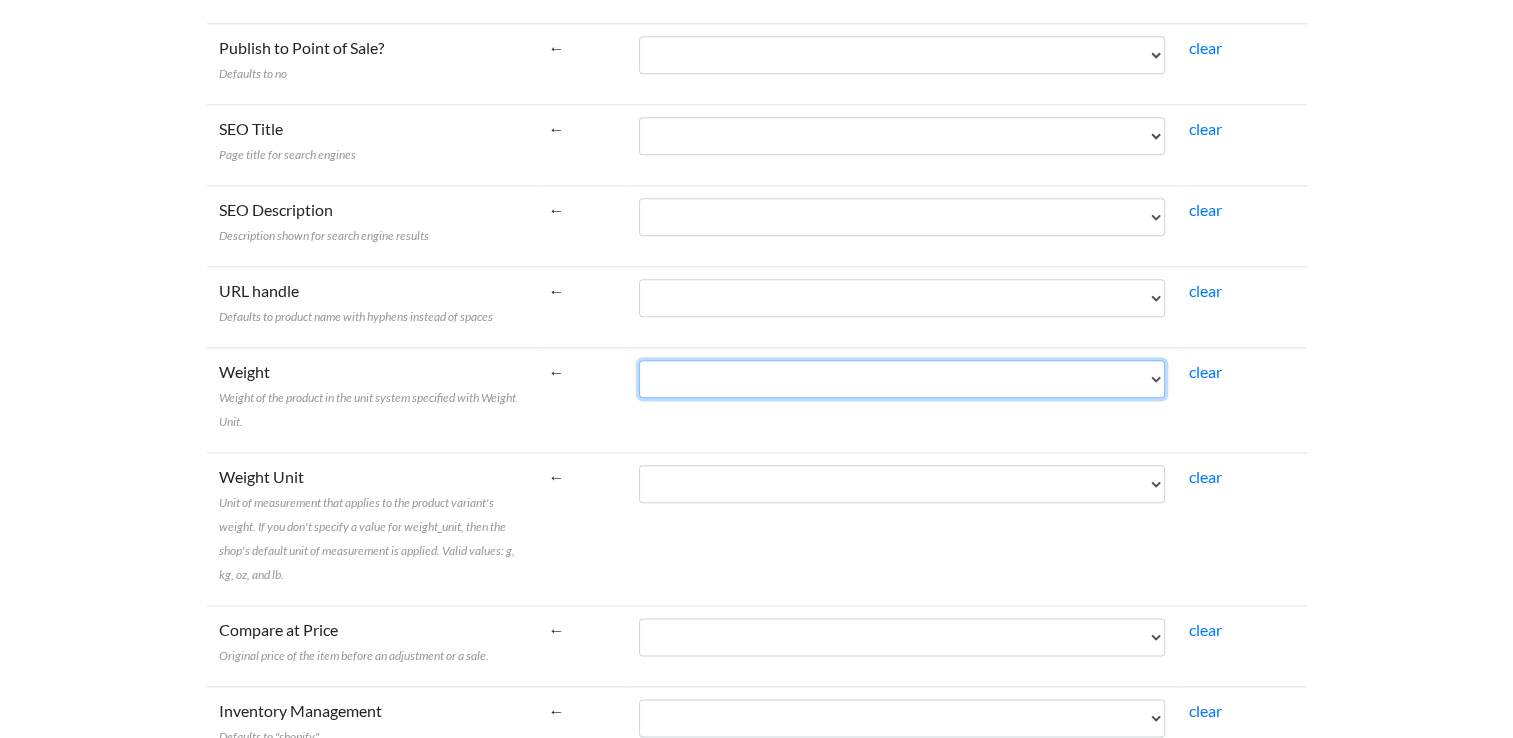 click on "ProductCode
TranslationName
Tax
StockLevel
Barcode
Brand
Flavour
FilterByCategory
NutritionalInformation
Size
ProductFlag
ProductFlagDate
ProductPrice
ExpiryDate" at bounding box center (902, 379) 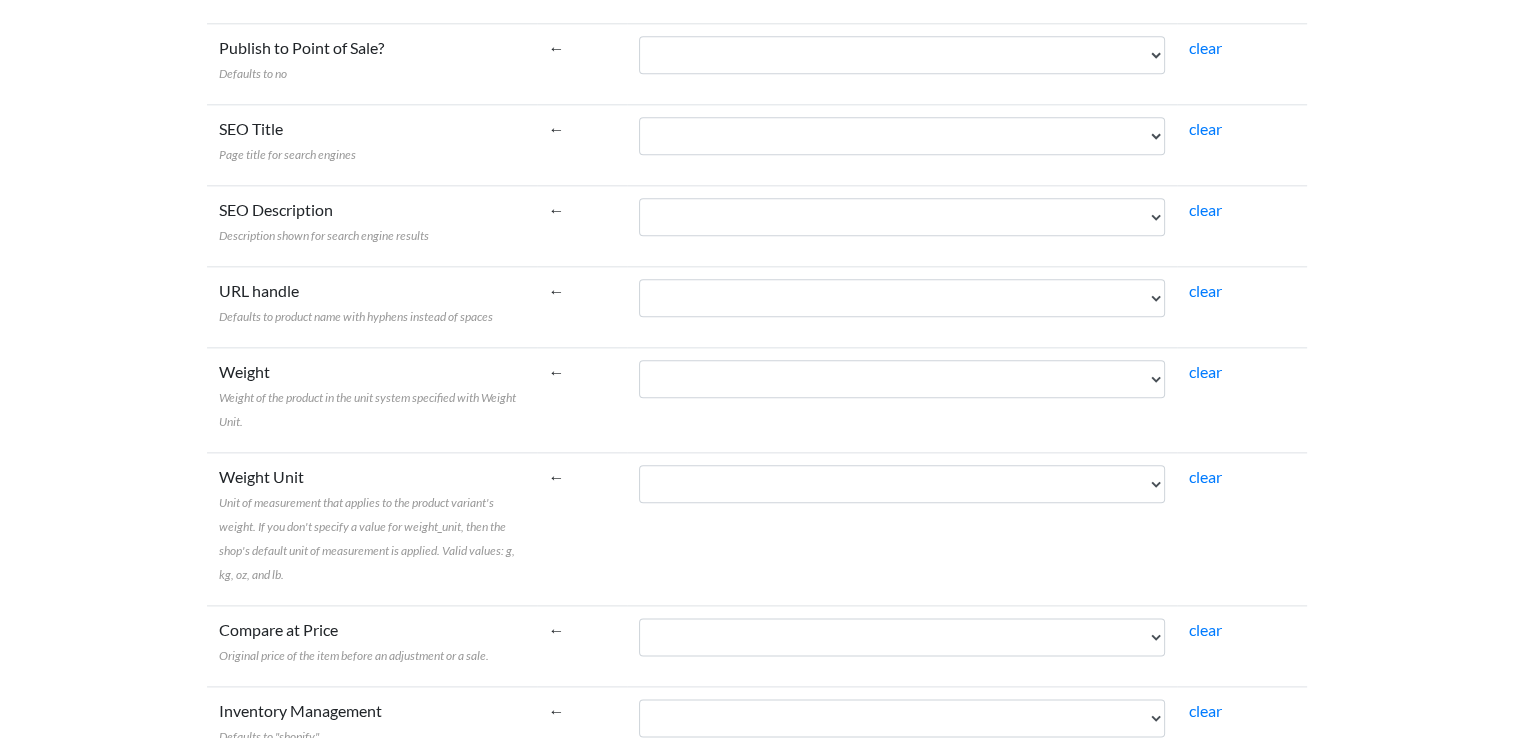 click on "←" at bounding box center [582, 528] 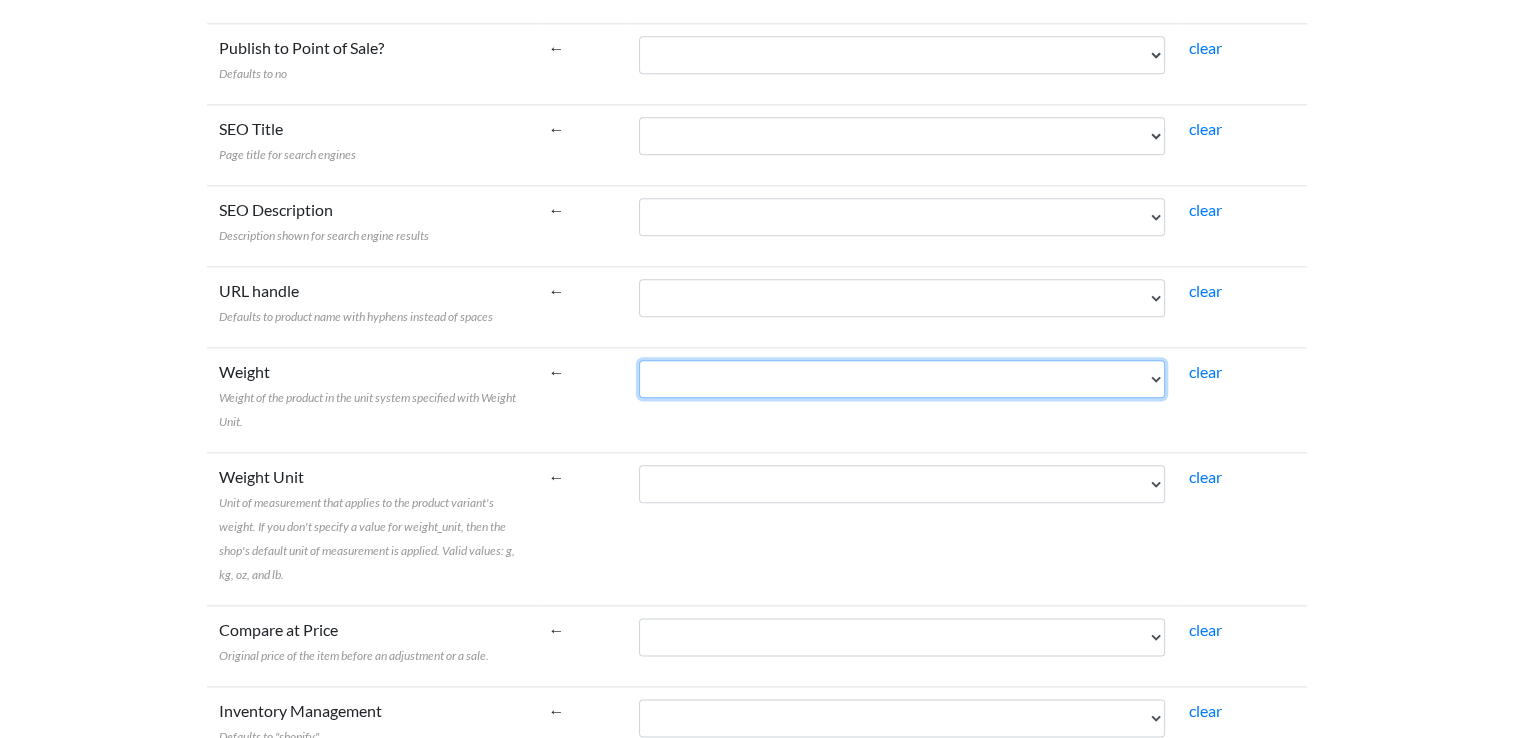 click on "ProductCode
TranslationName
Tax
StockLevel
Barcode
Brand
Flavour
FilterByCategory
NutritionalInformation
Size
ProductFlag
ProductFlagDate
ProductPrice
ExpiryDate" at bounding box center (902, 379) 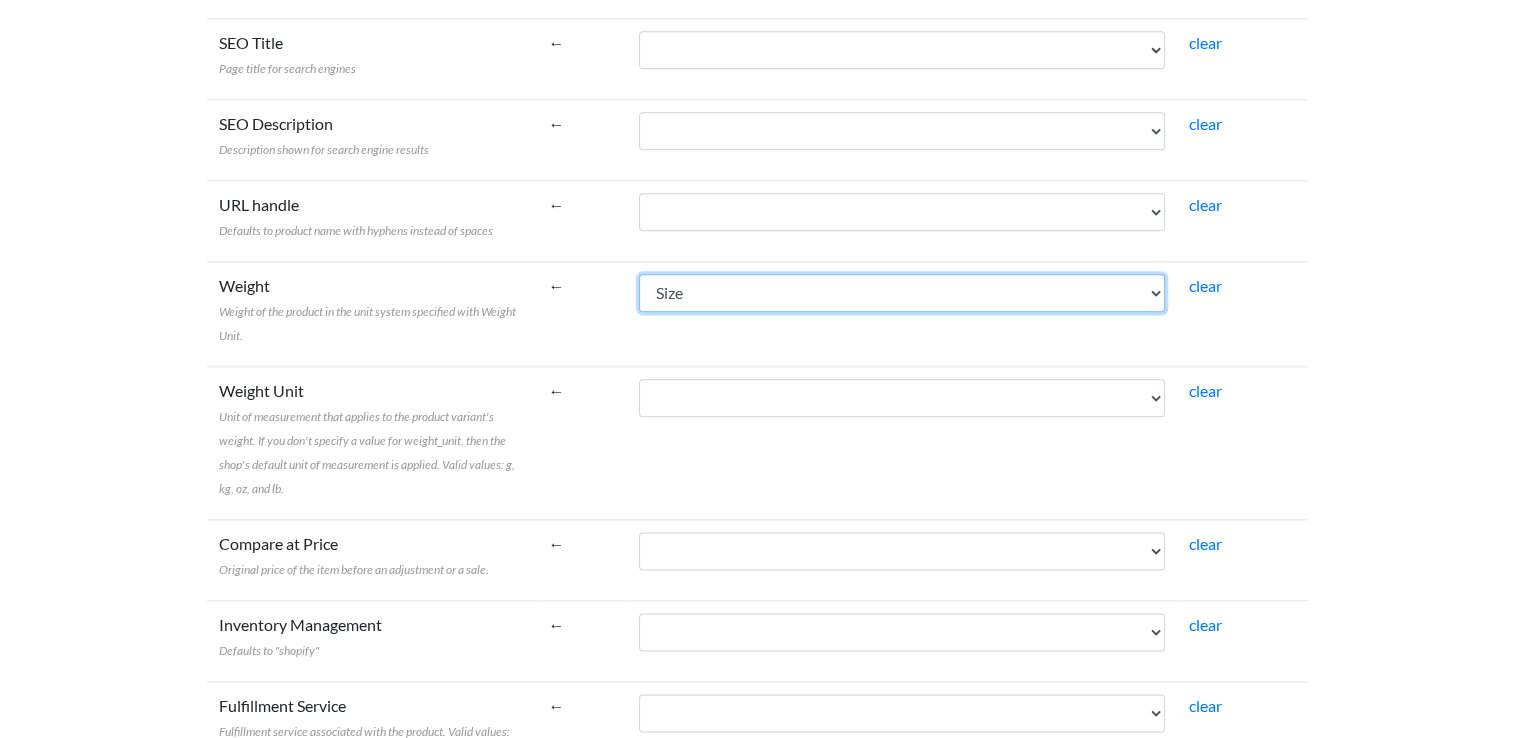 scroll, scrollTop: 2403, scrollLeft: 0, axis: vertical 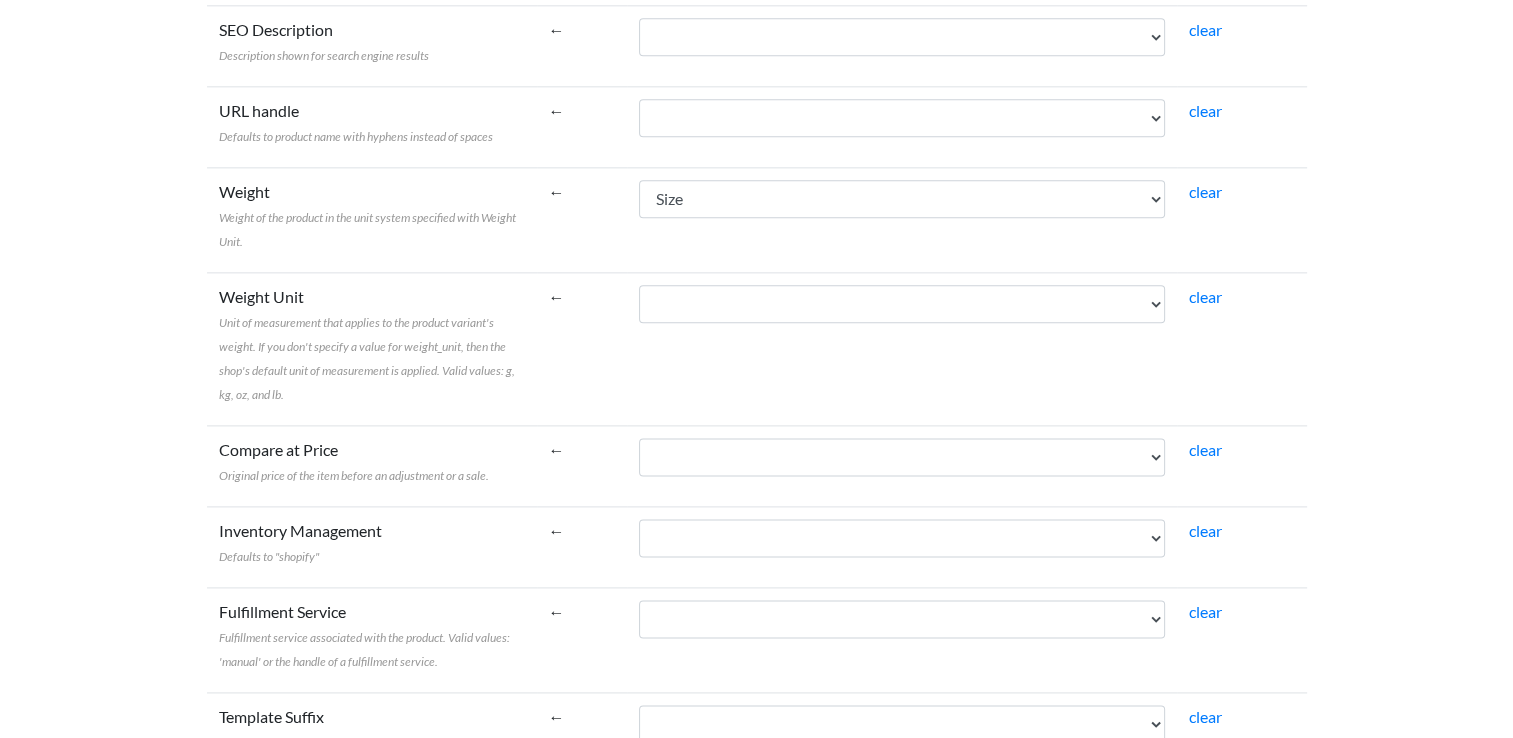 click on "ProductCode
TranslationName
Tax
StockLevel
Barcode
Brand
Flavour
FilterByCategory
NutritionalInformation
Size
ProductFlag
ProductFlagDate
ProductPrice
ExpiryDate" at bounding box center [902, 348] 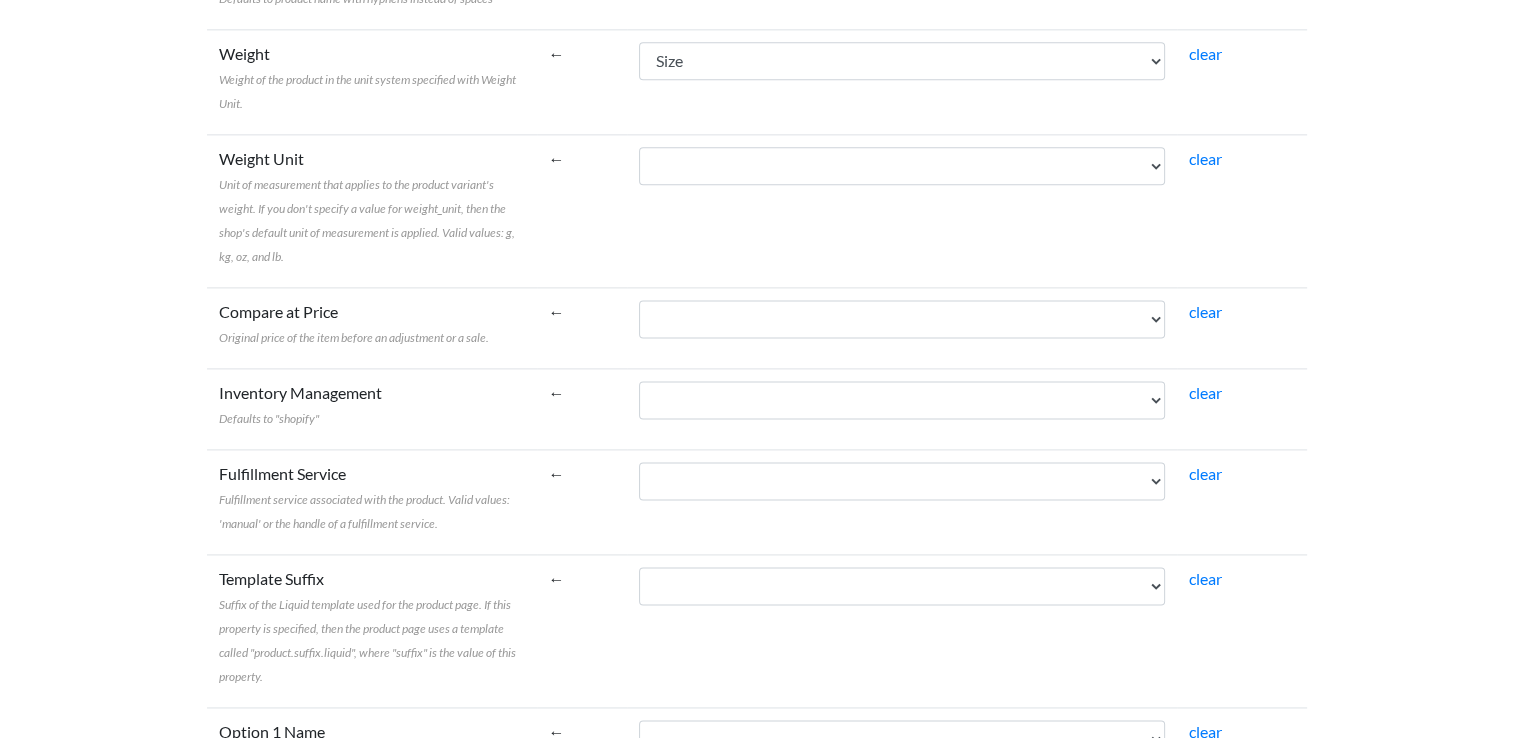 scroll, scrollTop: 2644, scrollLeft: 0, axis: vertical 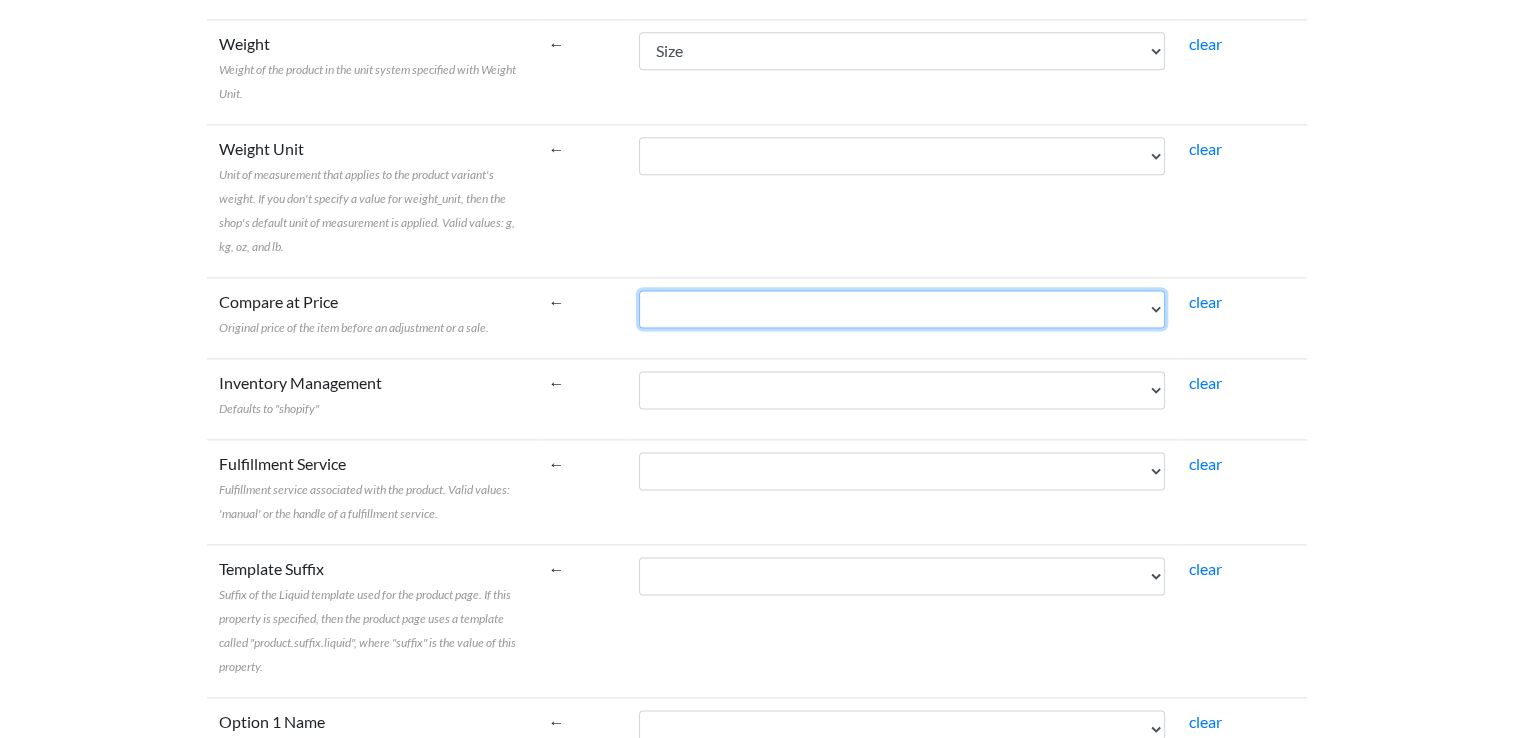 click on "ProductCode
TranslationName
Tax
StockLevel
Barcode
Brand
Flavour
FilterByCategory
NutritionalInformation
Size
ProductFlag
ProductFlagDate
ProductPrice
ExpiryDate" at bounding box center (902, 309) 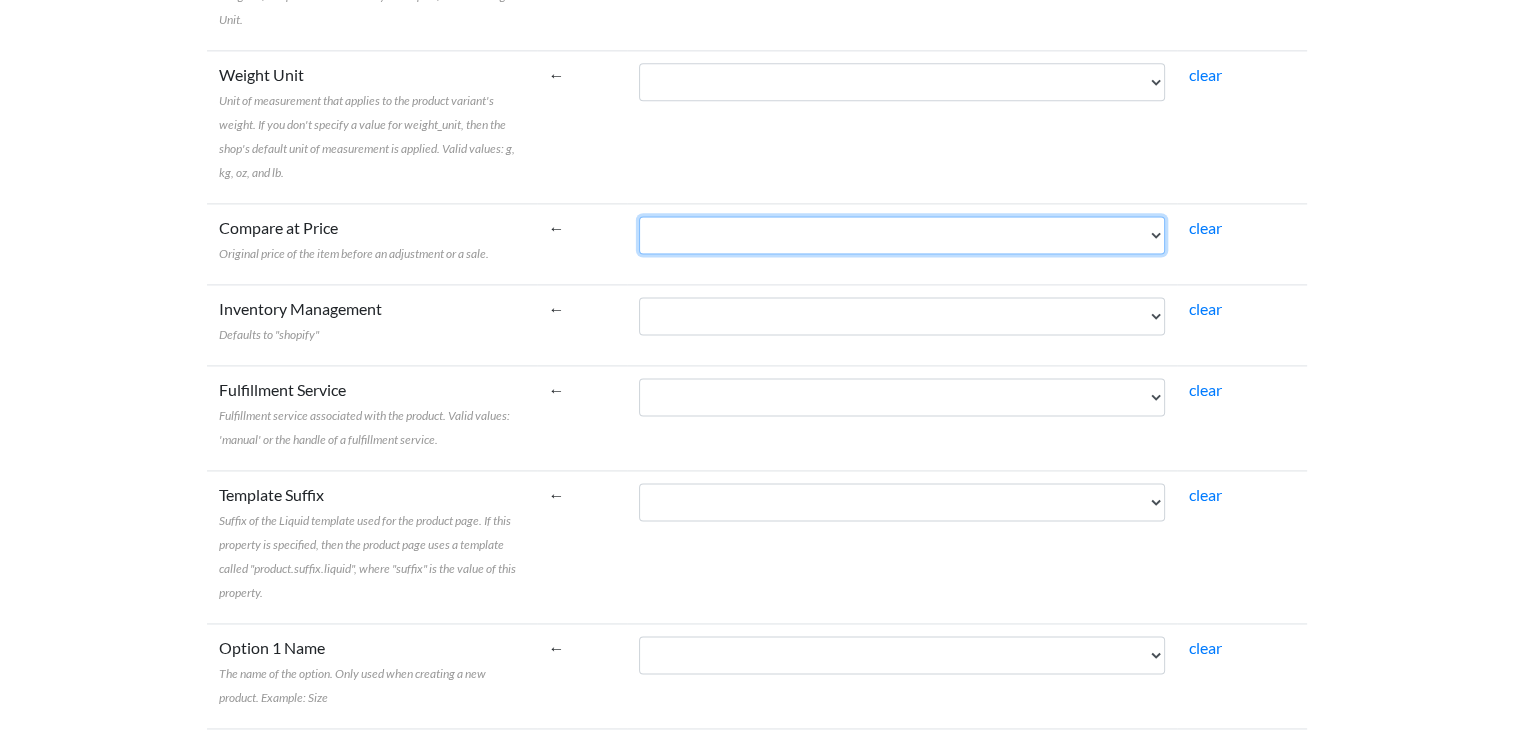 scroll, scrollTop: 2764, scrollLeft: 0, axis: vertical 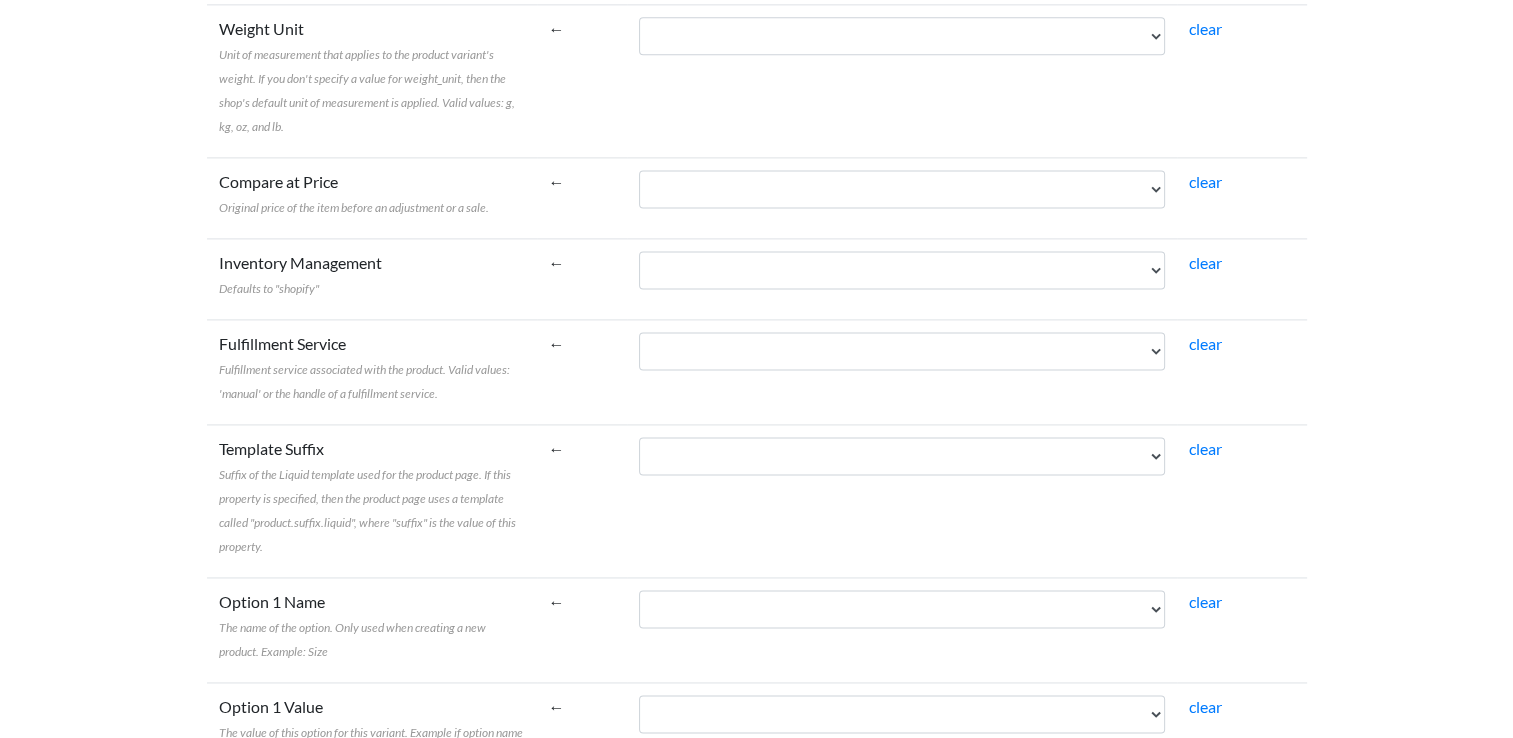 click on "ProductCode
TranslationName
Tax
StockLevel
Barcode
Brand
Flavour
FilterByCategory
NutritionalInformation
Size
ProductFlag
ProductFlagDate
ProductPrice
ExpiryDate" at bounding box center [902, 278] 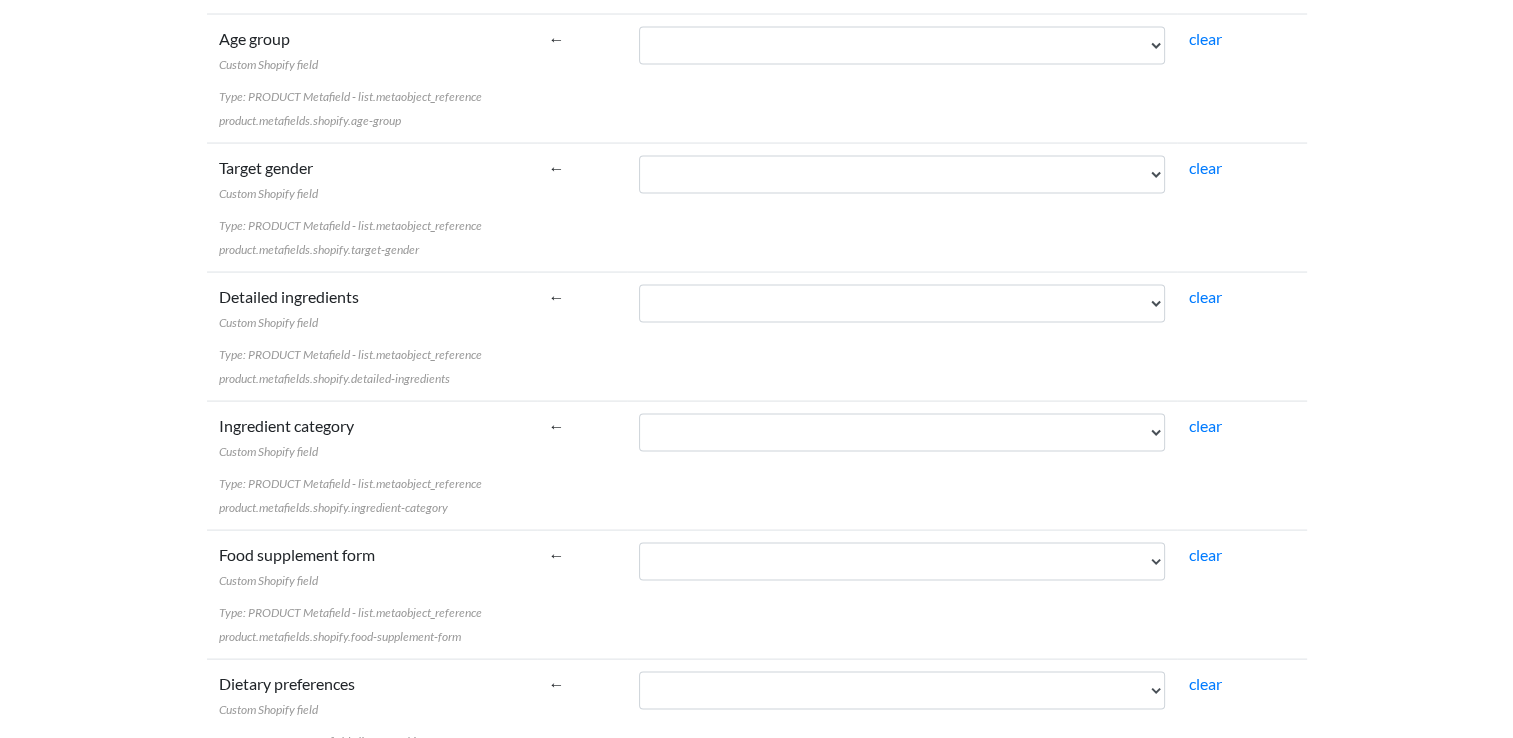 scroll, scrollTop: 3959, scrollLeft: 0, axis: vertical 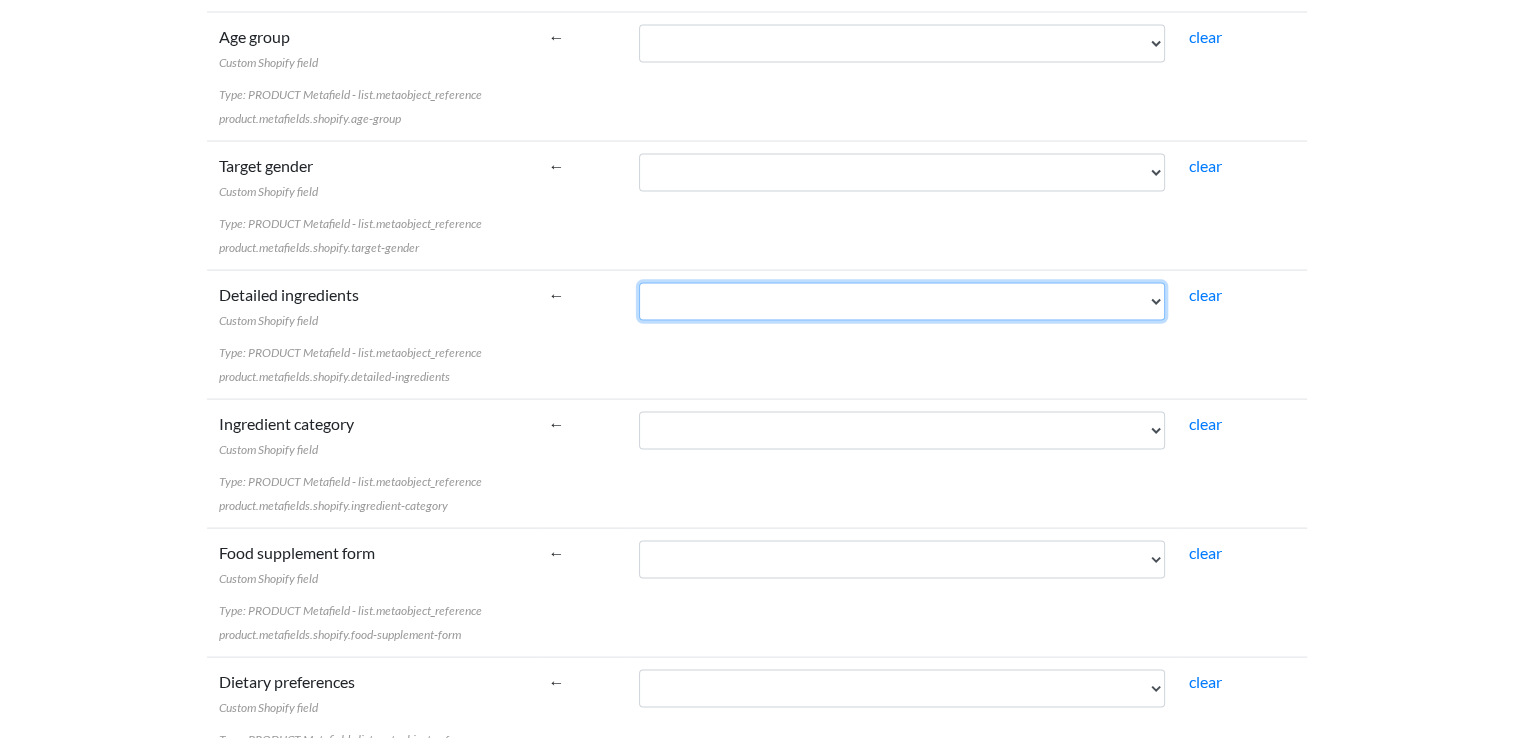 click on "ProductCode
TranslationName
Tax
StockLevel
Barcode
Brand
Flavour
FilterByCategory
NutritionalInformation
Size
ProductFlag
ProductFlagDate
ProductPrice
ExpiryDate" at bounding box center (902, 302) 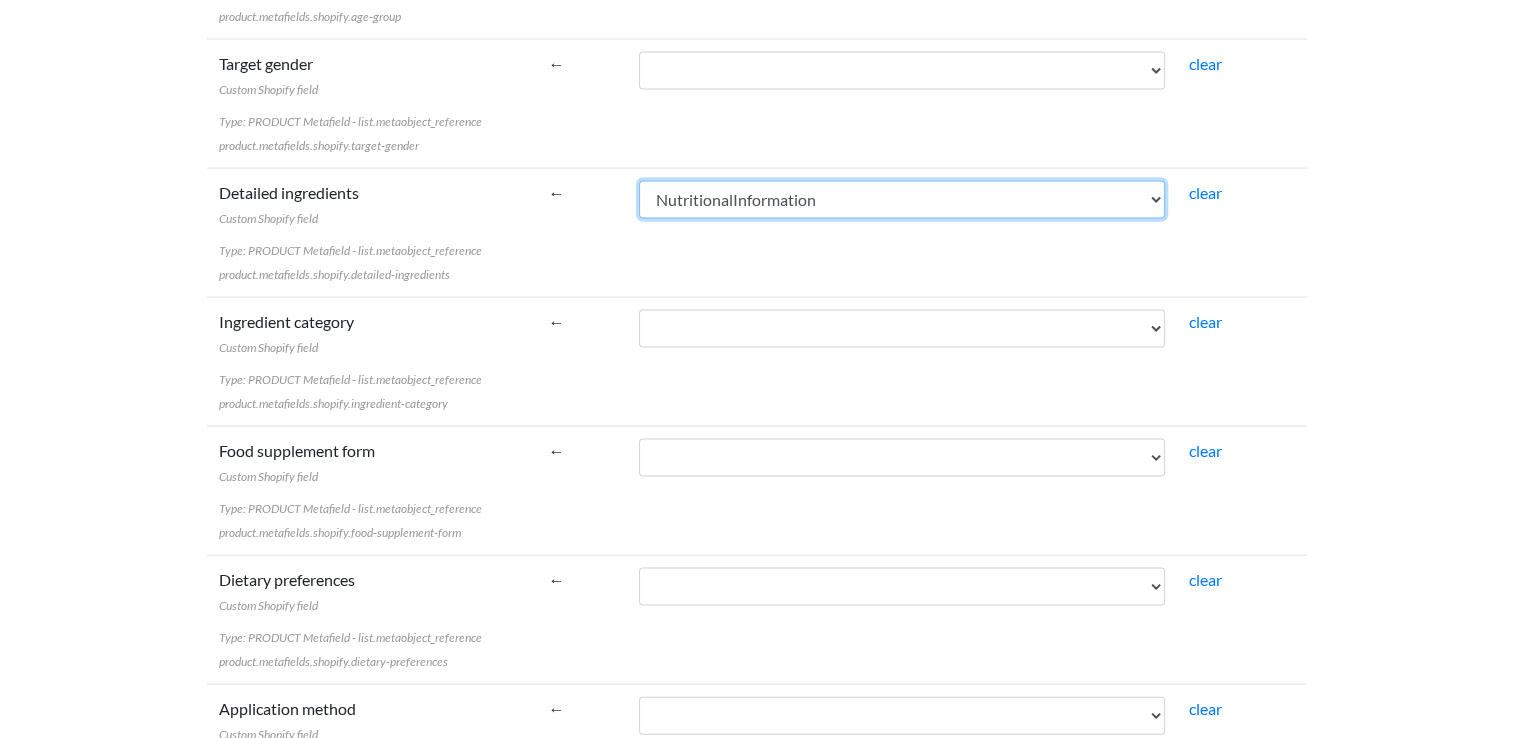 scroll, scrollTop: 4063, scrollLeft: 0, axis: vertical 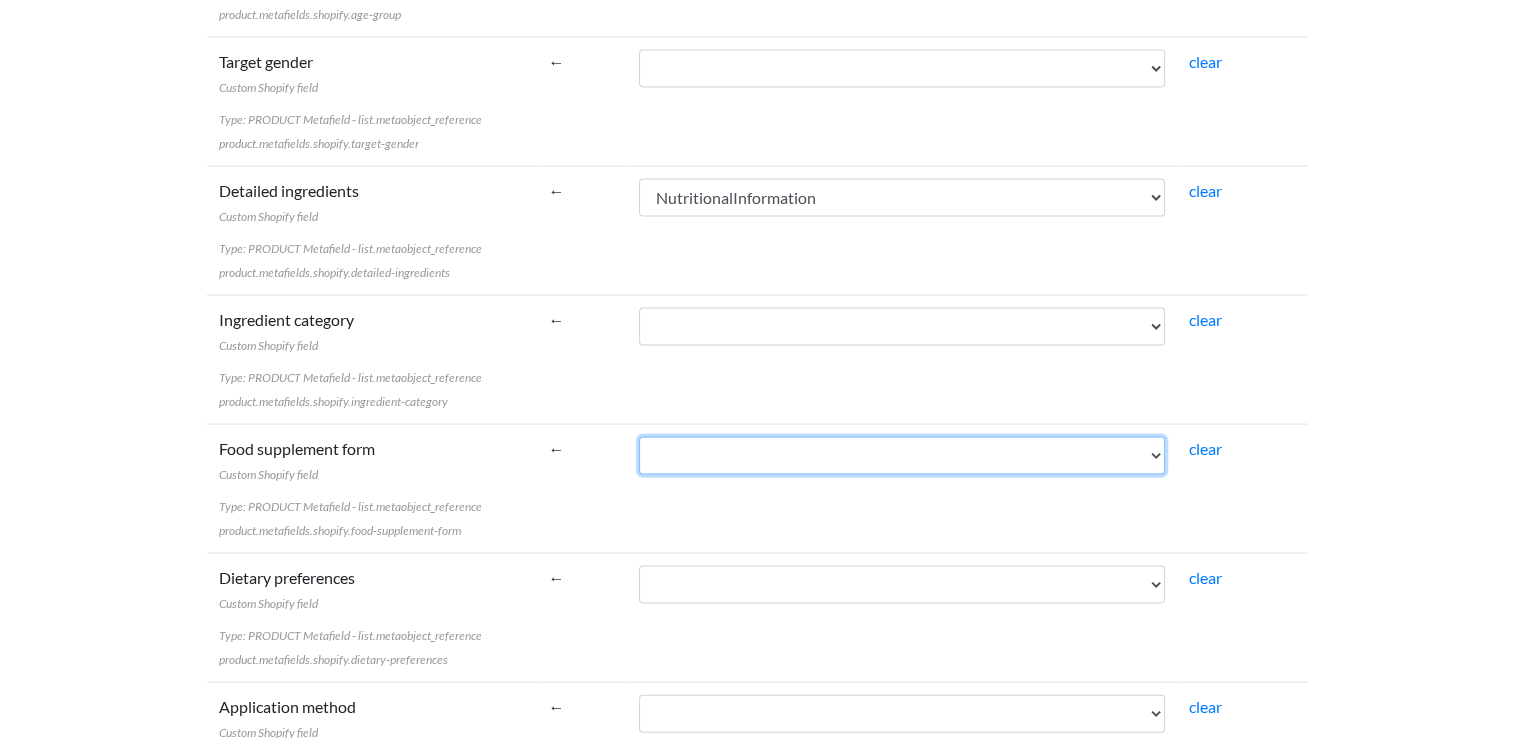 click on "ProductCode
TranslationName
Tax
StockLevel
Barcode
Brand
Flavour
FilterByCategory
NutritionalInformation
Size
ProductFlag
ProductFlagDate
ProductPrice
ExpiryDate" at bounding box center (902, 456) 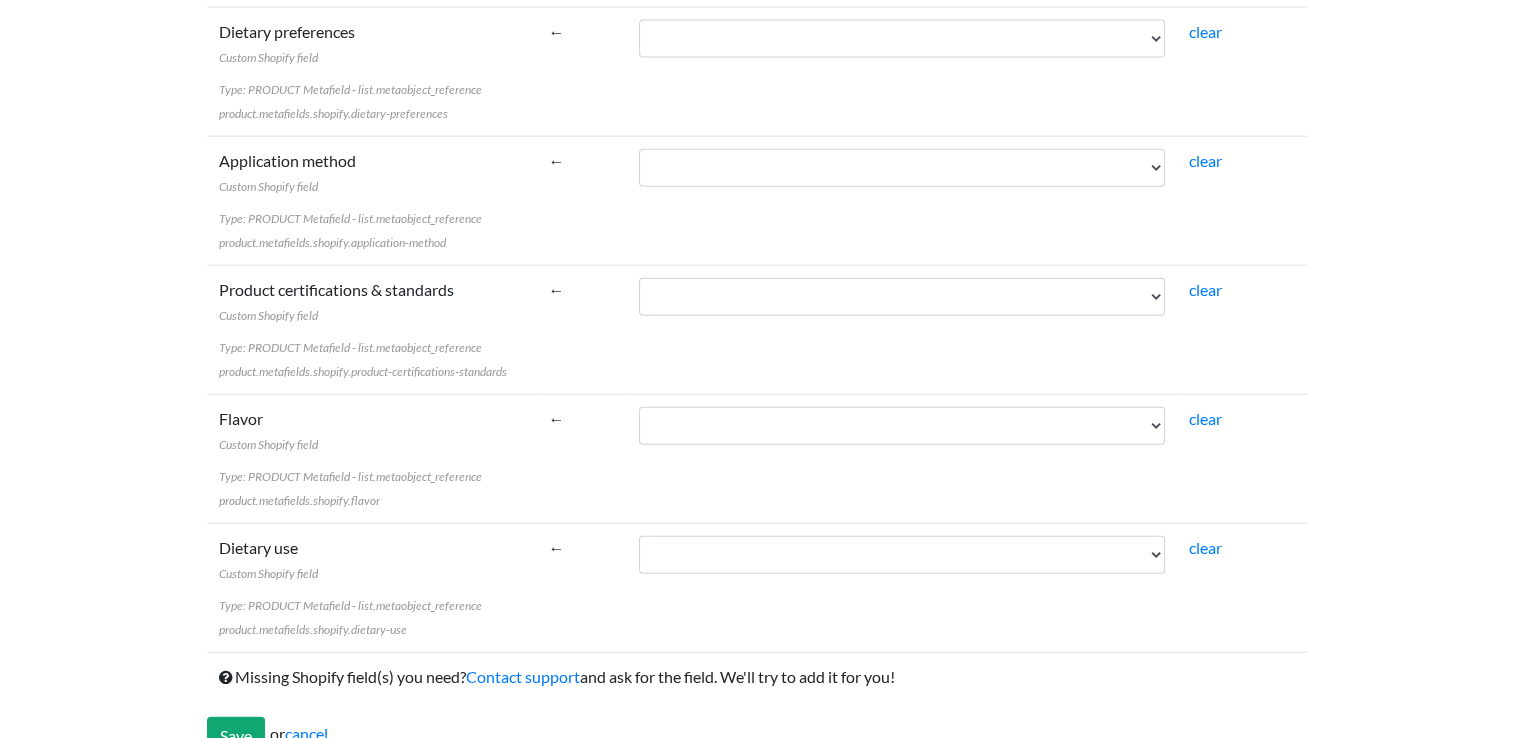 scroll, scrollTop: 4622, scrollLeft: 0, axis: vertical 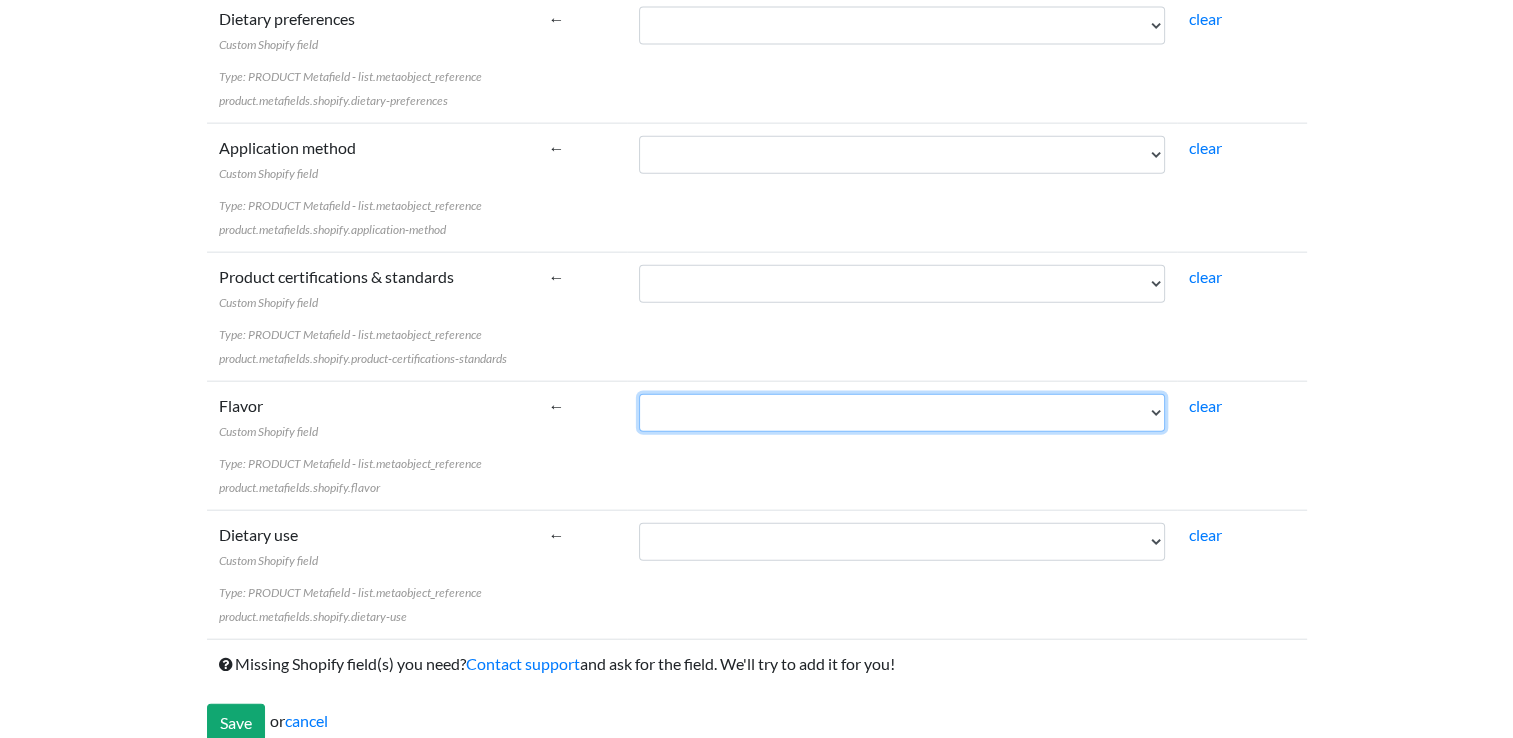 click on "ProductCode
TranslationName
Tax
StockLevel
Barcode
Brand
Flavour
FilterByCategory
NutritionalInformation
Size
ProductFlag
ProductFlagDate
ProductPrice
ExpiryDate" at bounding box center [902, 413] 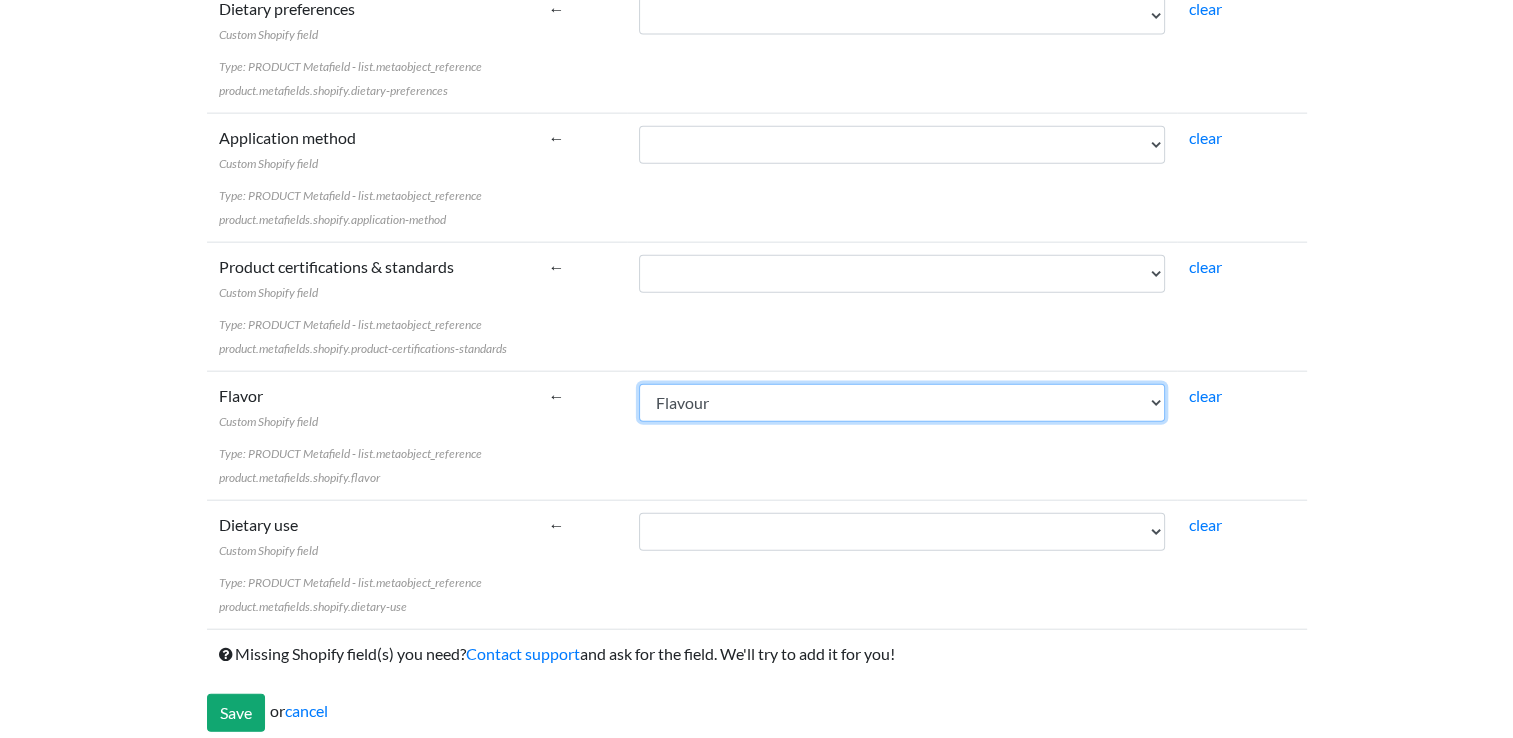scroll, scrollTop: 4635, scrollLeft: 0, axis: vertical 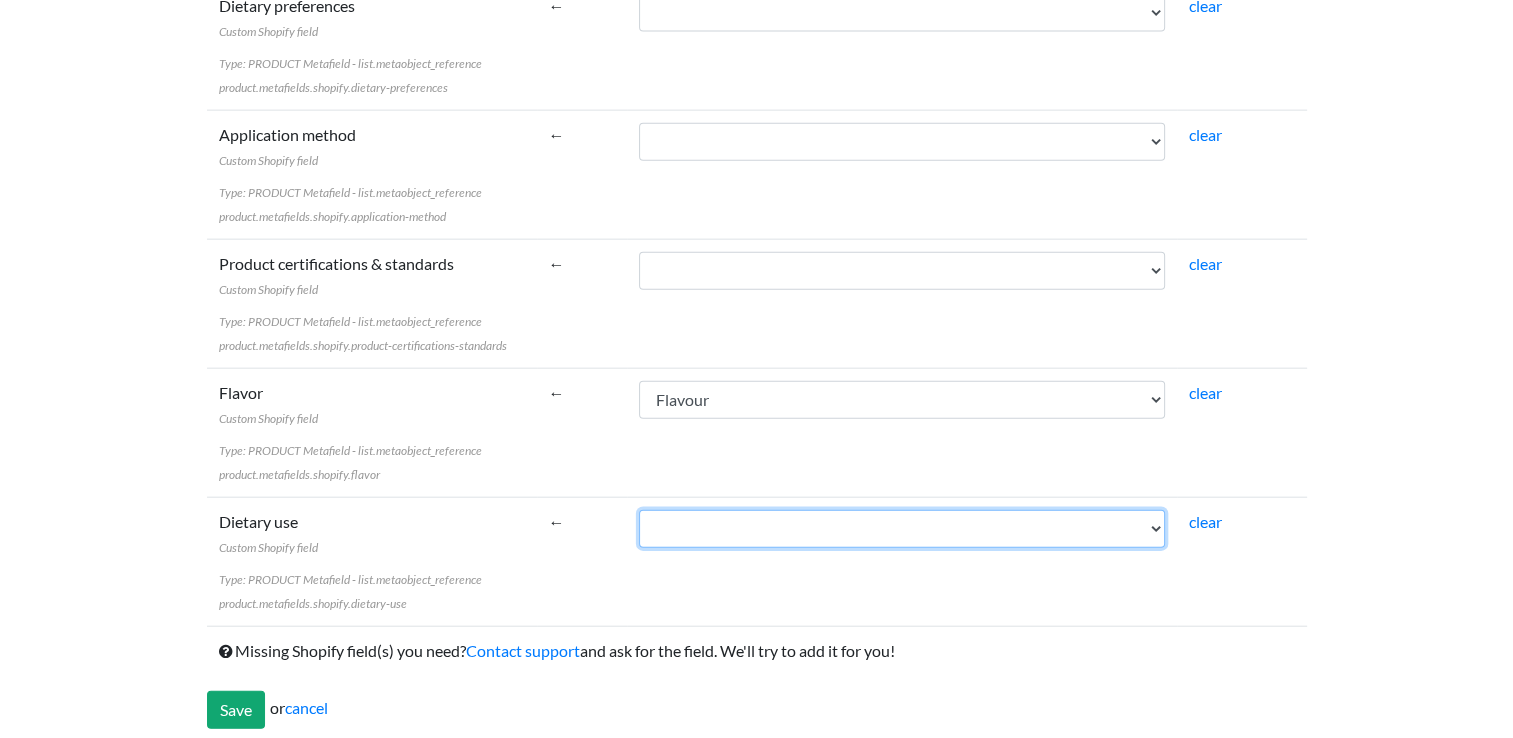 click on "ProductCode
TranslationName
Tax
StockLevel
Barcode
Brand
Flavour
FilterByCategory
NutritionalInformation
Size
ProductFlag
ProductFlagDate
ProductPrice
ExpiryDate" at bounding box center (902, 529) 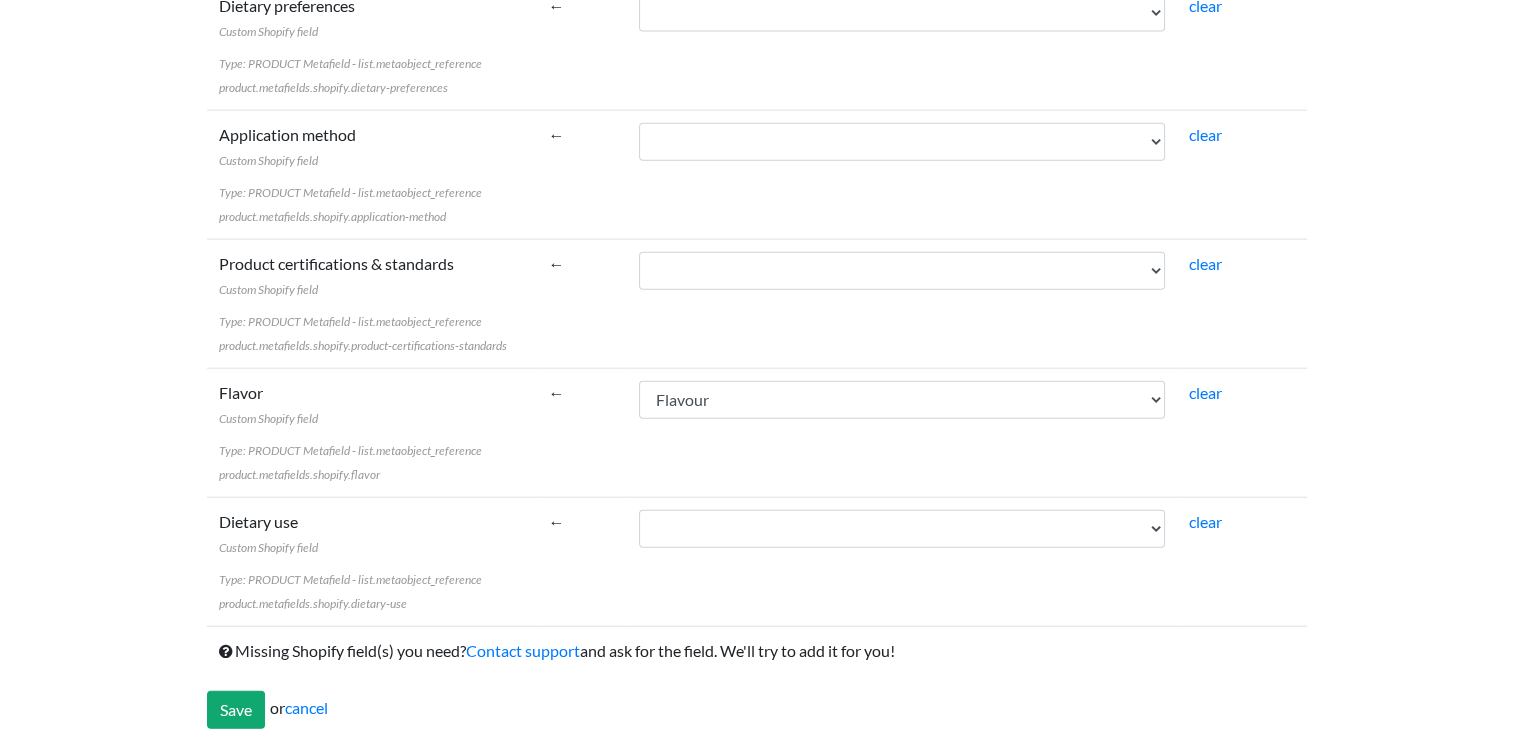 click on "←" at bounding box center [582, 432] 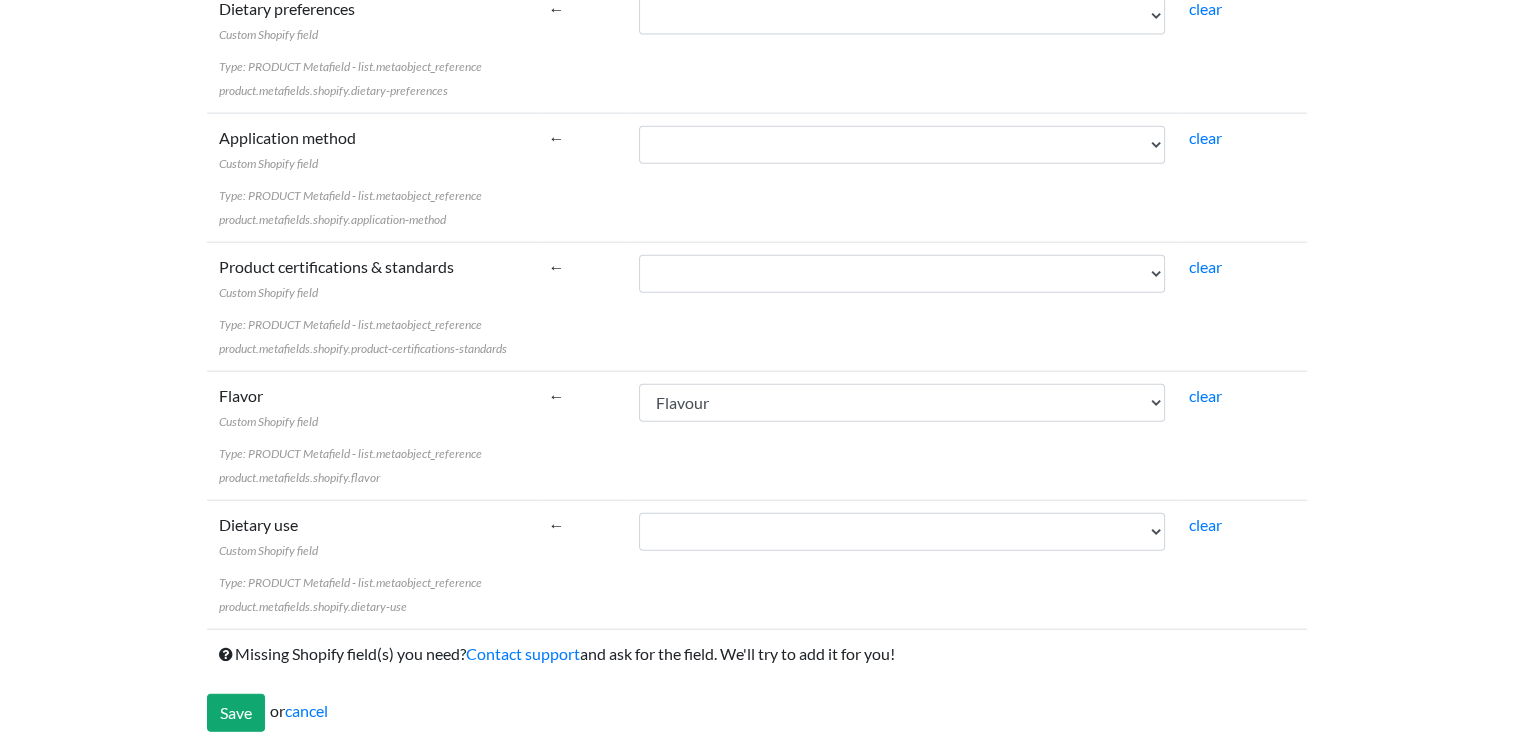 scroll, scrollTop: 4635, scrollLeft: 0, axis: vertical 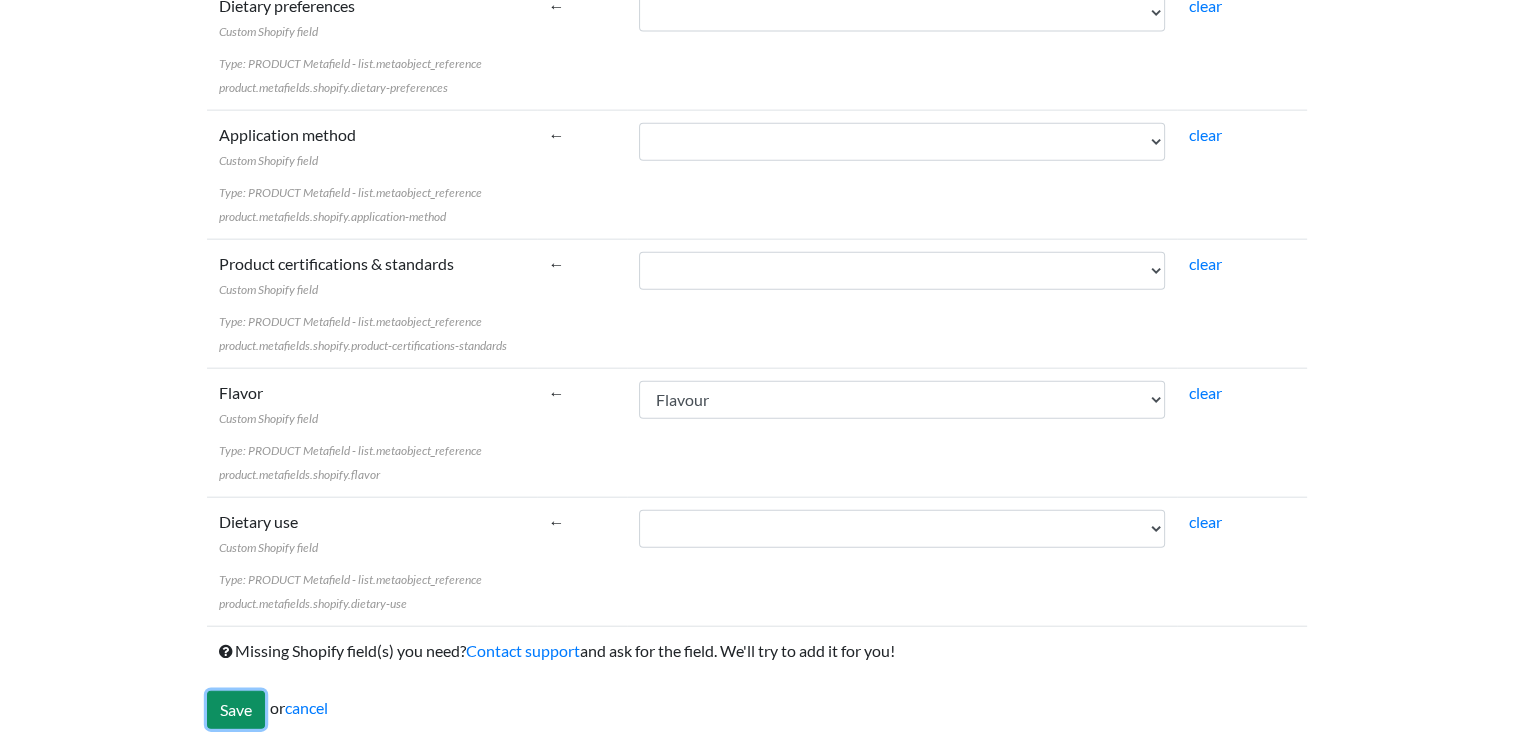 click on "Save" at bounding box center [236, 710] 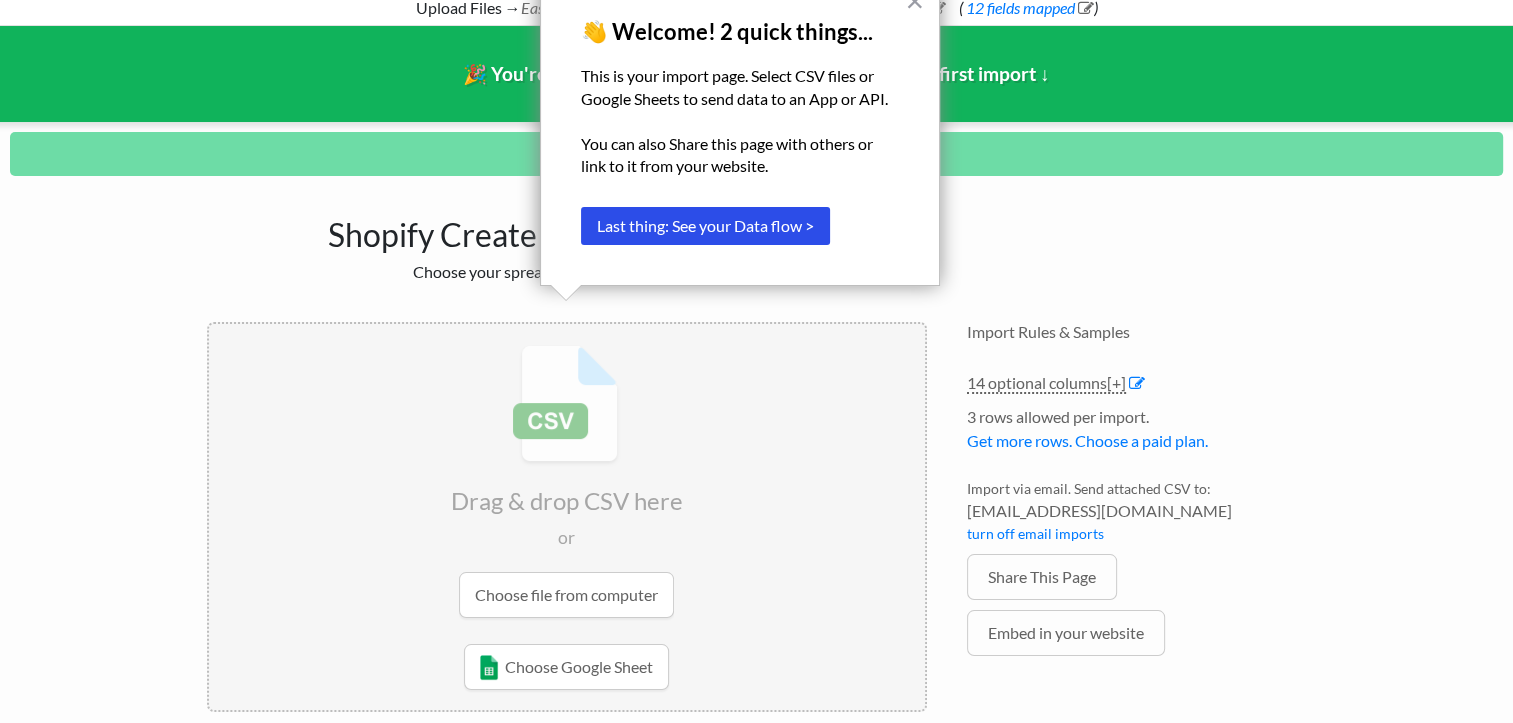 scroll, scrollTop: 133, scrollLeft: 0, axis: vertical 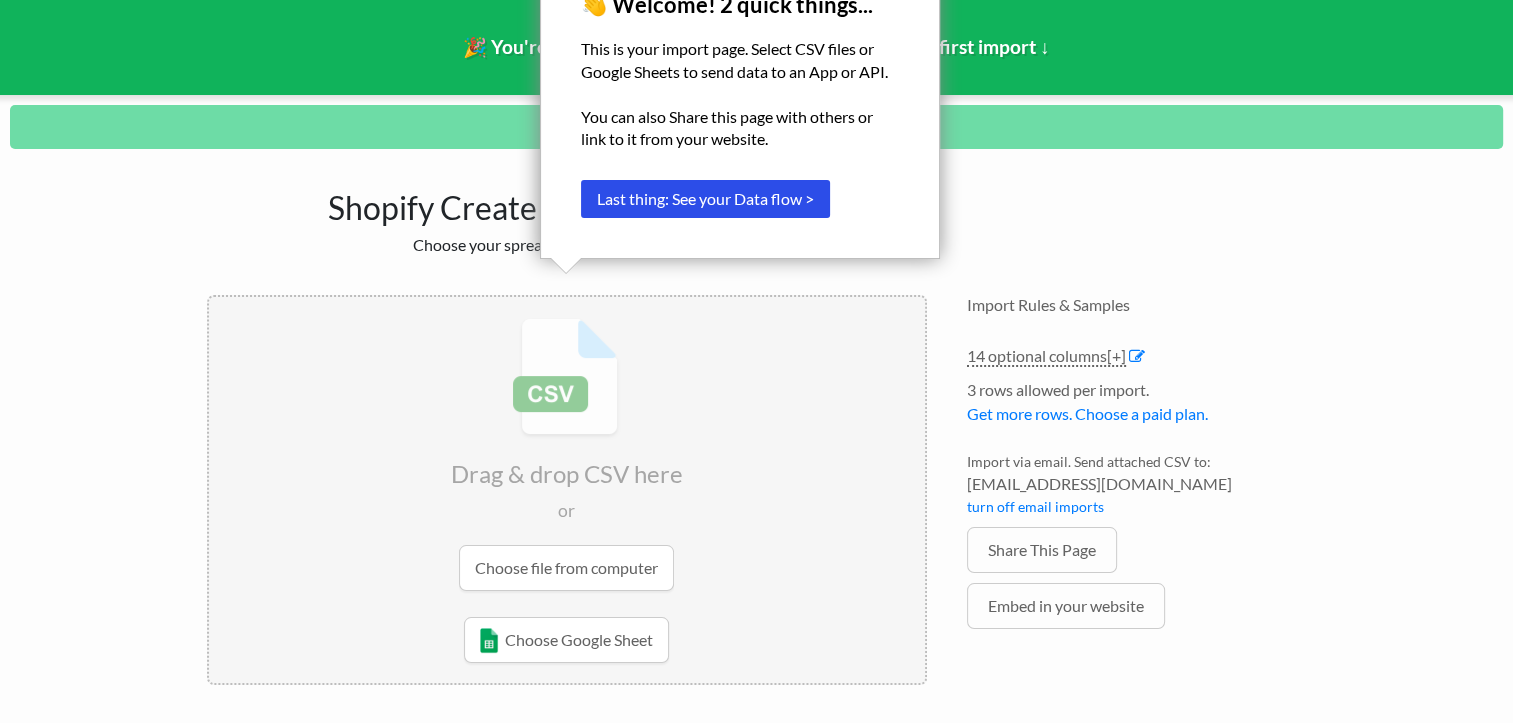 click on "Import Rules & Samples
14 optional columns  [+]
Col Header
Value Options
ProductCode
text
TranslationName The name of the product.
text
Tax Used to override default setting for if a variant is taxable
text
StockLevel Inventory across all locations.
text
Barcode The barcode, UPC, or ISBN number for the product. Can be used as the lookup instead of SKU.
text
Brand Name of the product's vendor.
text
Flavour
text
FilterByCategory text text" at bounding box center [1137, 492] 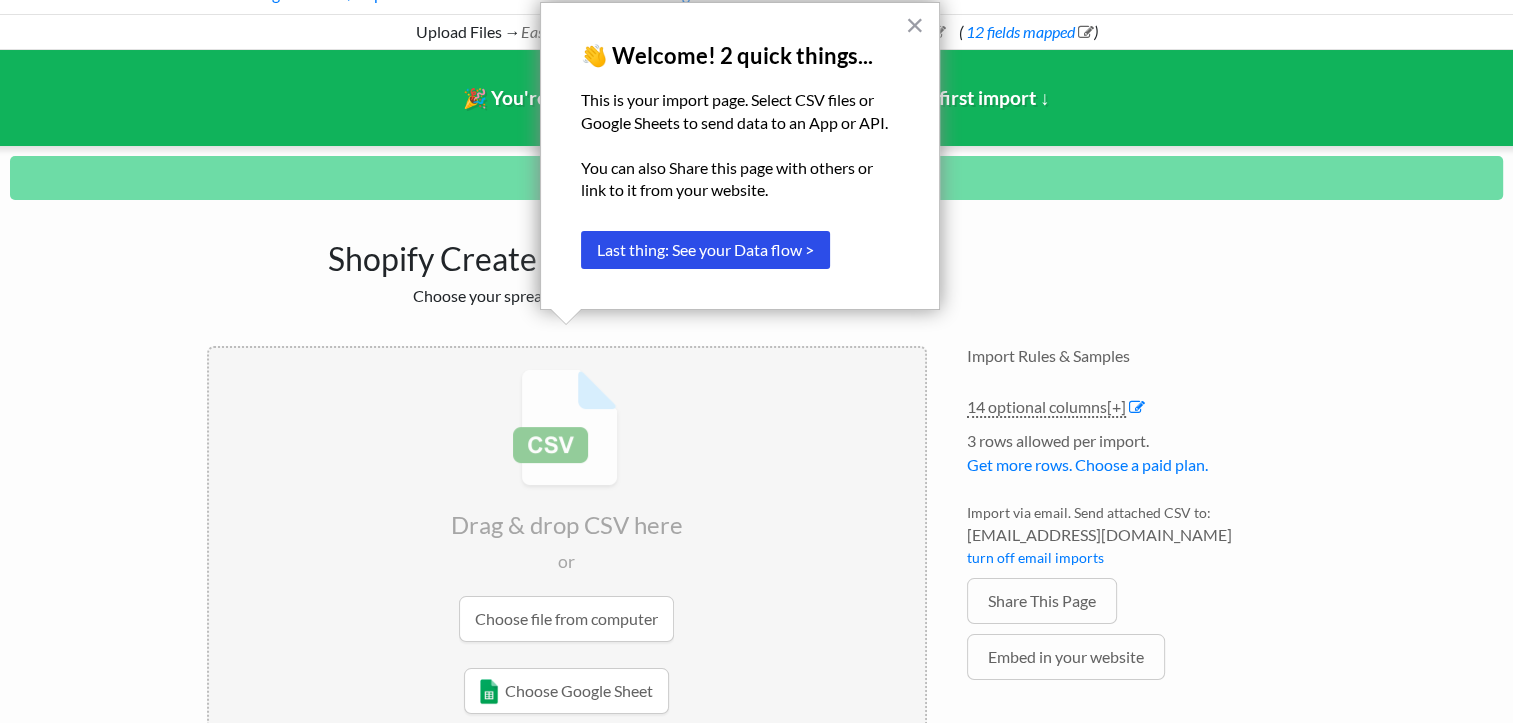 scroll, scrollTop: 0, scrollLeft: 0, axis: both 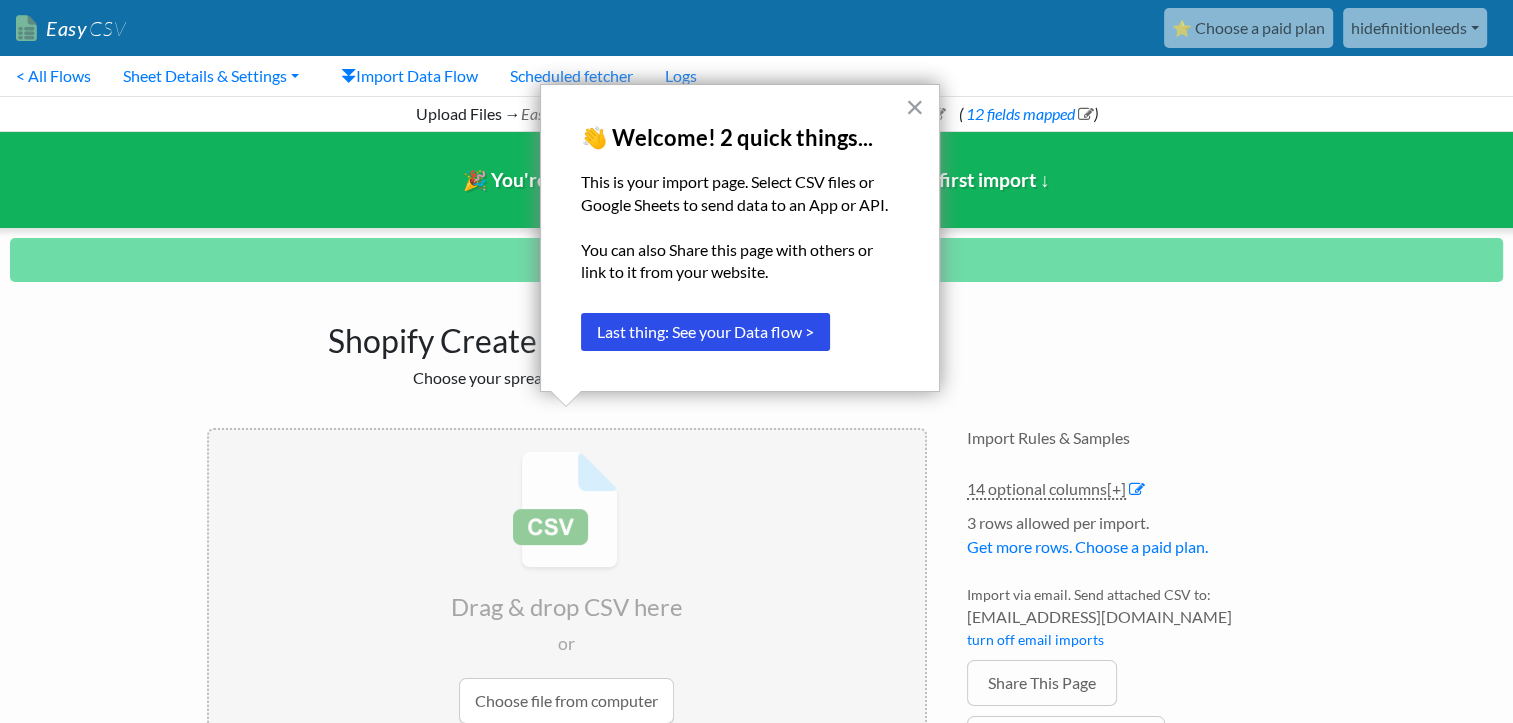 click on "Import Rules & Samples
14 optional columns  [+]
Col Header
Value Options
ProductCode
text
TranslationName The name of the product.
text
Tax Used to override default setting for if a variant is taxable
text
StockLevel Inventory across all locations.
text
Barcode The barcode, UPC, or ISBN number for the product. Can be used as the lookup instead of SKU.
text
Brand Name of the product's vendor.
text
Flavour
text
FilterByCategory text text" at bounding box center [1137, 625] 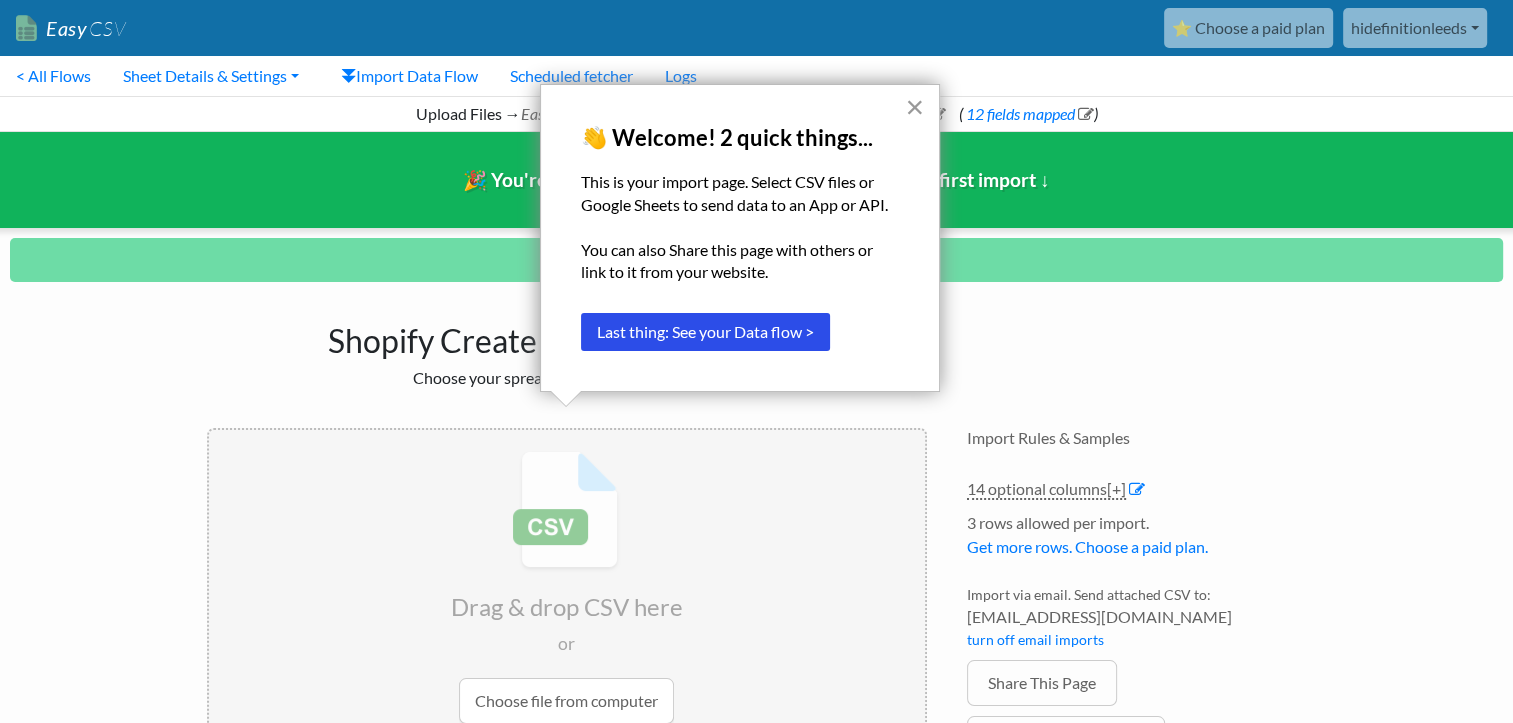 click on "×" at bounding box center (914, 107) 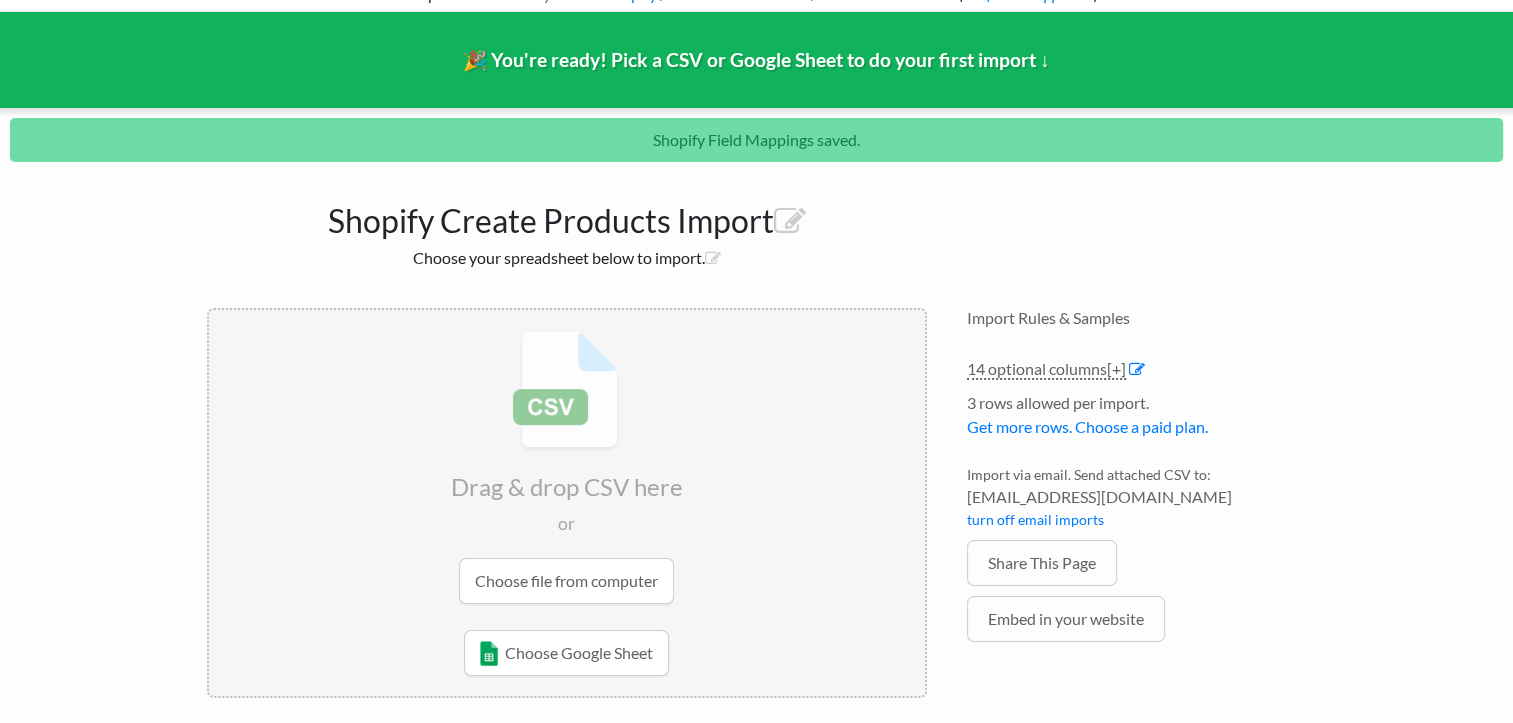 scroll, scrollTop: 133, scrollLeft: 0, axis: vertical 